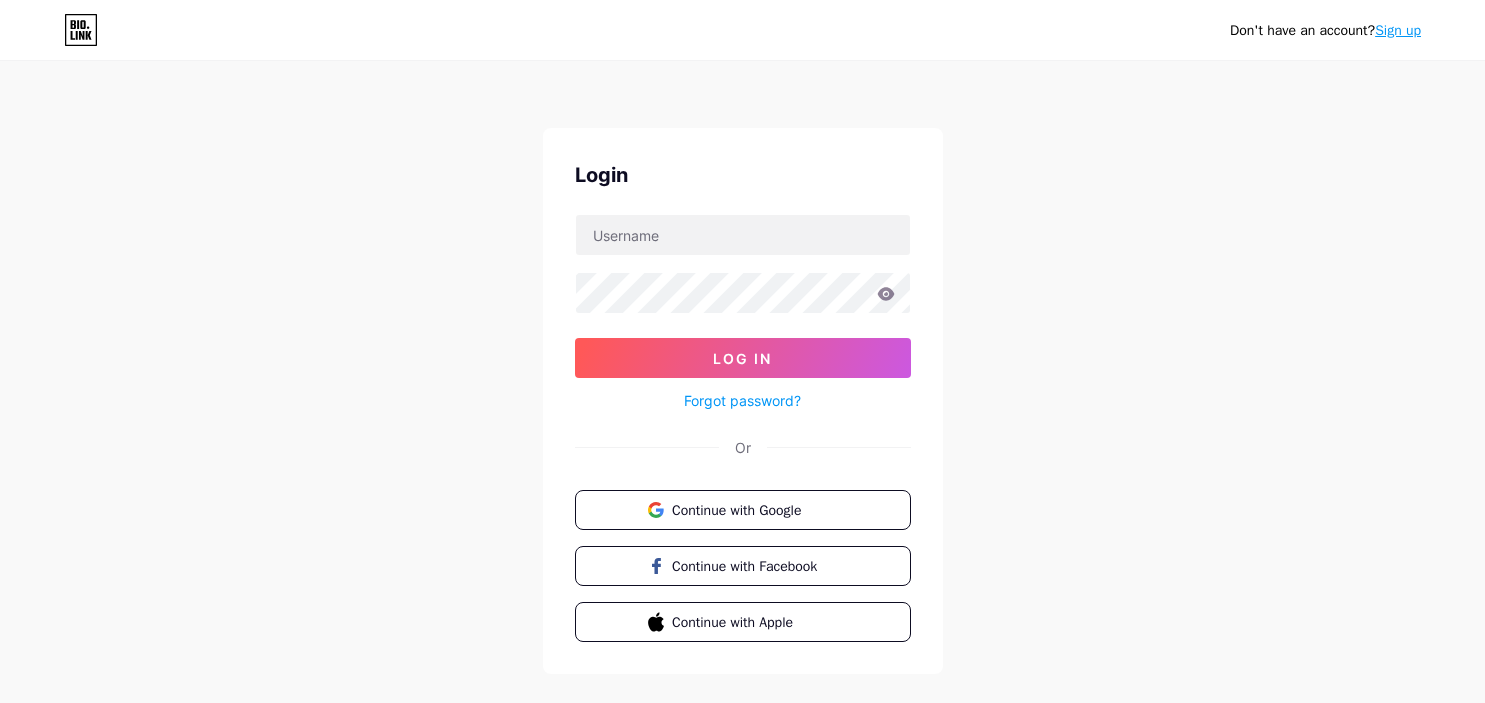 scroll, scrollTop: 0, scrollLeft: 0, axis: both 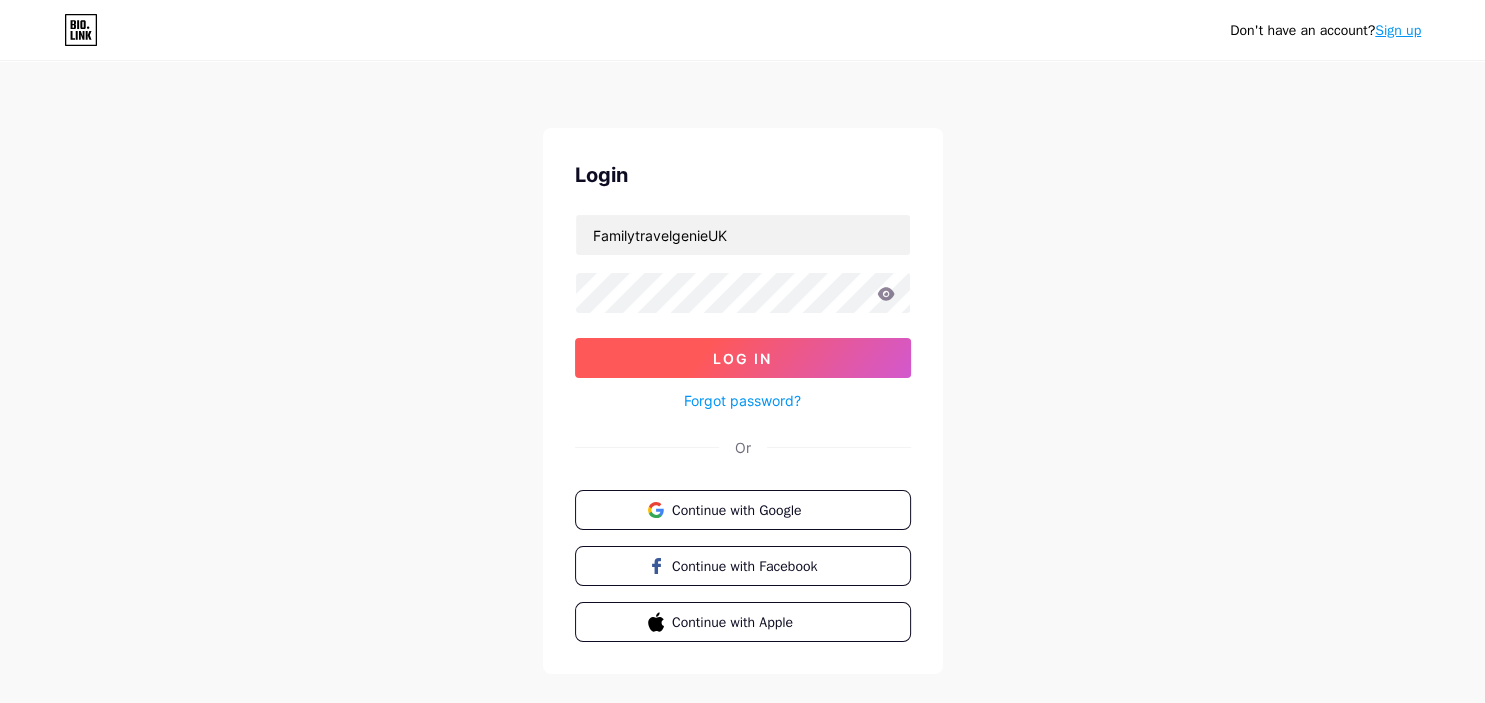 type on "FamilytravelgenieUK" 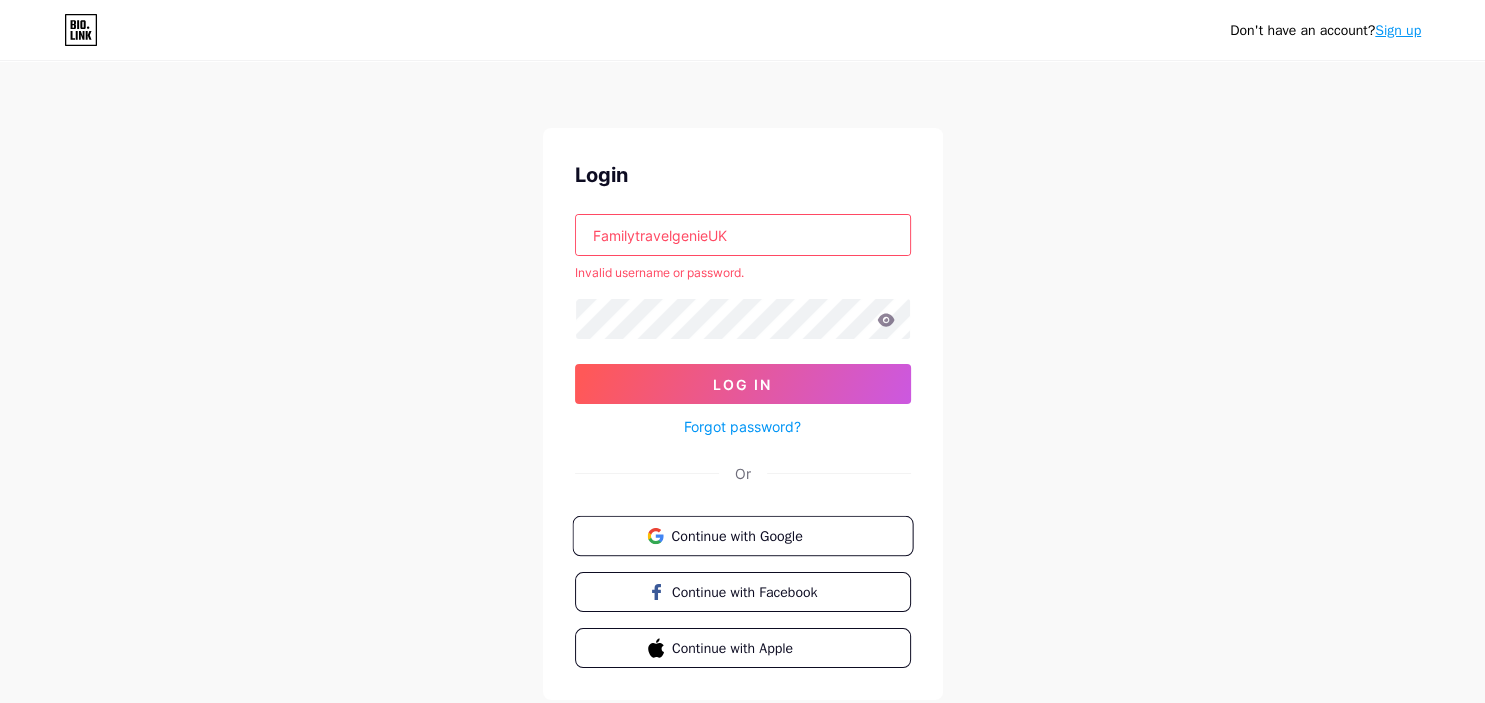 click on "Continue with Google" at bounding box center (754, 535) 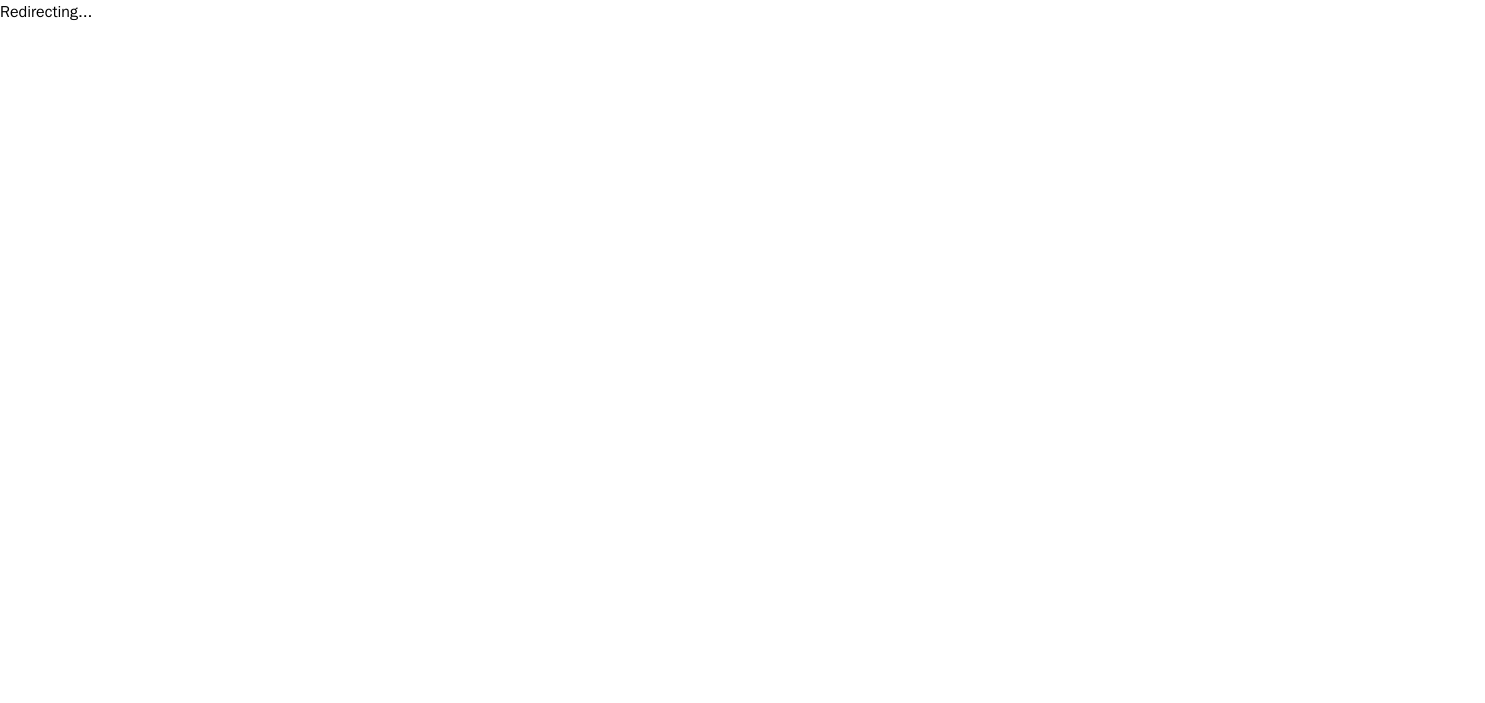 scroll, scrollTop: 0, scrollLeft: 0, axis: both 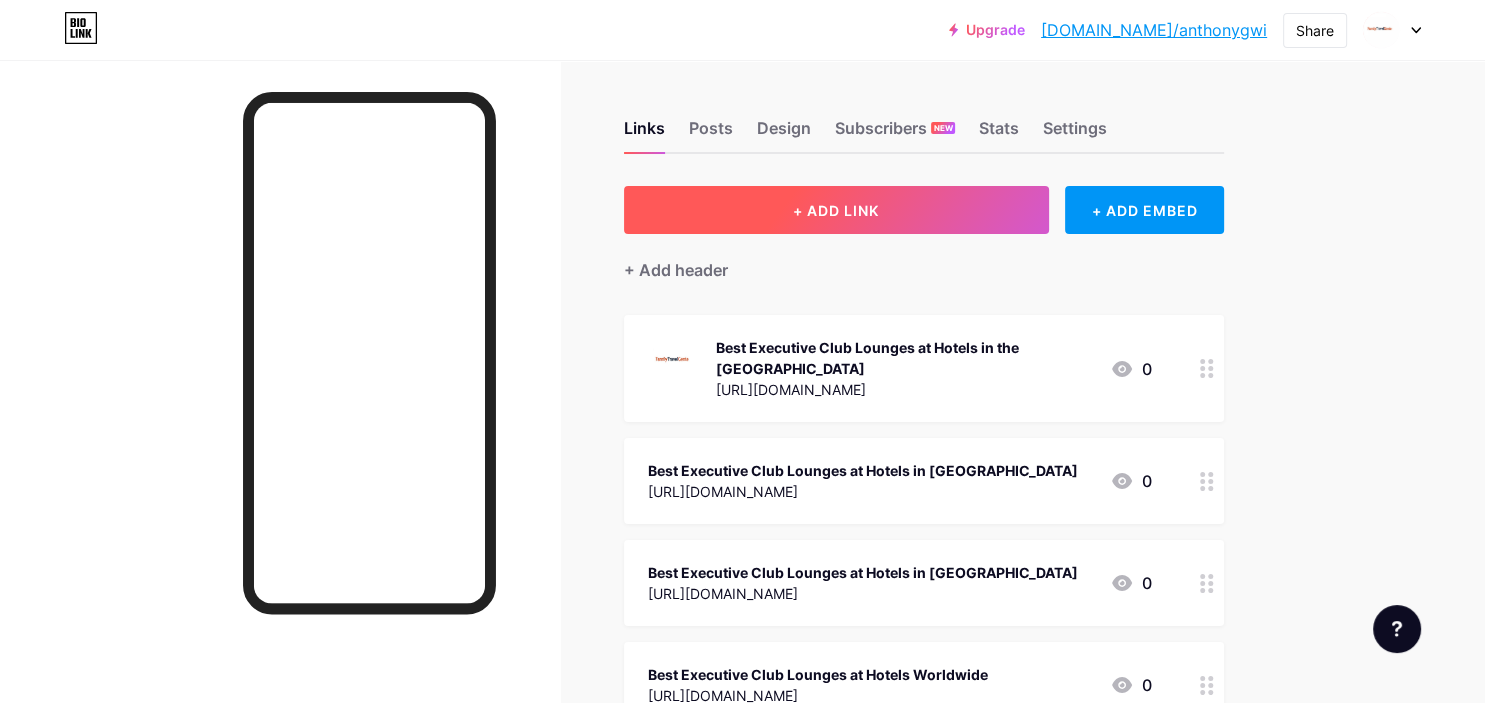 click on "+ ADD LINK" at bounding box center (836, 210) 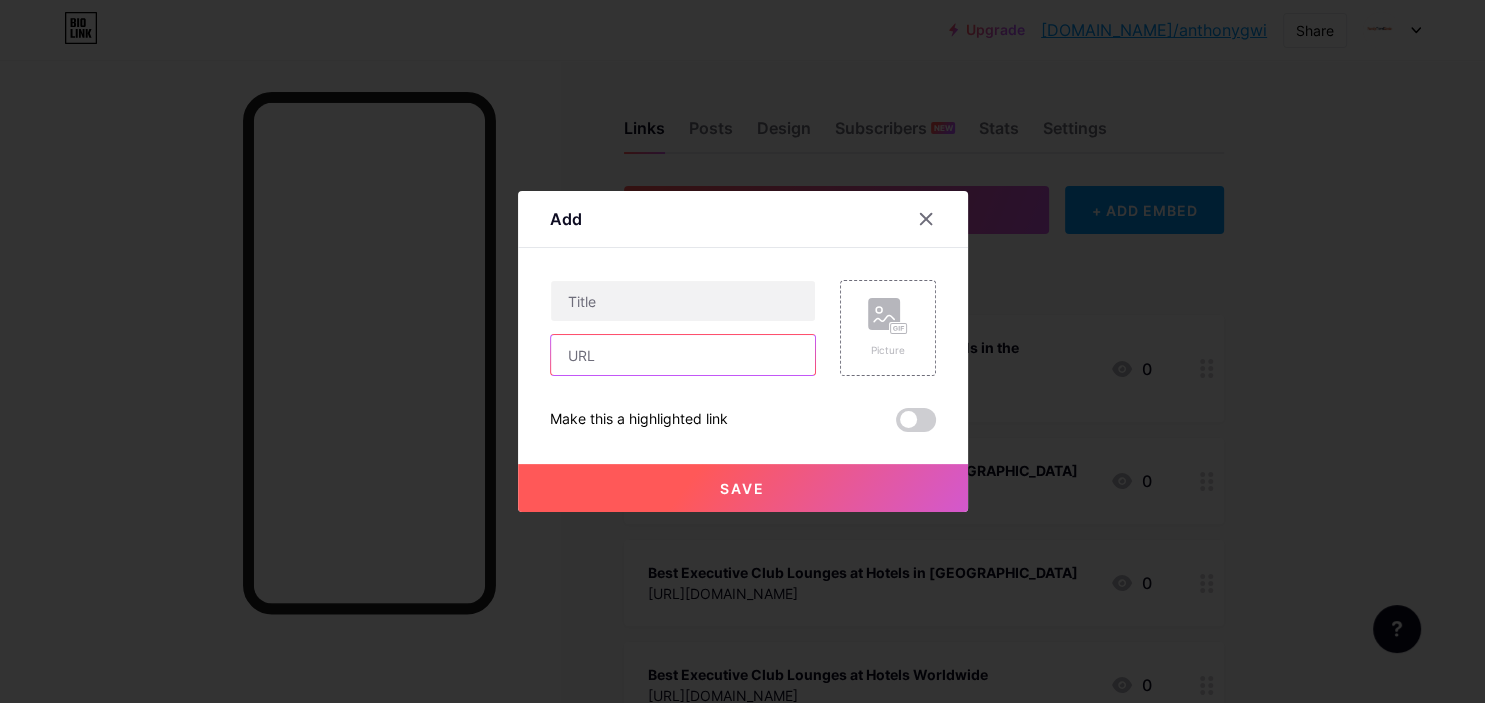 click at bounding box center [683, 355] 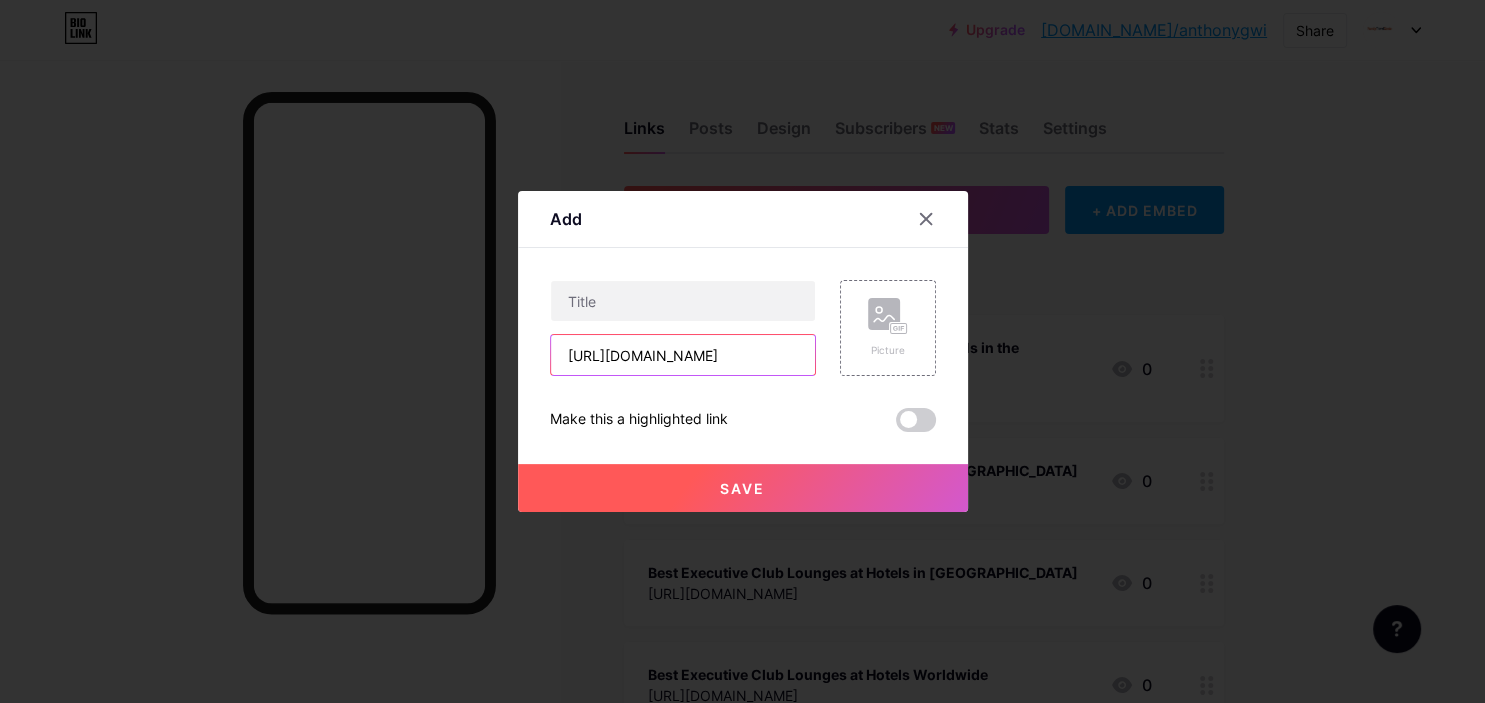 scroll, scrollTop: 0, scrollLeft: 296, axis: horizontal 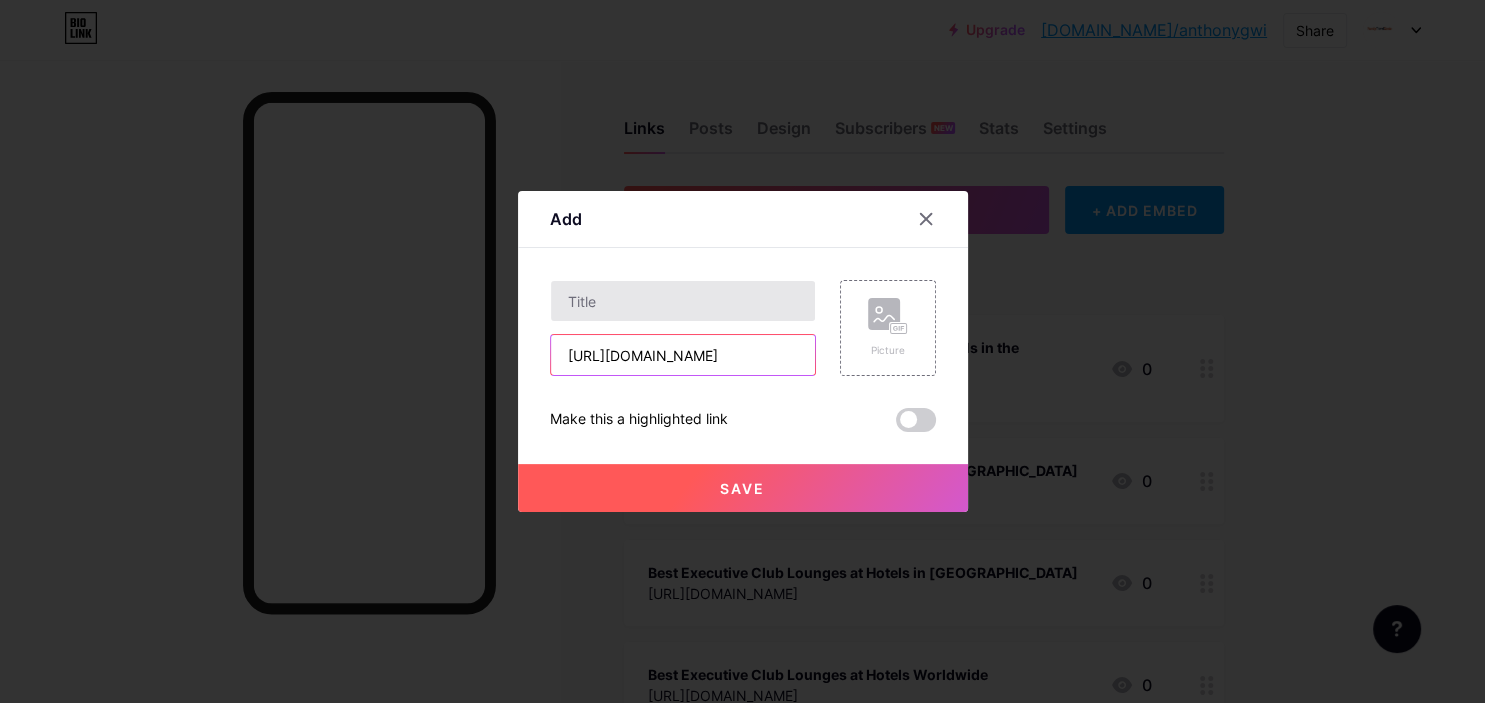 type on "https://familytravelgenie.com/new-york-hilton-midtown-executive-club-lounge/" 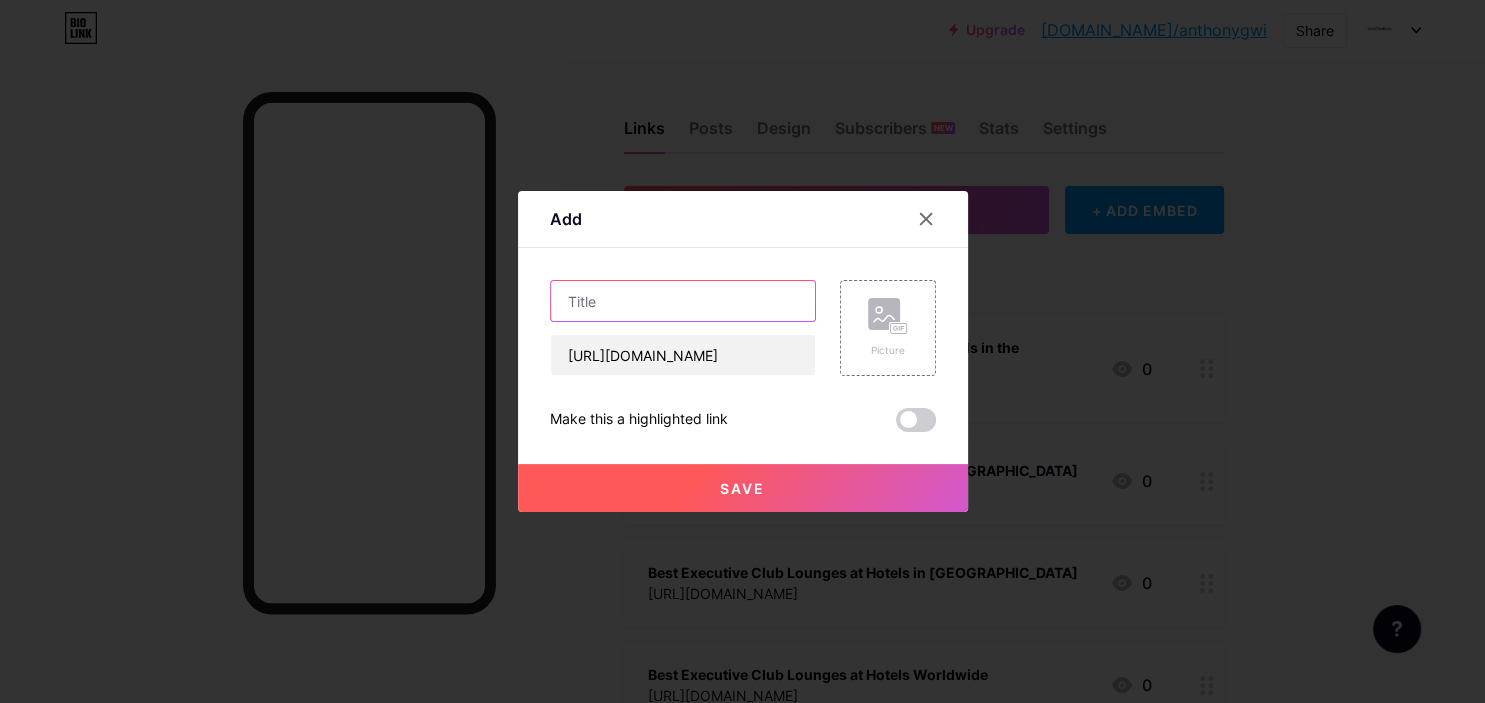 click at bounding box center [683, 301] 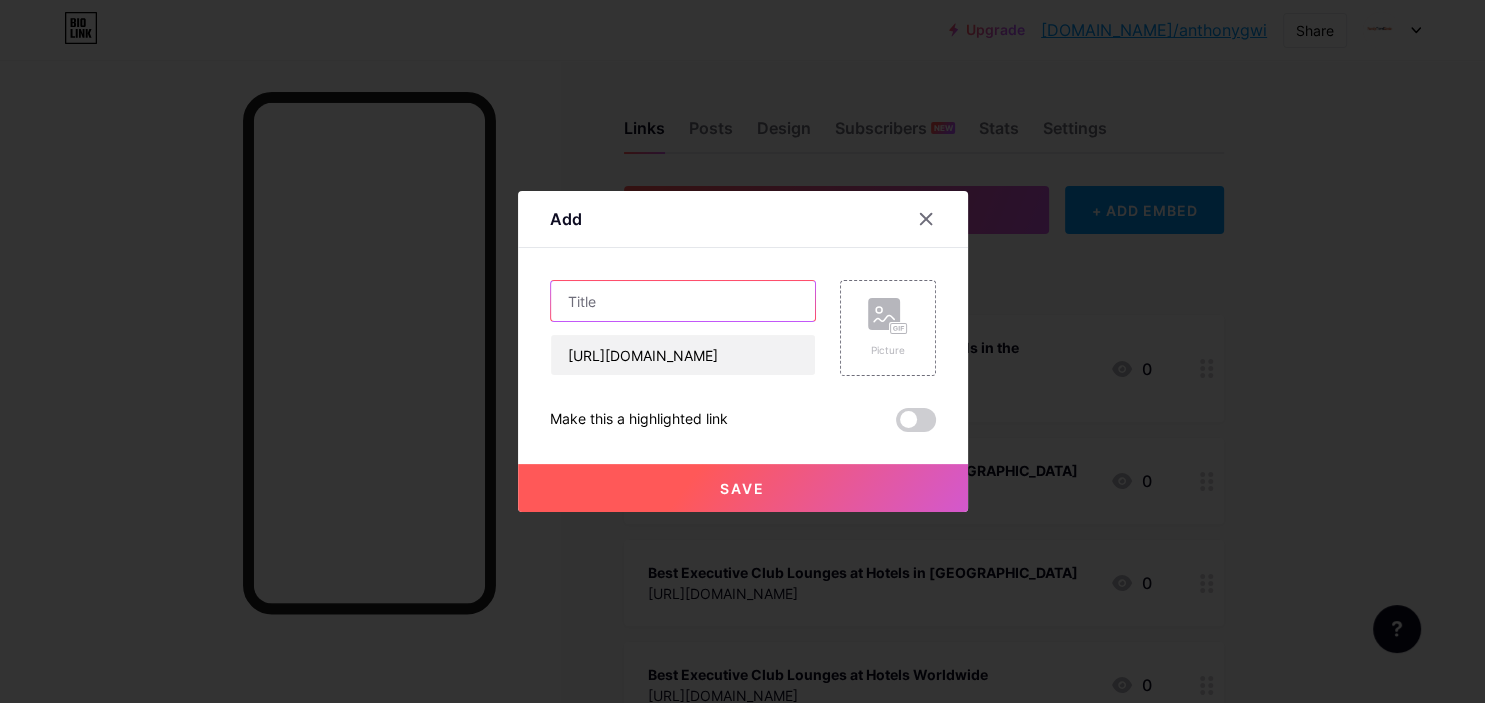 paste on "New York Hilton Midtown Executive Lounge" 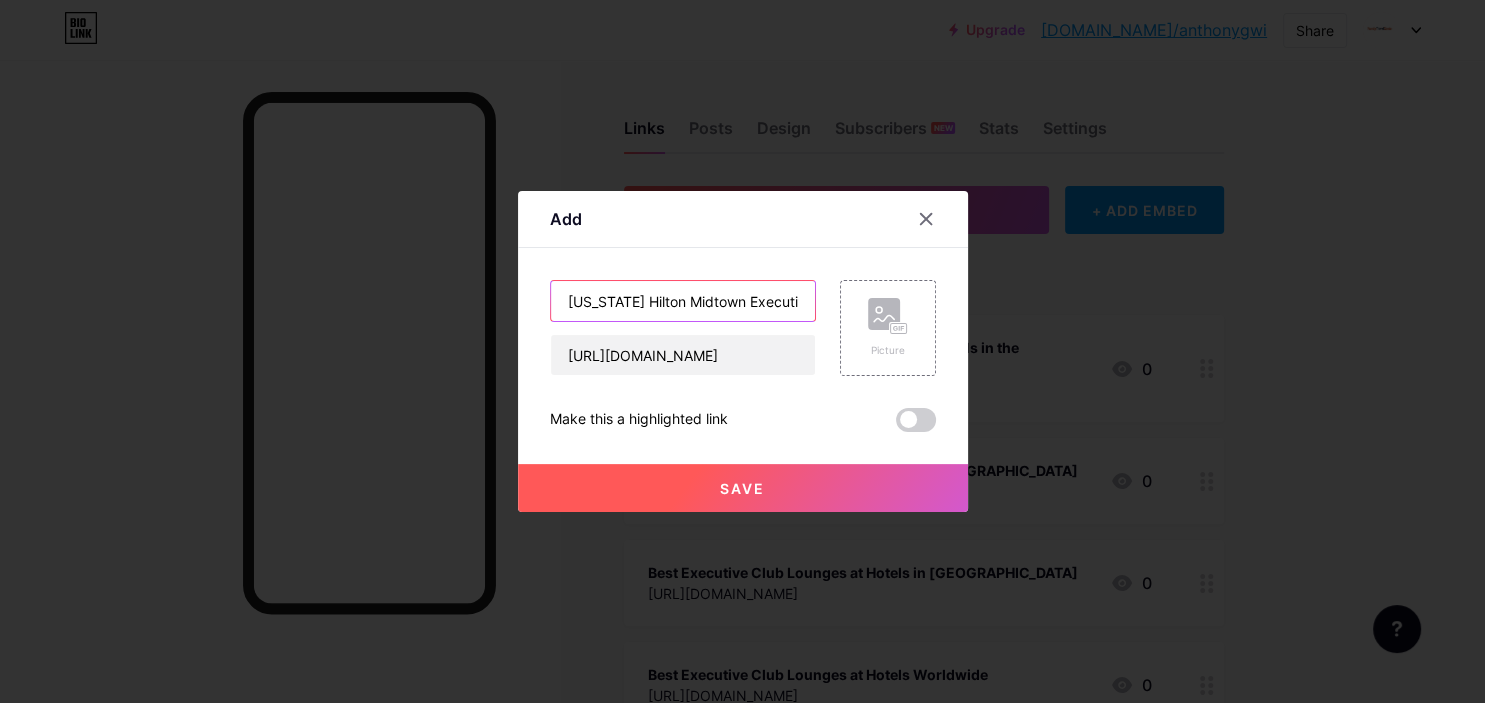 scroll, scrollTop: 0, scrollLeft: 62, axis: horizontal 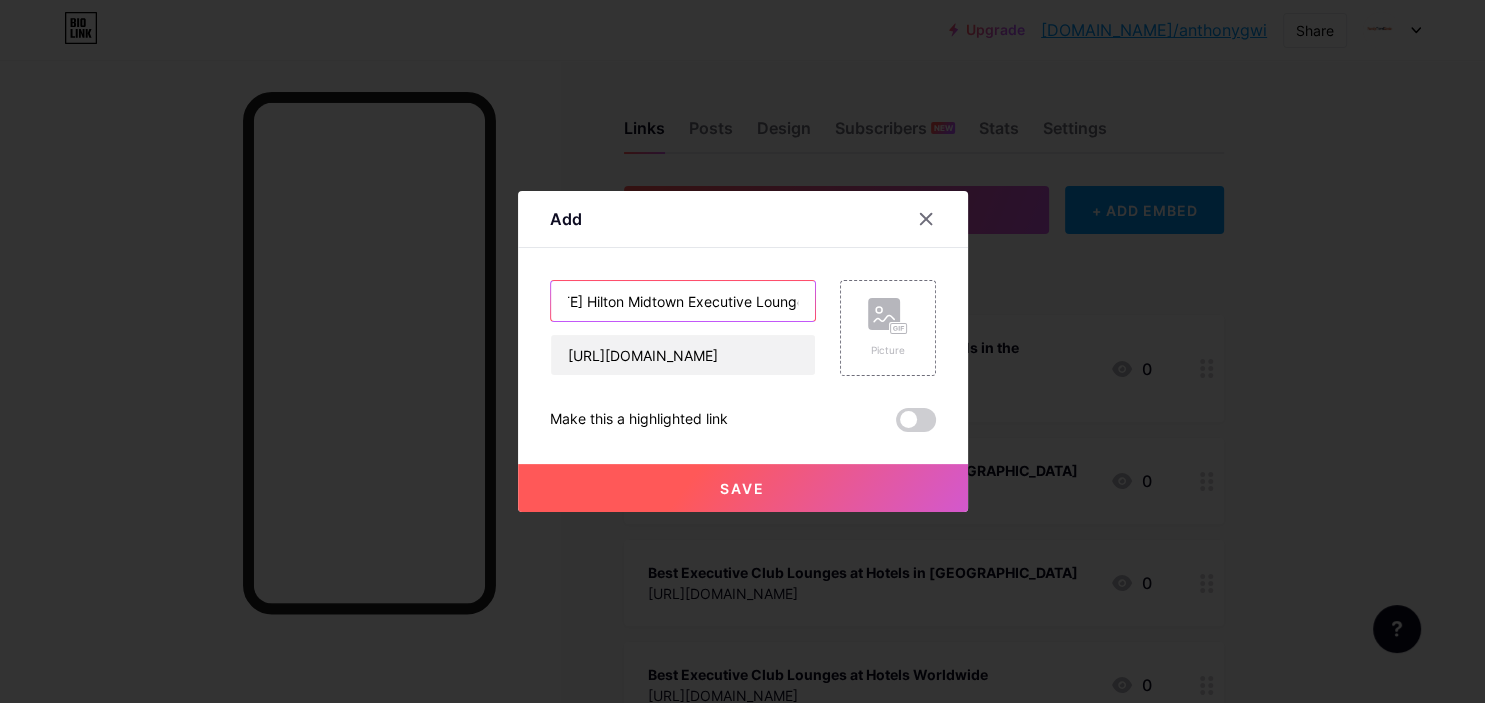type on "New York Hilton Midtown Executive Lounge" 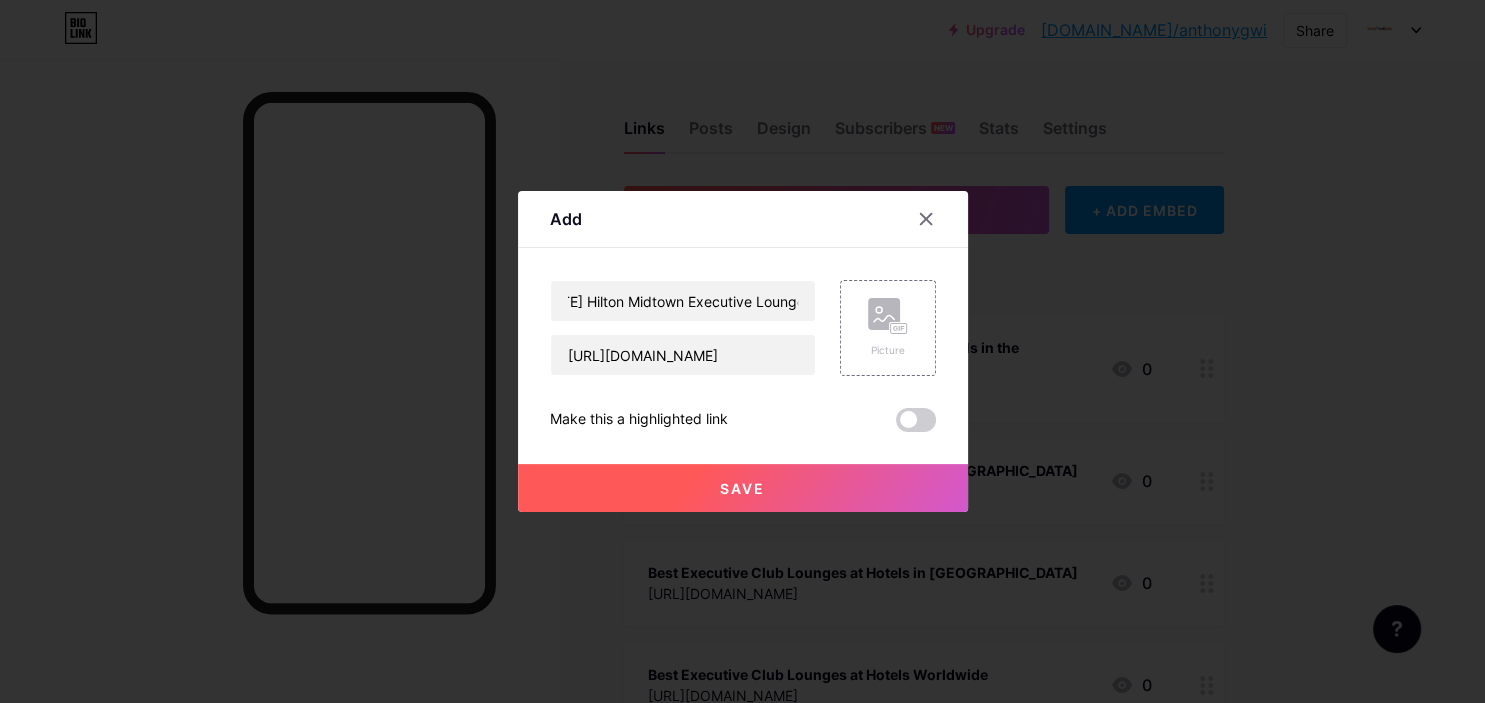 click on "Save" at bounding box center (743, 488) 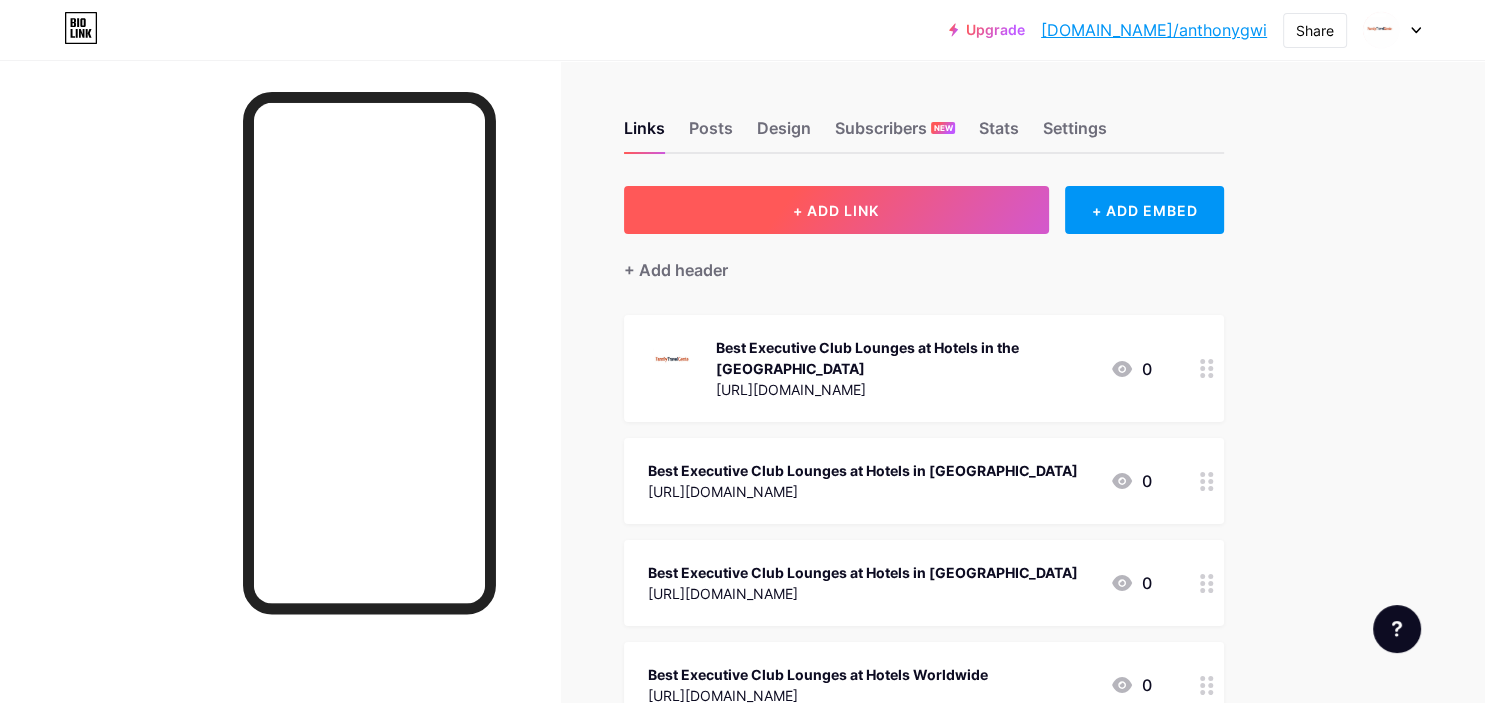 click on "+ ADD LINK" at bounding box center (836, 210) 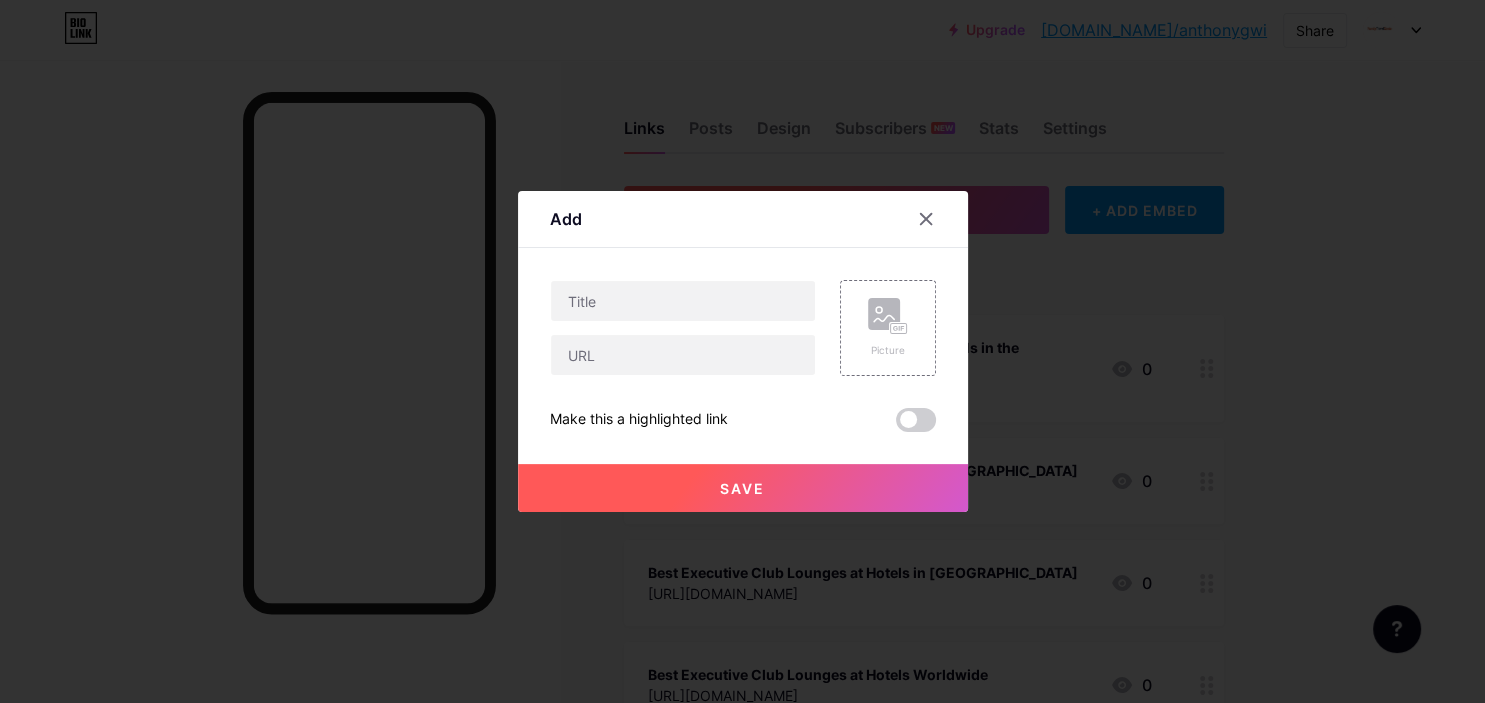 type 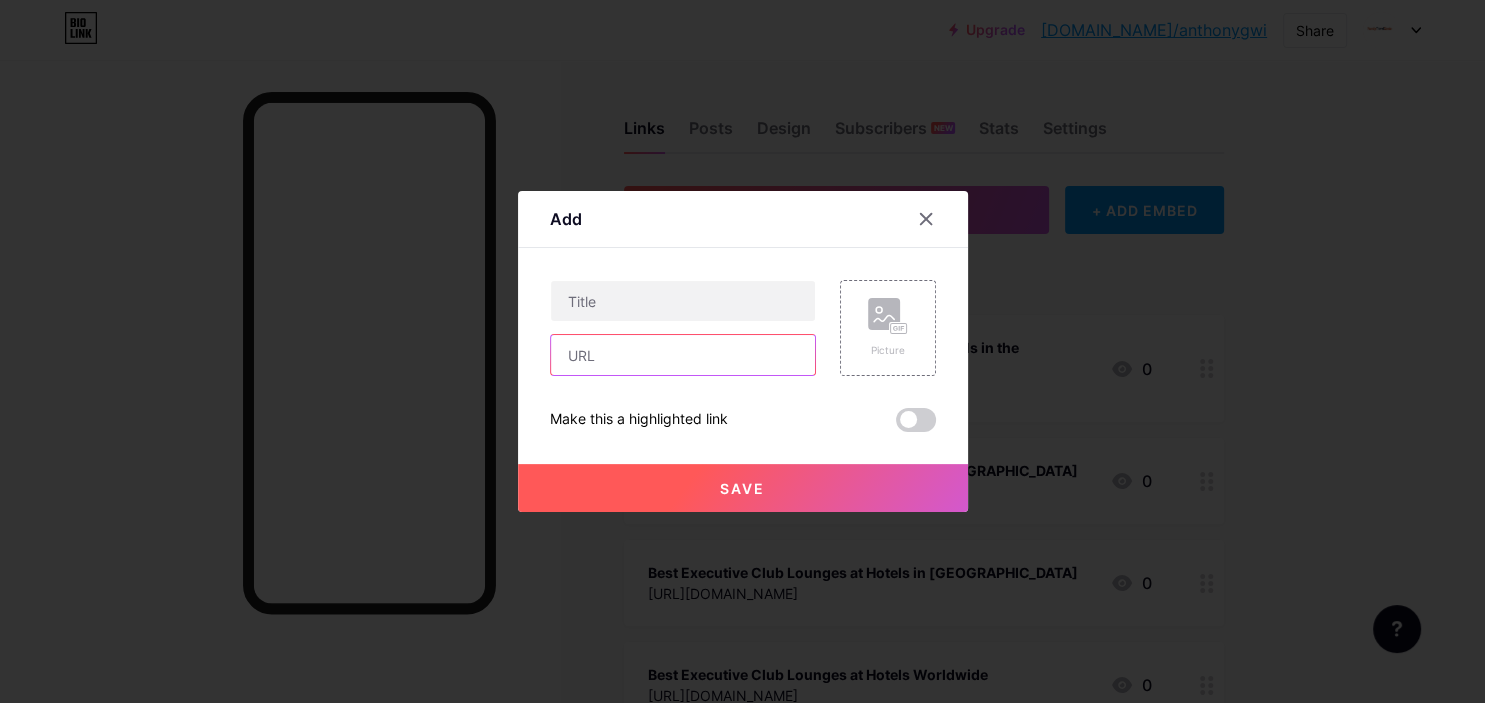 click at bounding box center (683, 355) 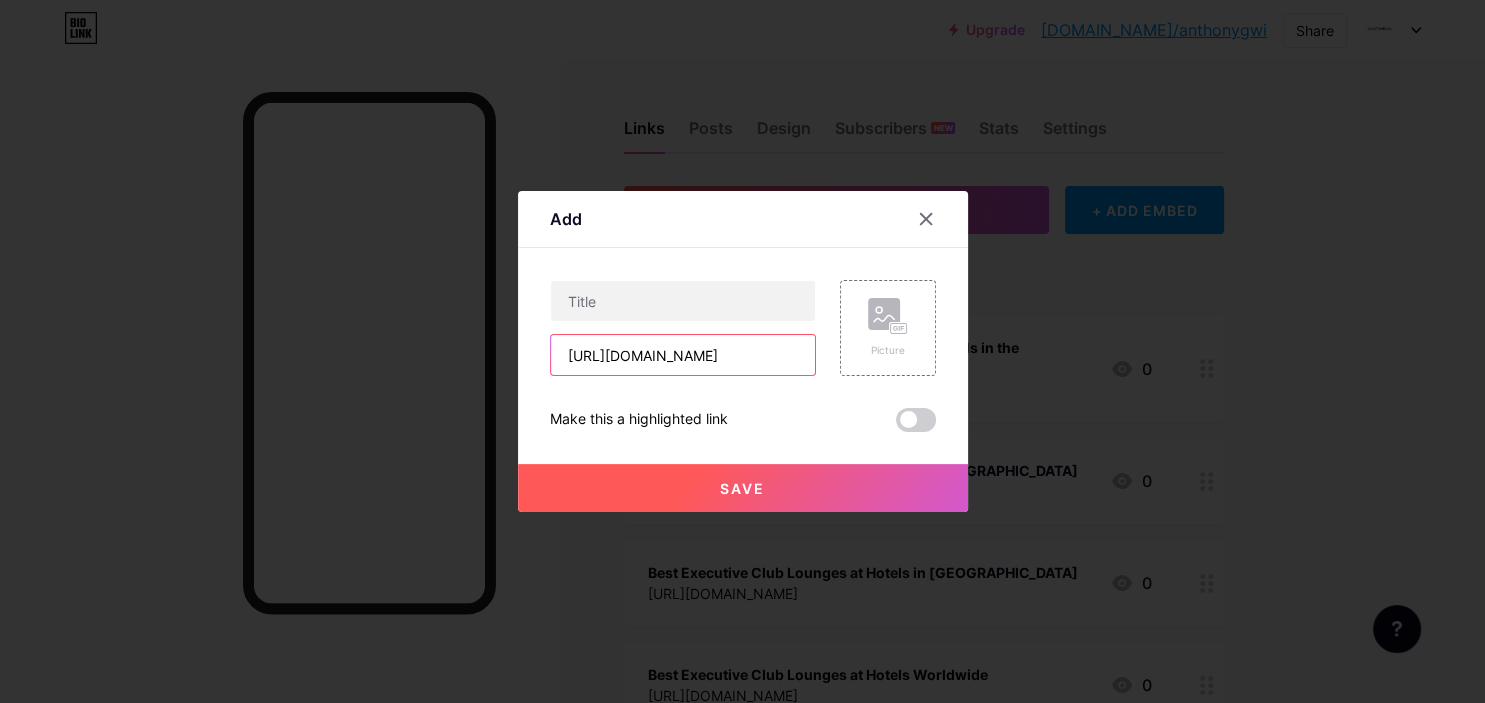 scroll, scrollTop: 0, scrollLeft: 278, axis: horizontal 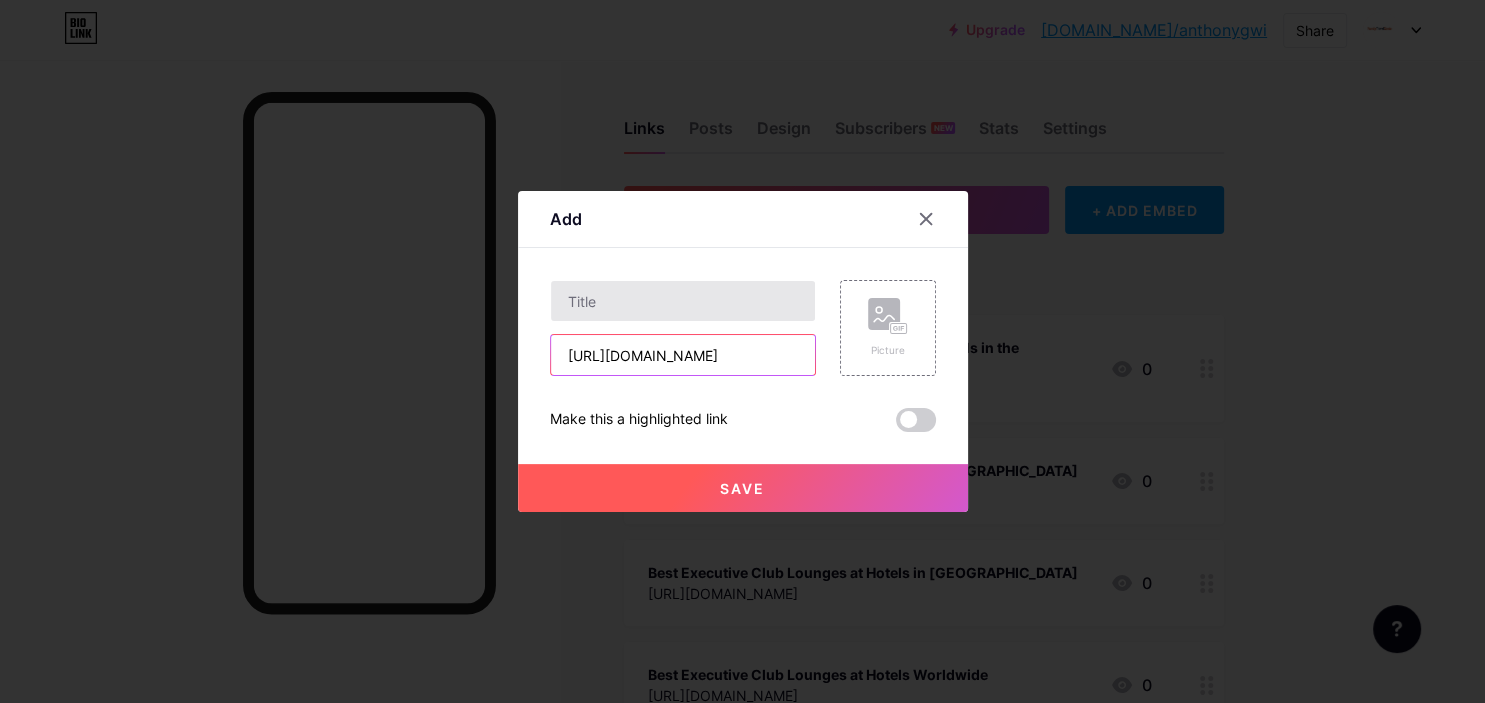 type on "https://familytravelgenie.com/what-are-the-best-fake-markets-in-shenzhen/" 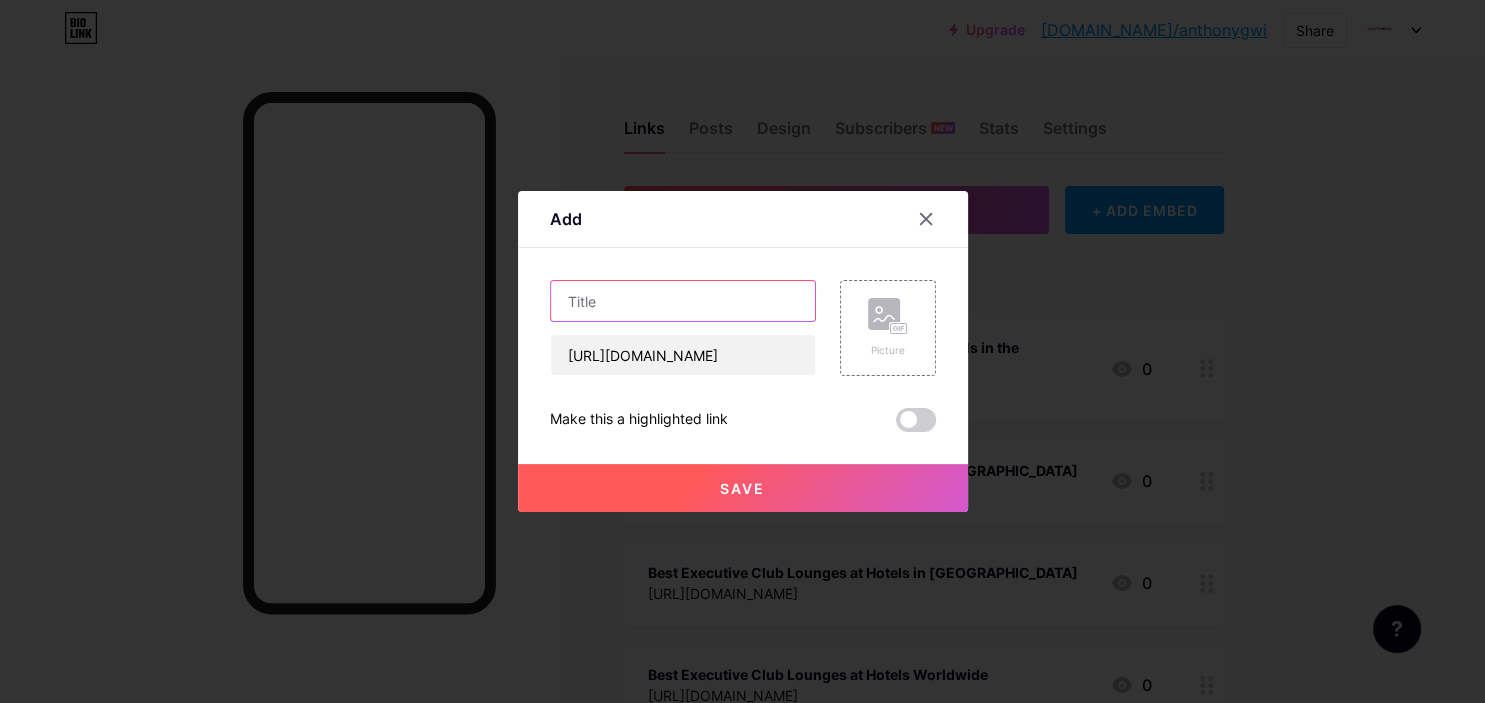click at bounding box center [683, 301] 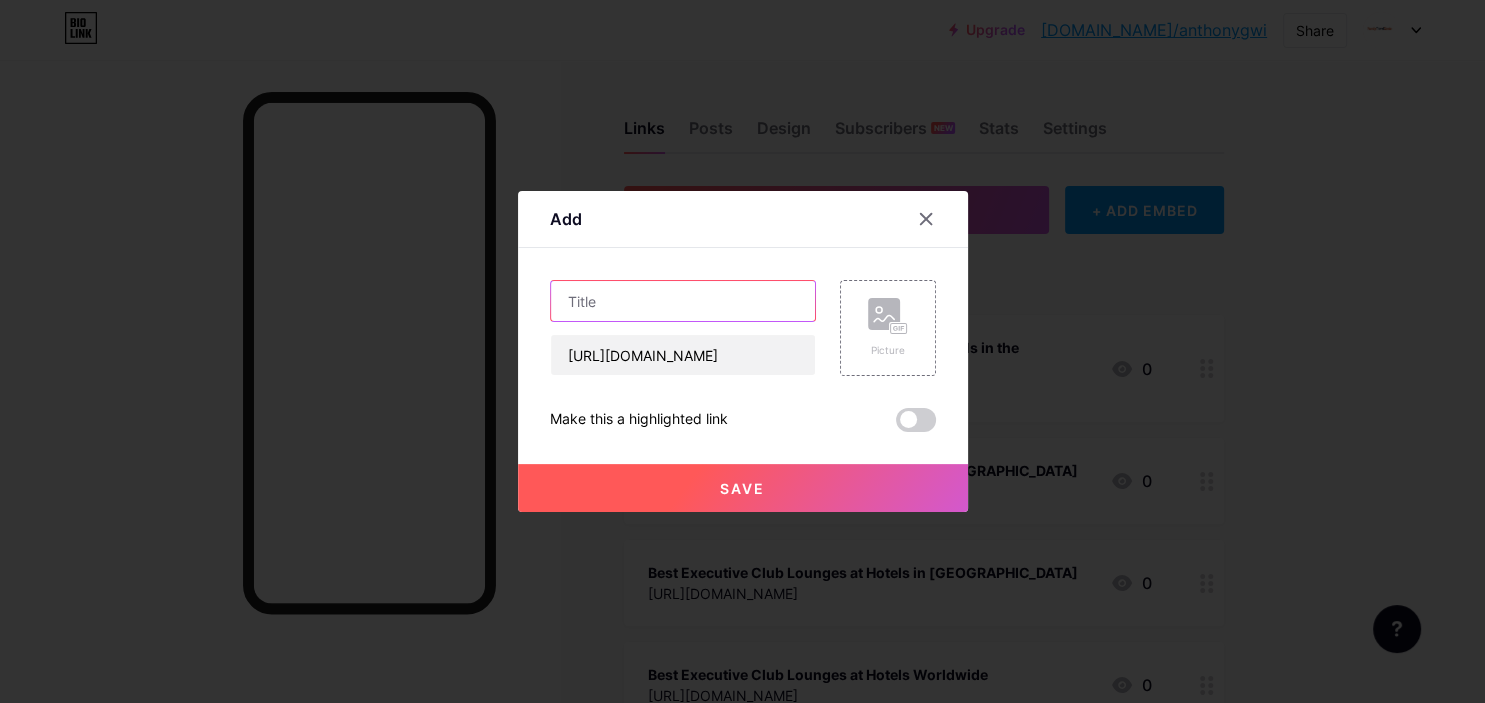 paste on "Top Fake Markets In Shenzhen – Shopping Guide" 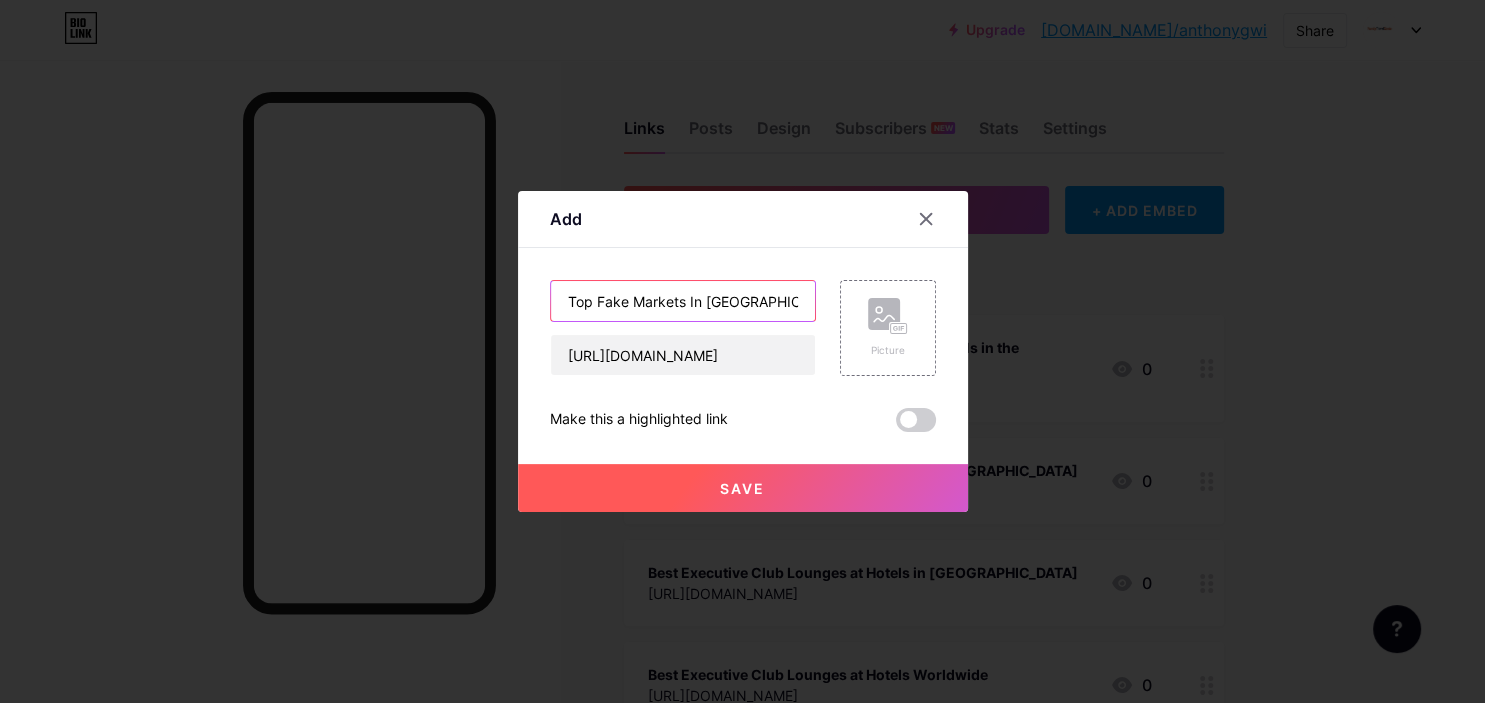 scroll, scrollTop: 0, scrollLeft: 93, axis: horizontal 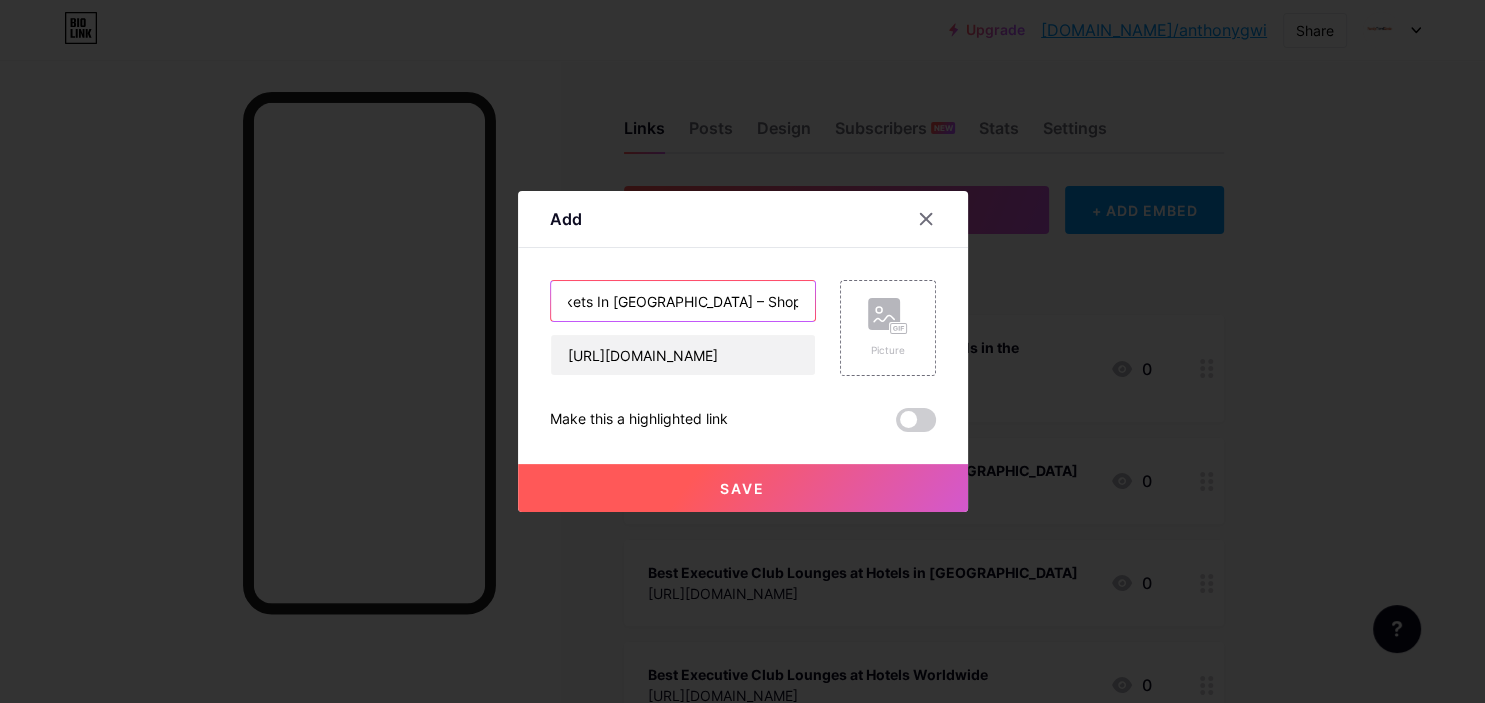 type on "Top Fake Markets In Shenzhen – Shopping Guide" 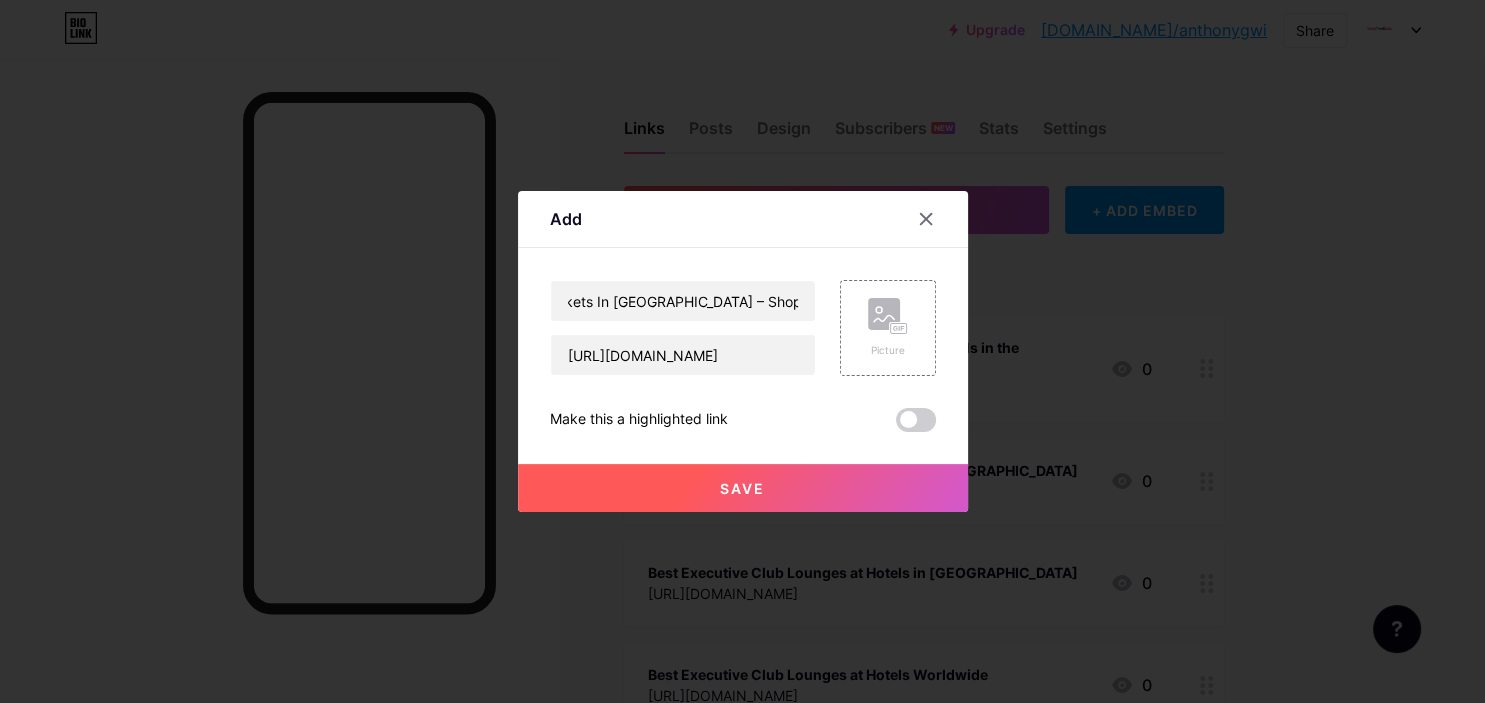 click on "Save" at bounding box center (743, 488) 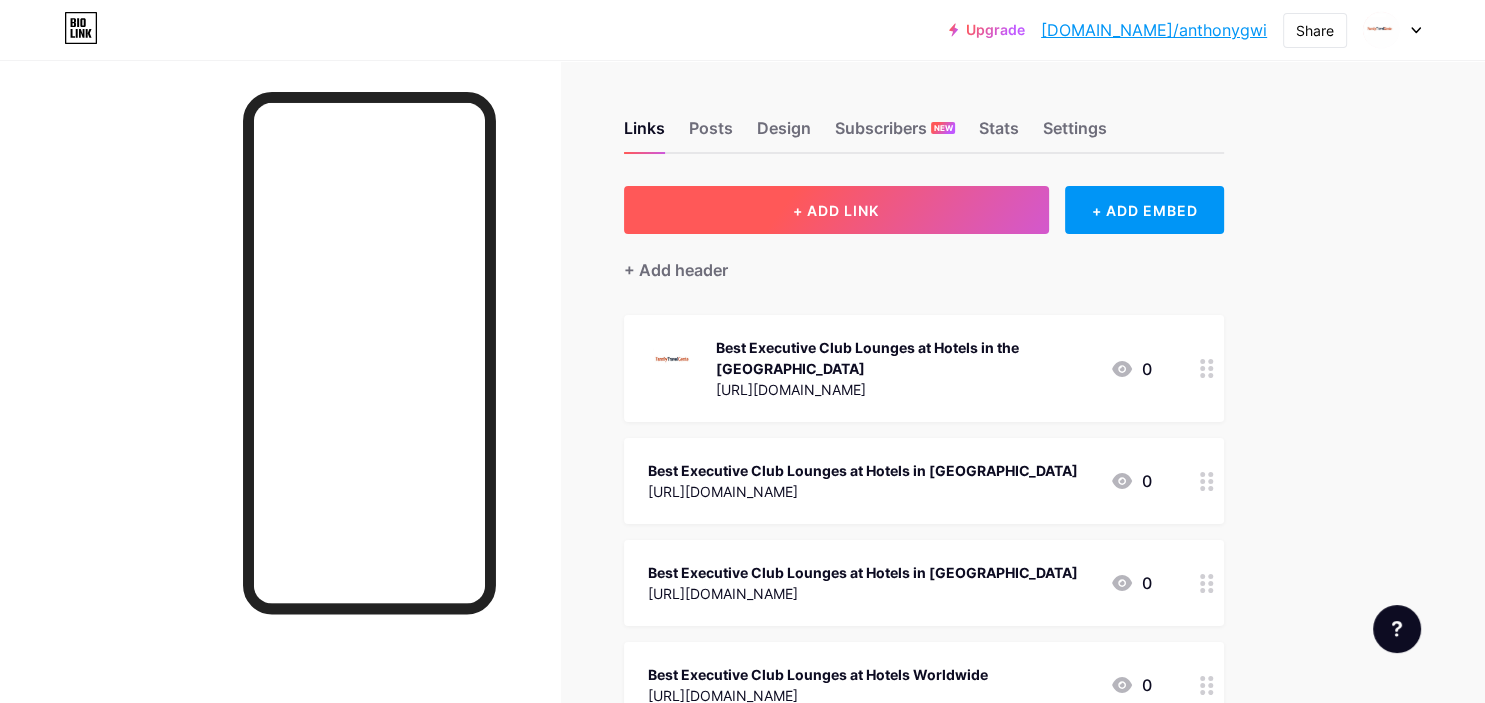 click on "+ ADD LINK" at bounding box center [836, 210] 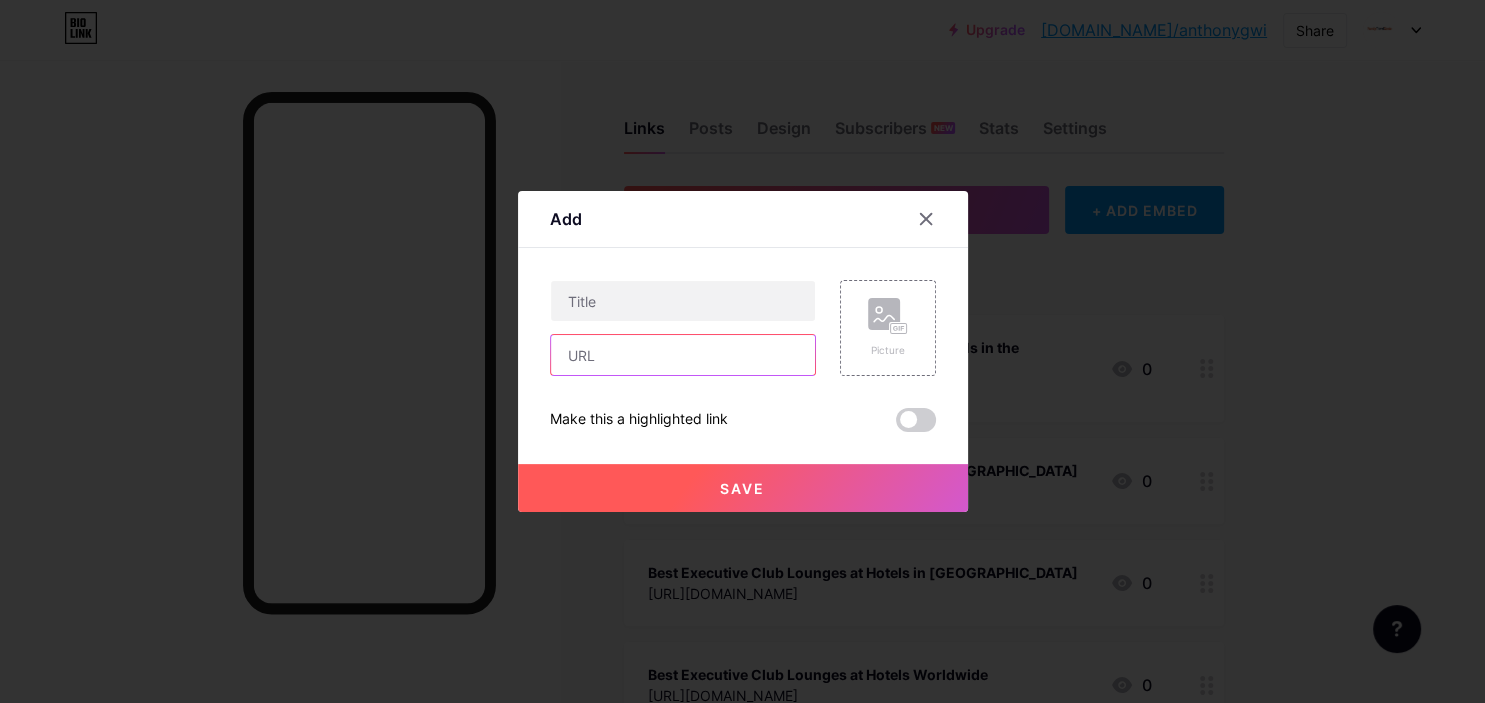 click at bounding box center (683, 355) 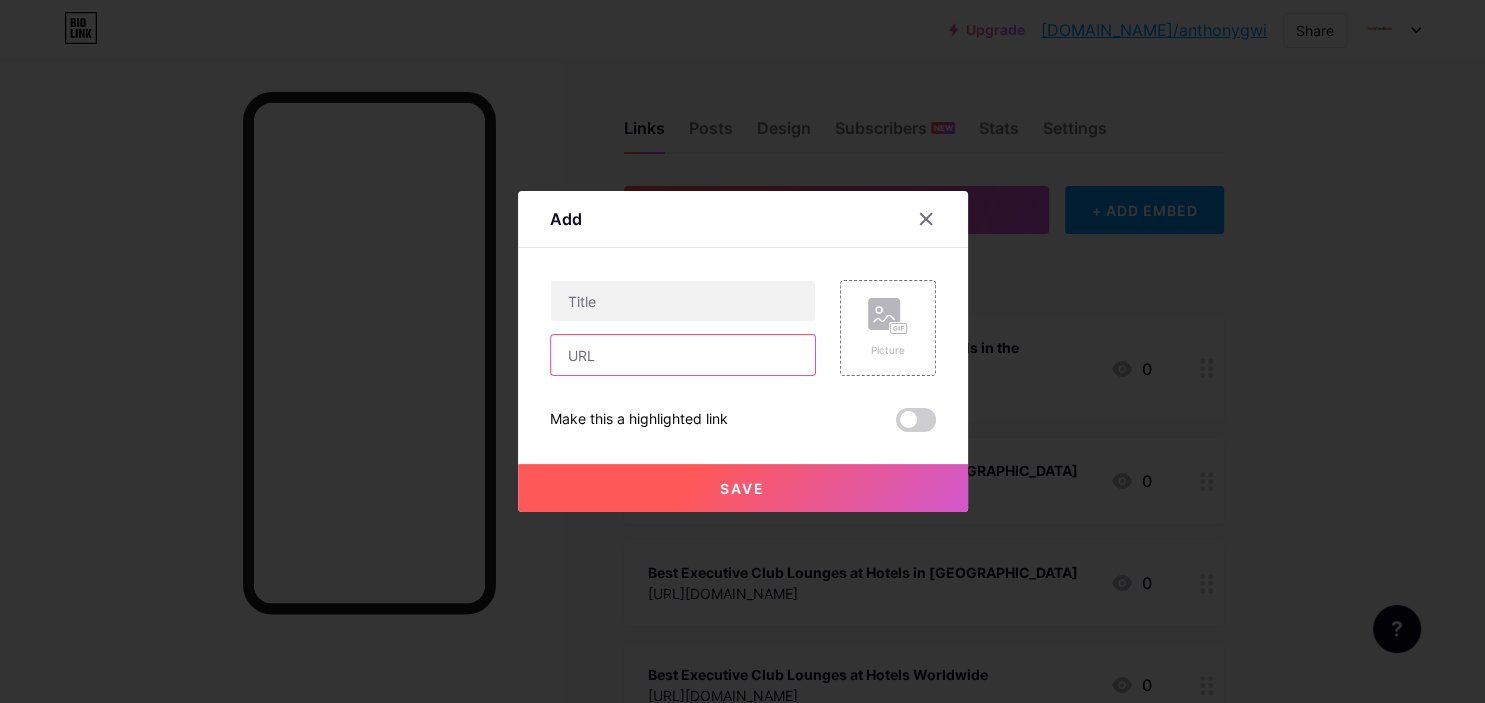 paste on "https://familytravelgenie.com/what-are-the-best-fake-markets-in-pattaya/" 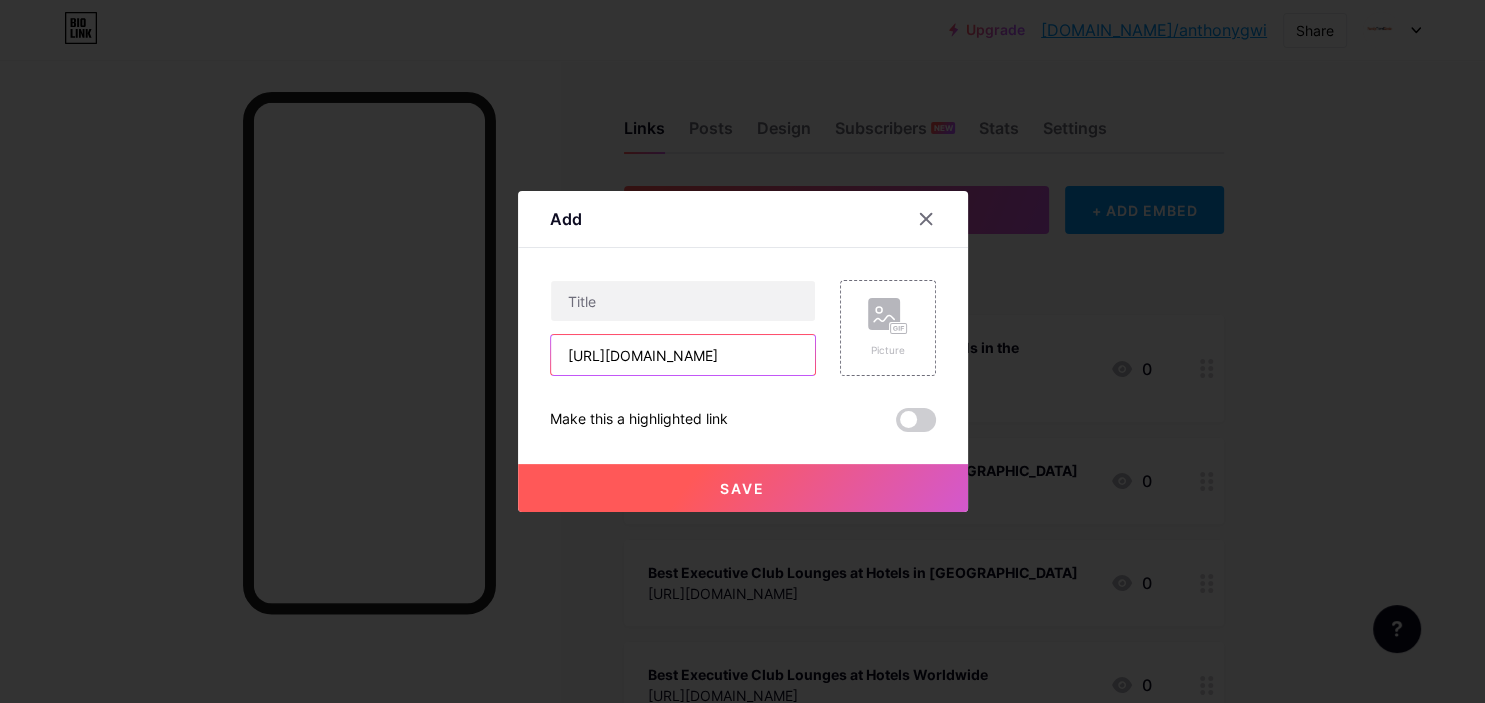 scroll, scrollTop: 0, scrollLeft: 264, axis: horizontal 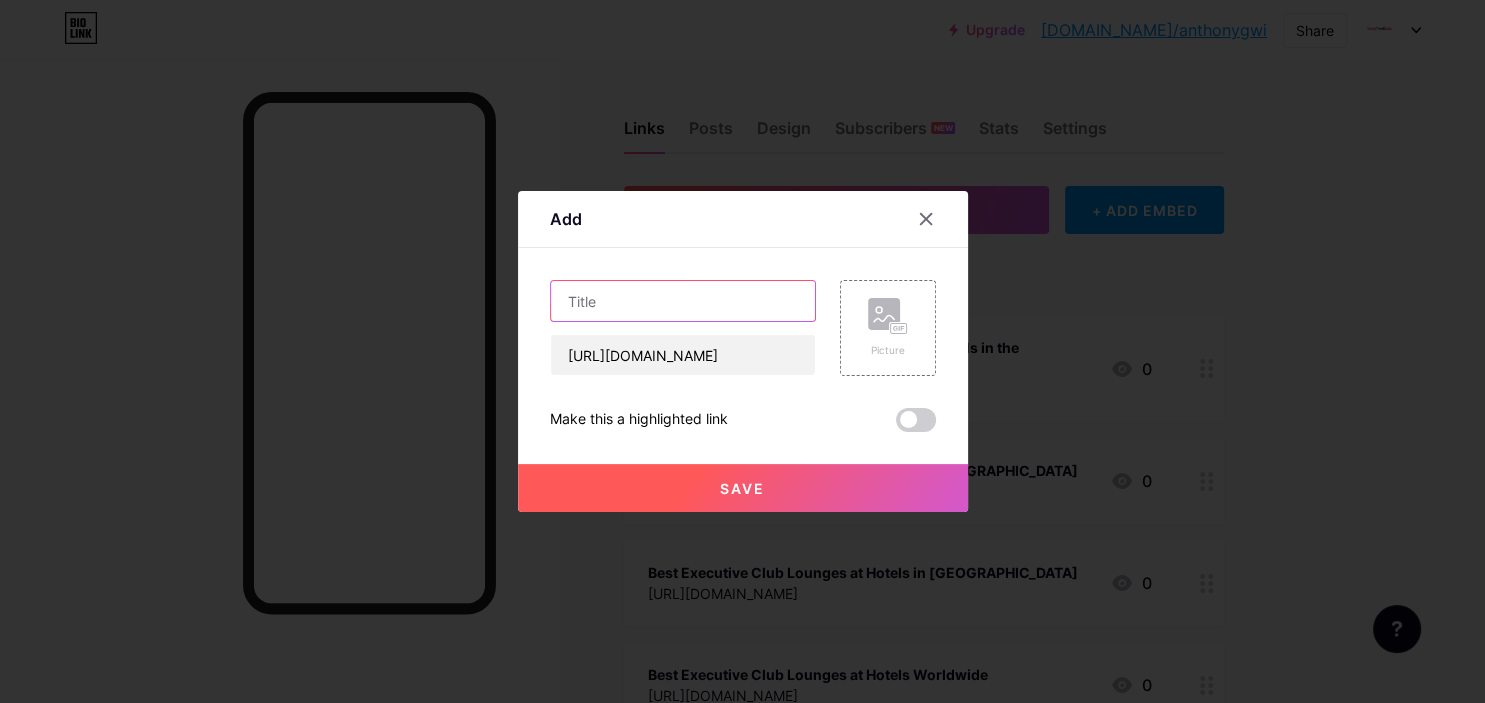 click at bounding box center [683, 301] 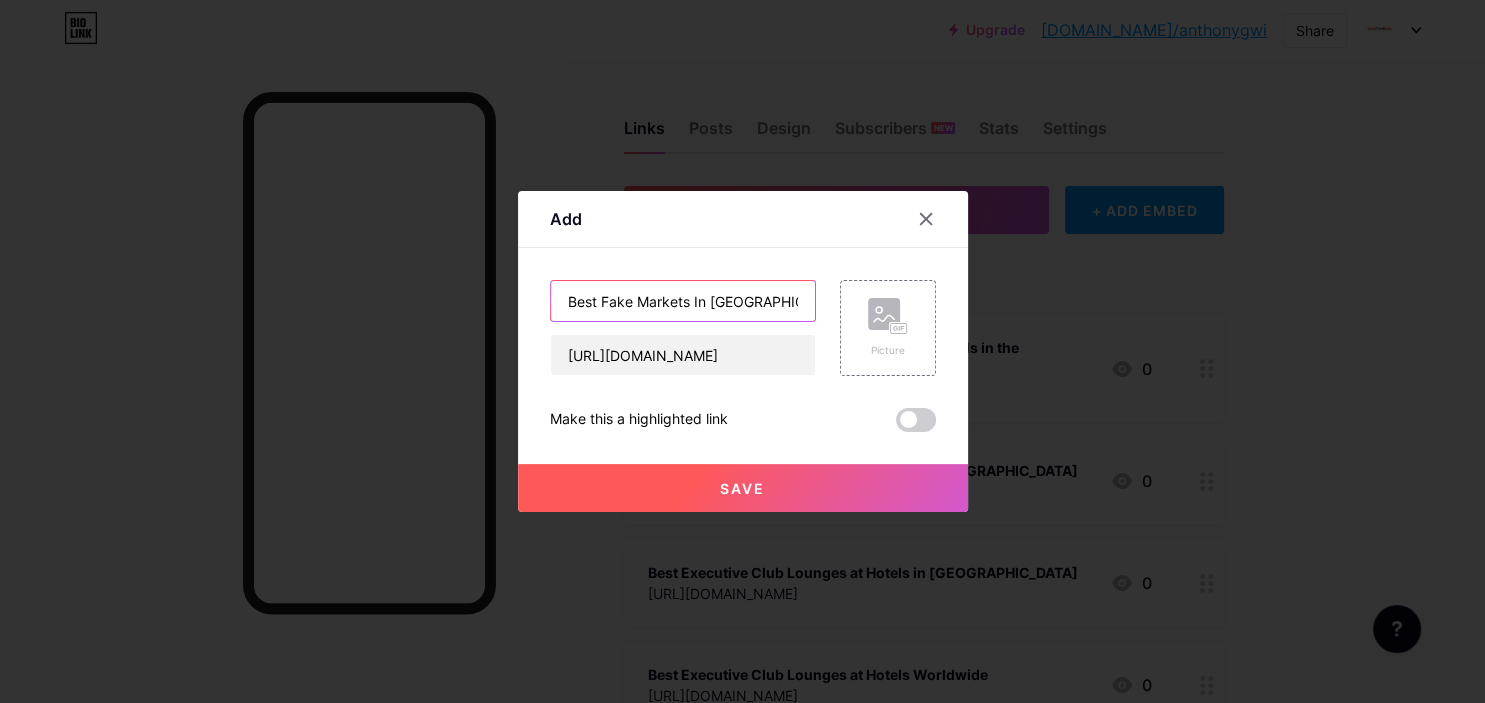 scroll, scrollTop: 0, scrollLeft: 106, axis: horizontal 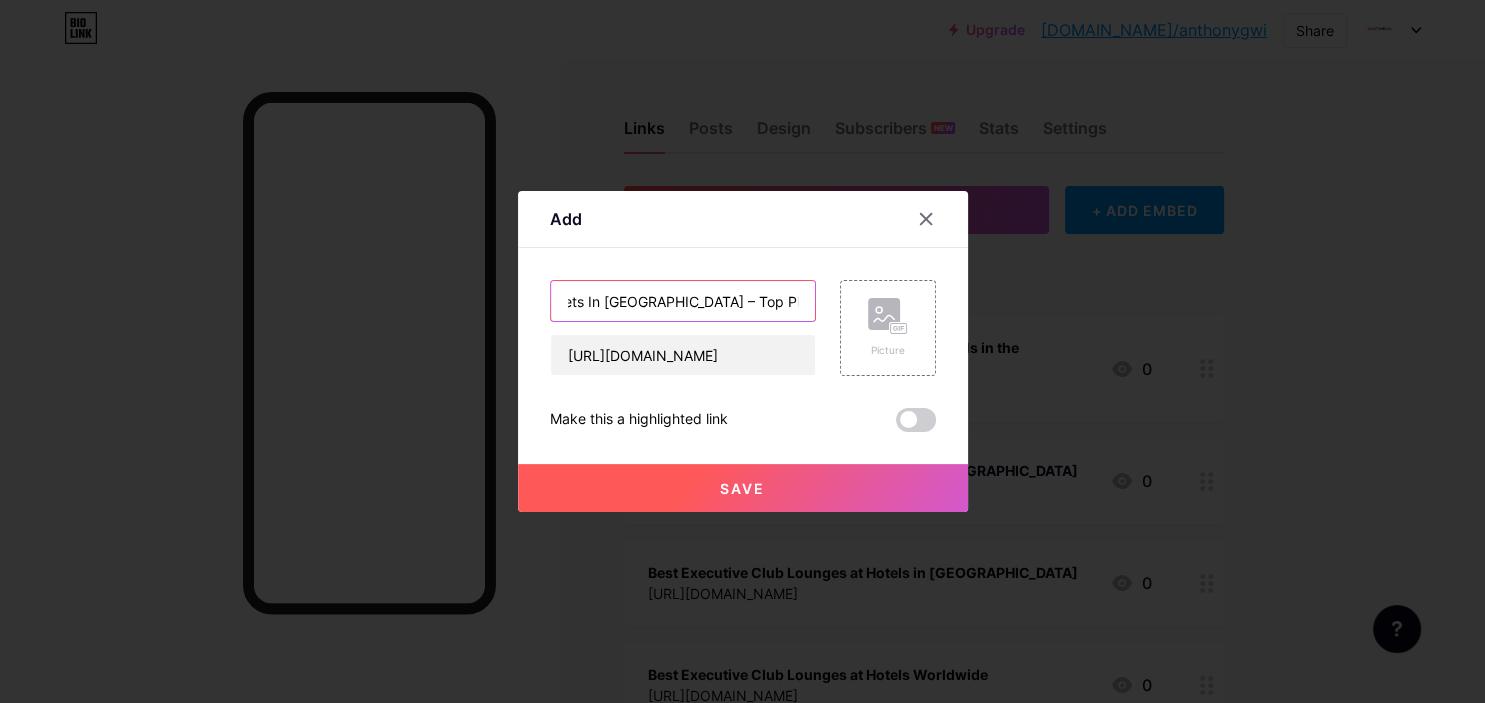 type on "Best Fake Markets In Pattaya – Top Places To Shop" 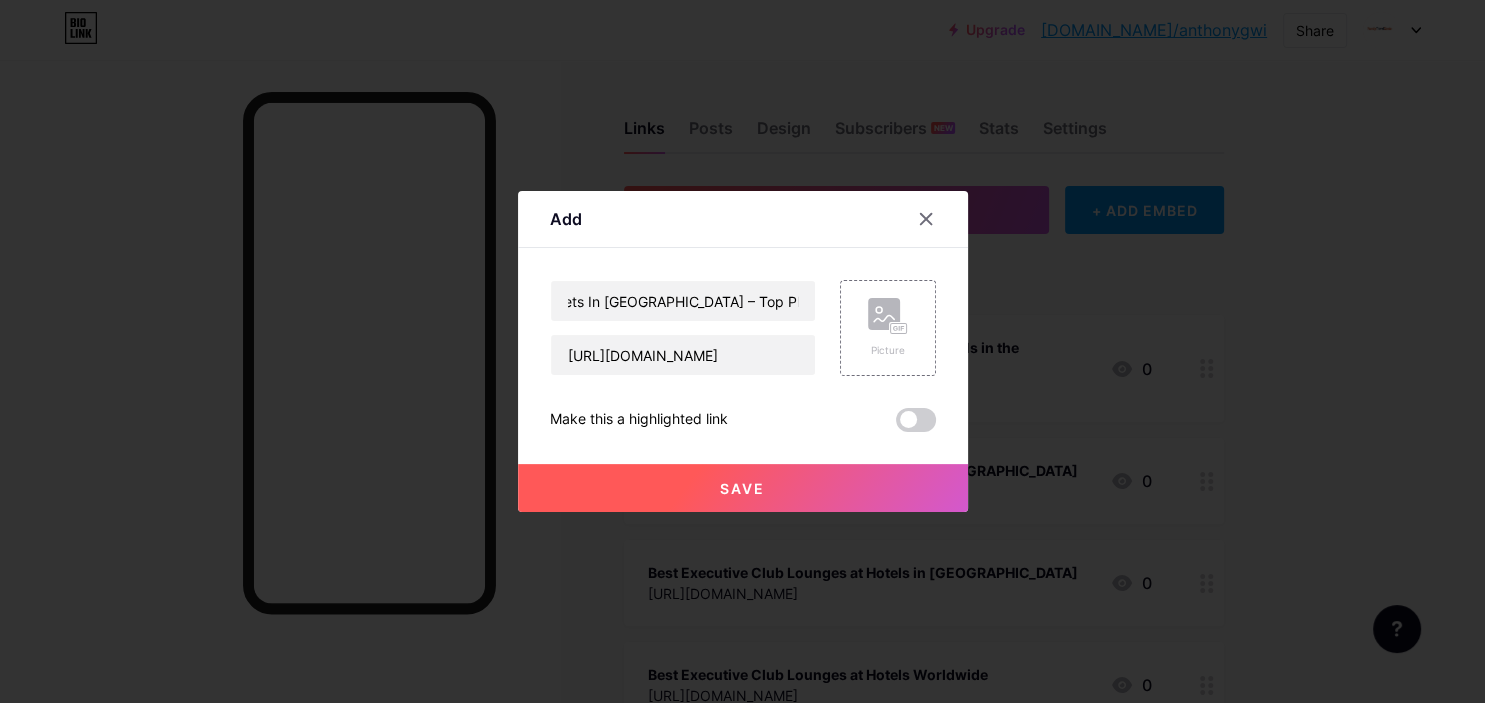 click on "Save" at bounding box center (743, 488) 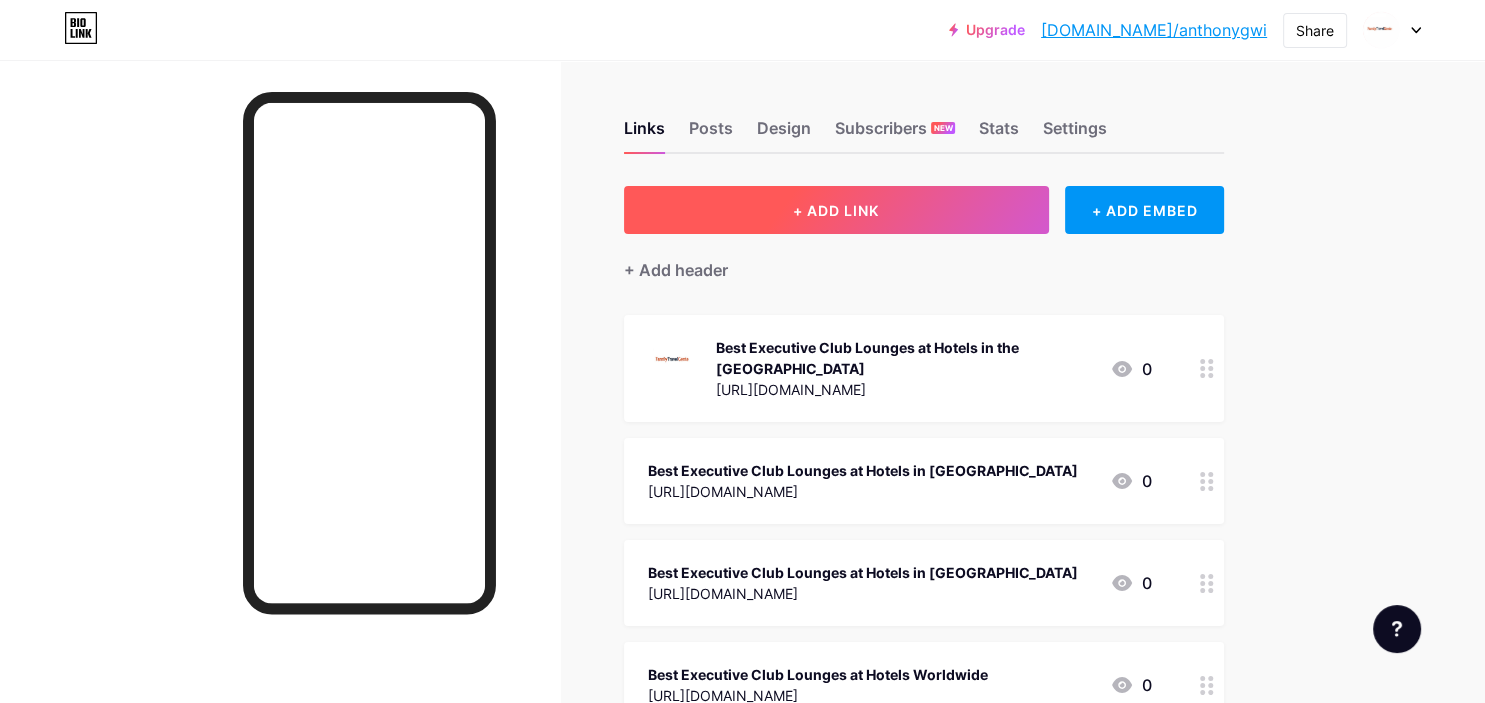 click on "+ ADD LINK" at bounding box center (836, 210) 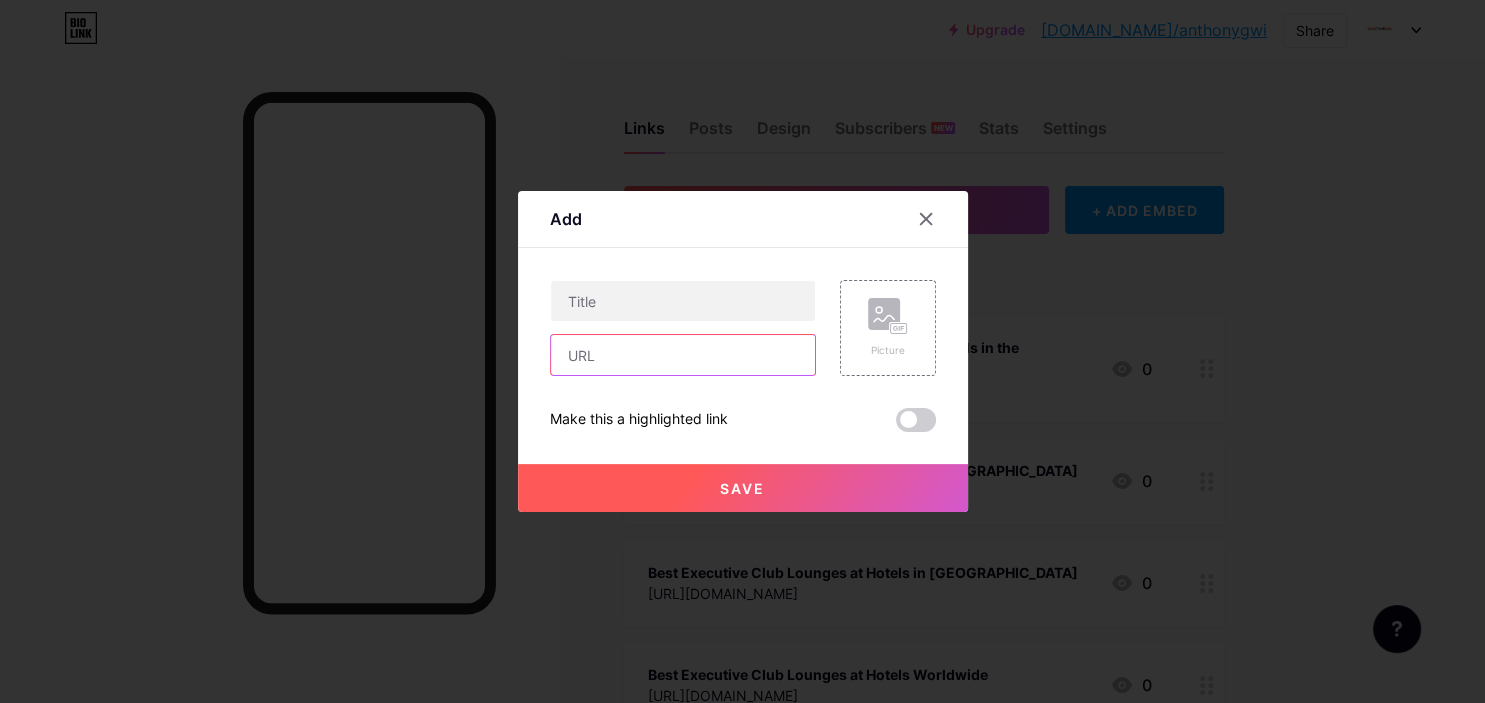 click at bounding box center [683, 355] 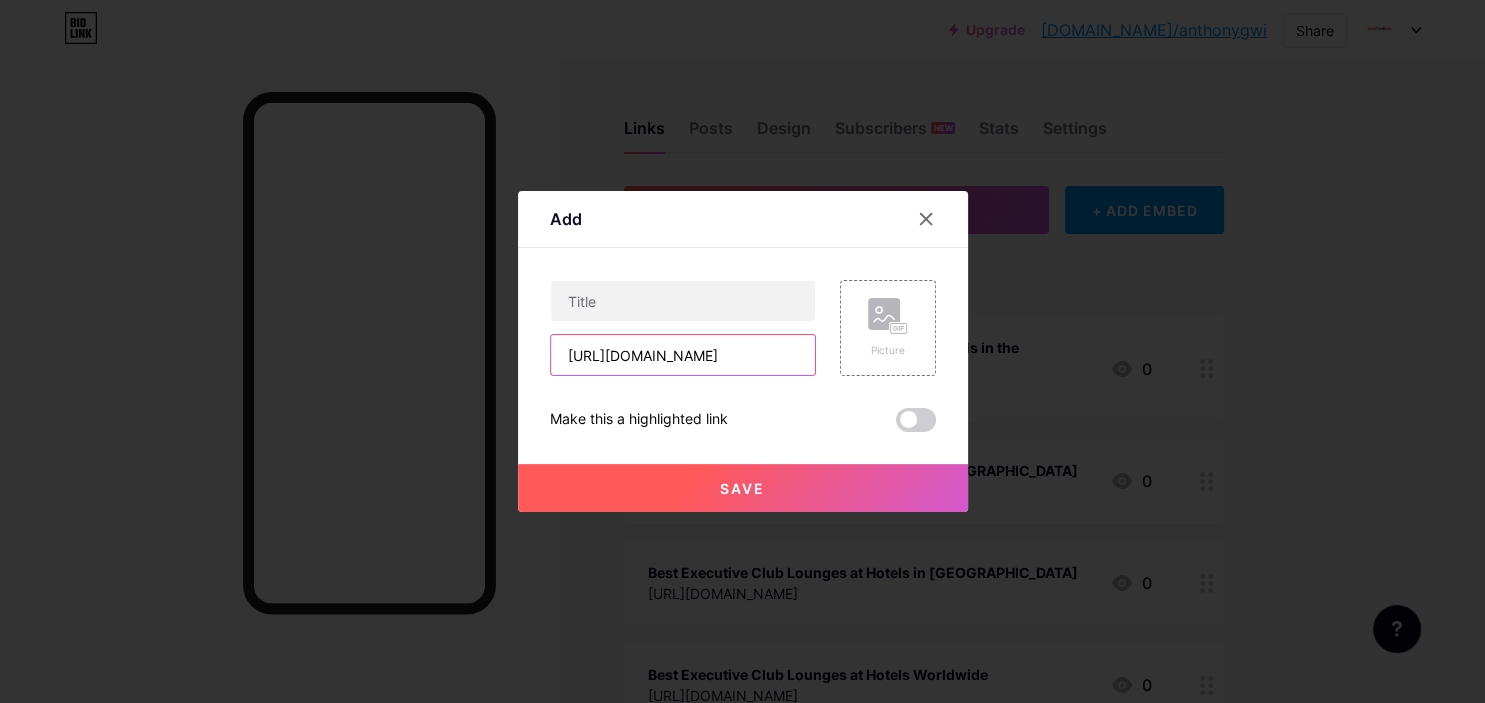 scroll, scrollTop: 0, scrollLeft: 271, axis: horizontal 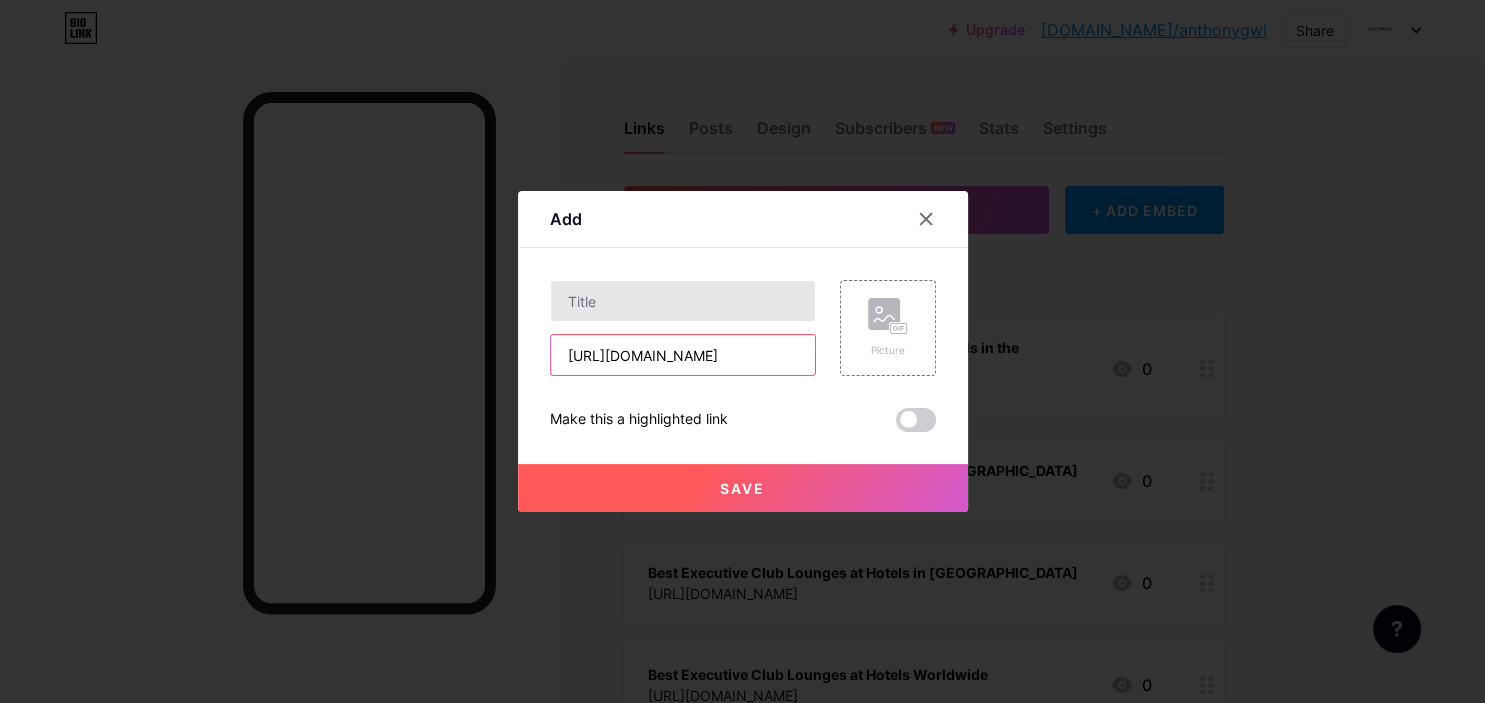 type on "https://familytravelgenie.com/what-are-the-best-fake-markets-in-malaysia/" 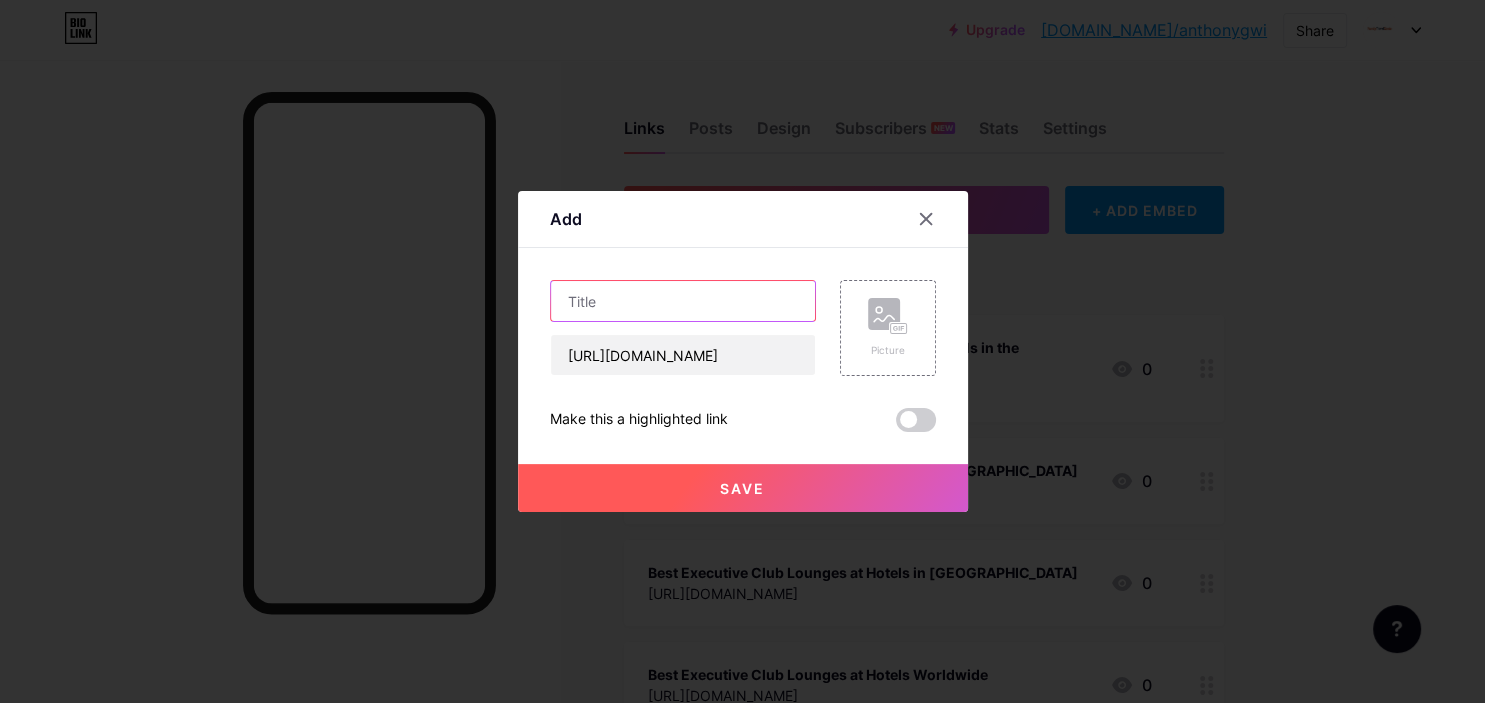 click at bounding box center [683, 301] 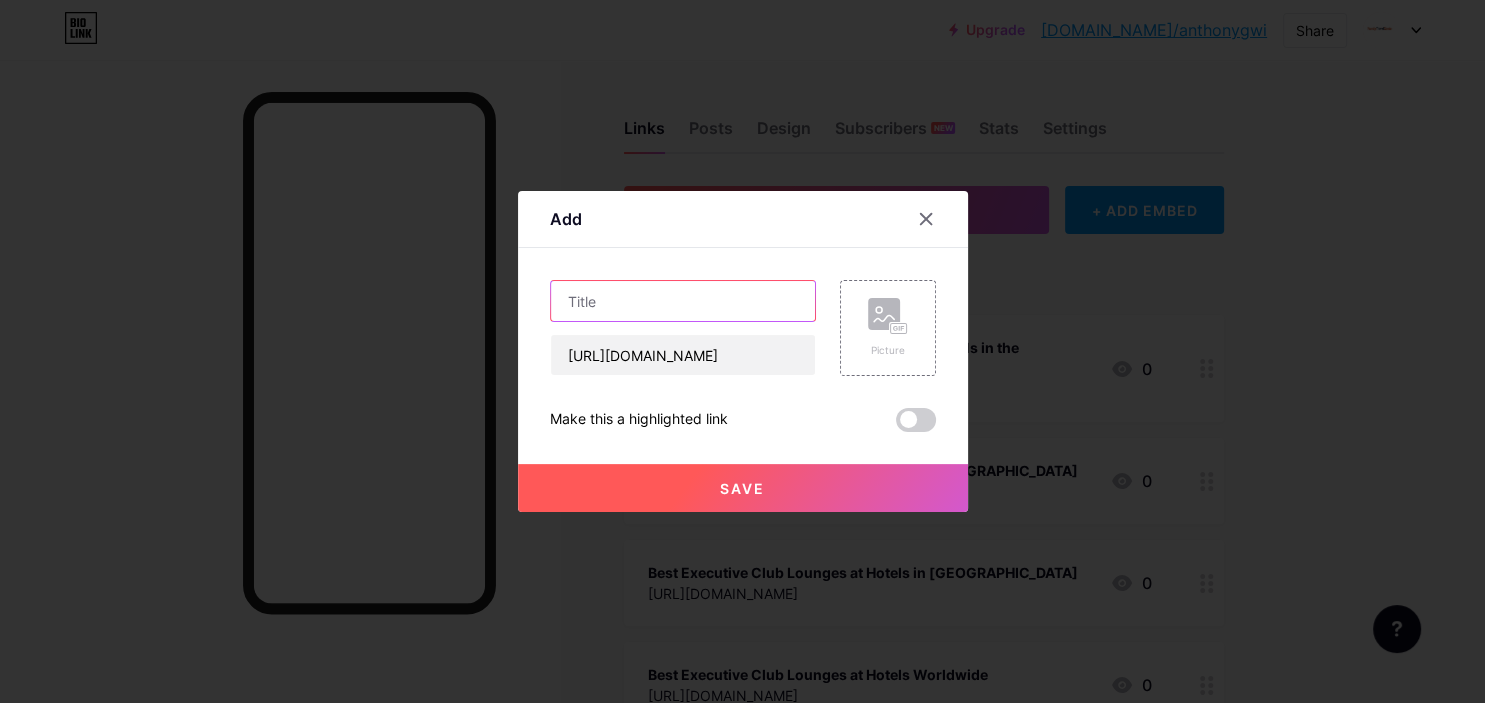 paste on "Top Fake Markets In Malaysia – Bargain Hunter’s Guide" 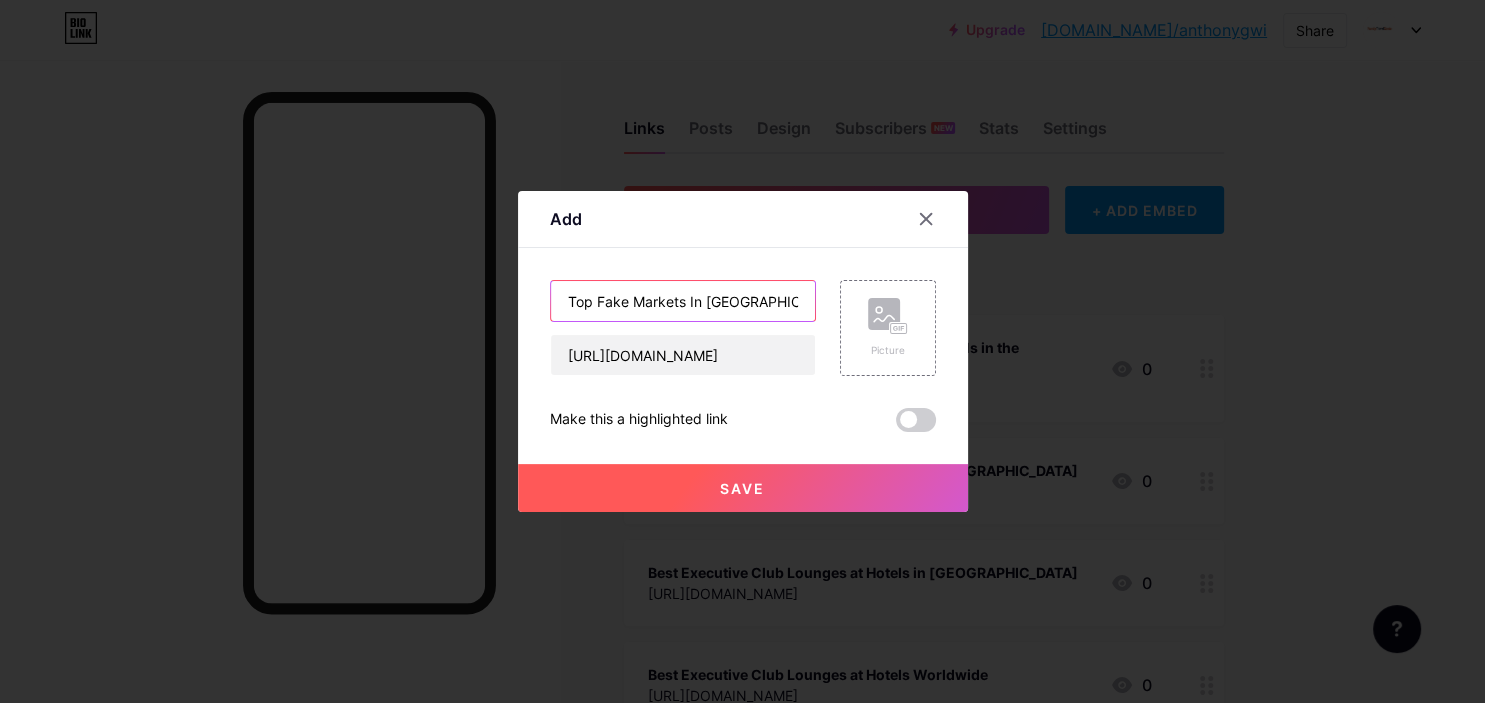 scroll, scrollTop: 0, scrollLeft: 130, axis: horizontal 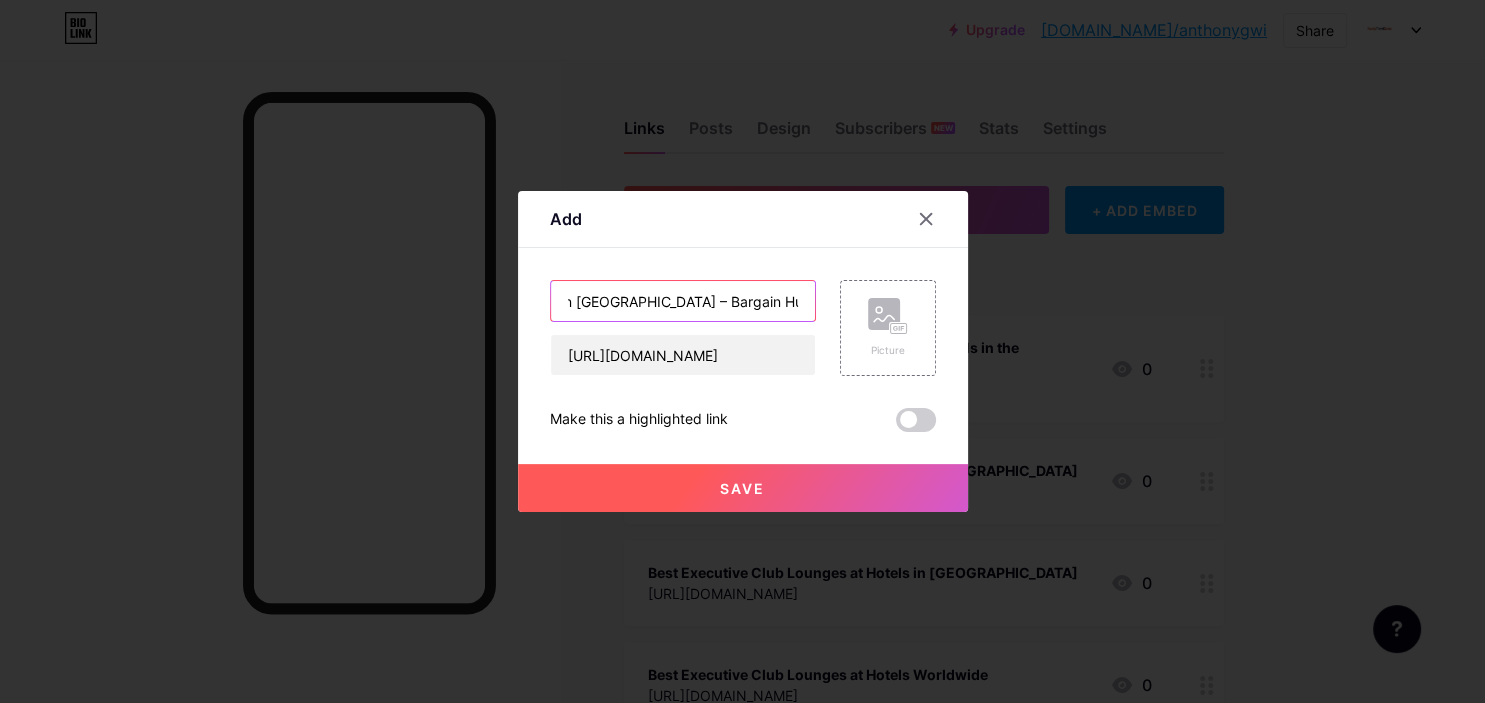 type on "Top Fake Markets In Malaysia – Bargain Hunter’s Guide" 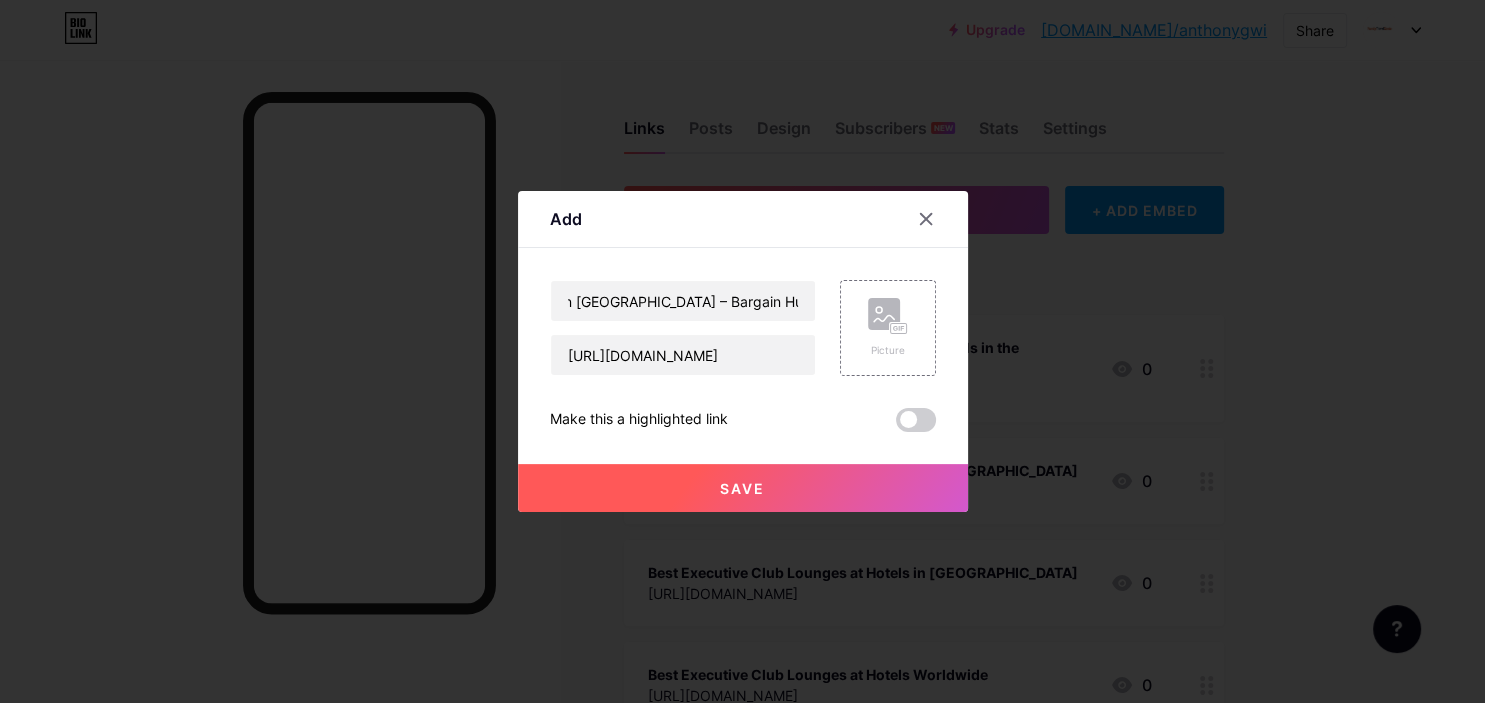 click on "Save" at bounding box center (743, 488) 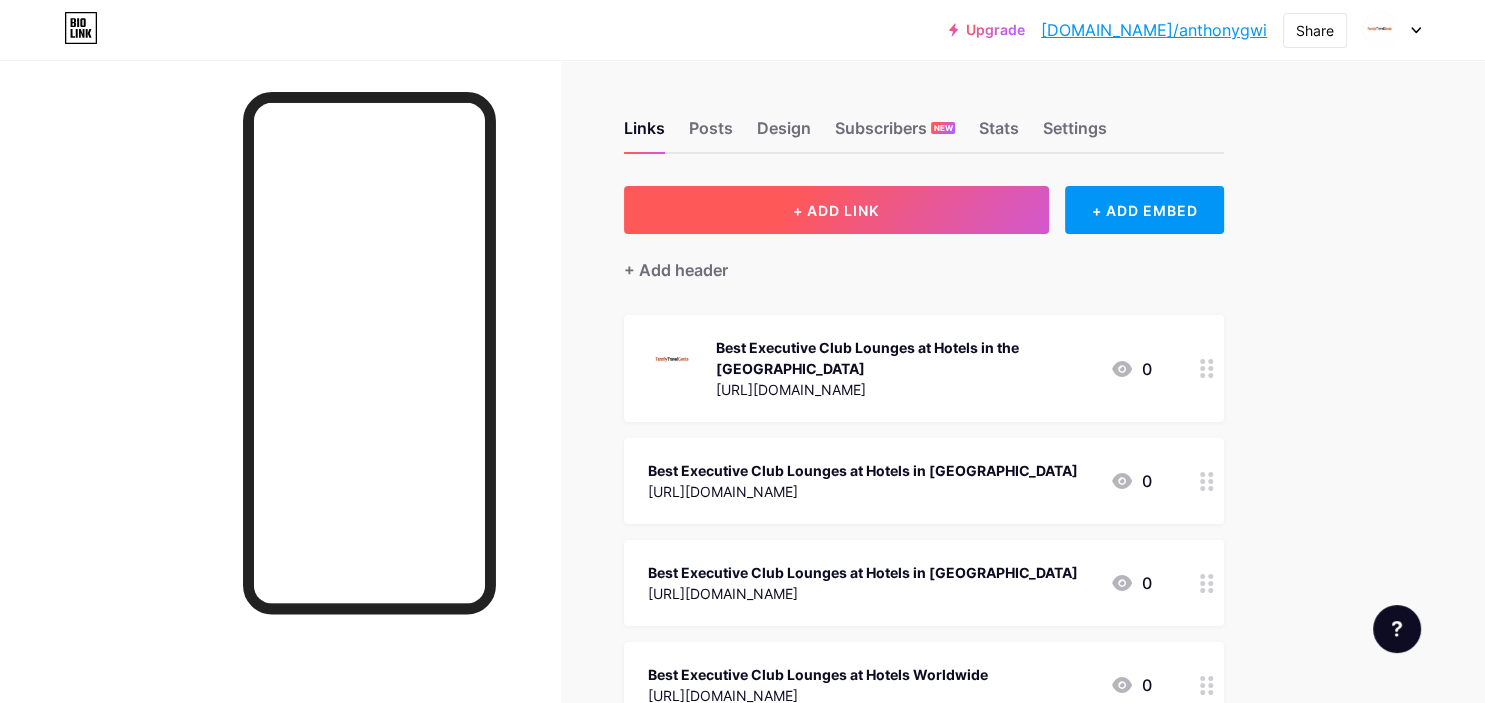 click on "+ ADD LINK" at bounding box center [836, 210] 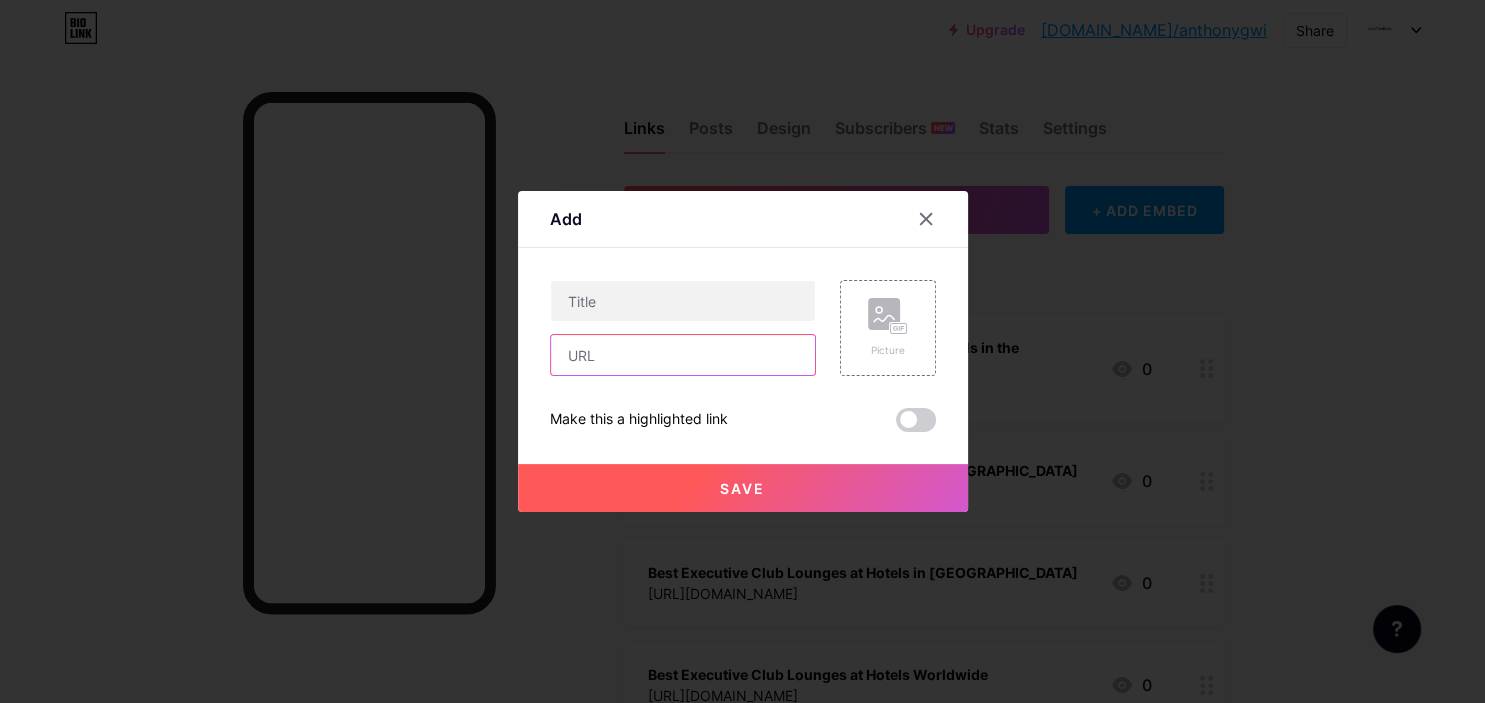 click at bounding box center (683, 355) 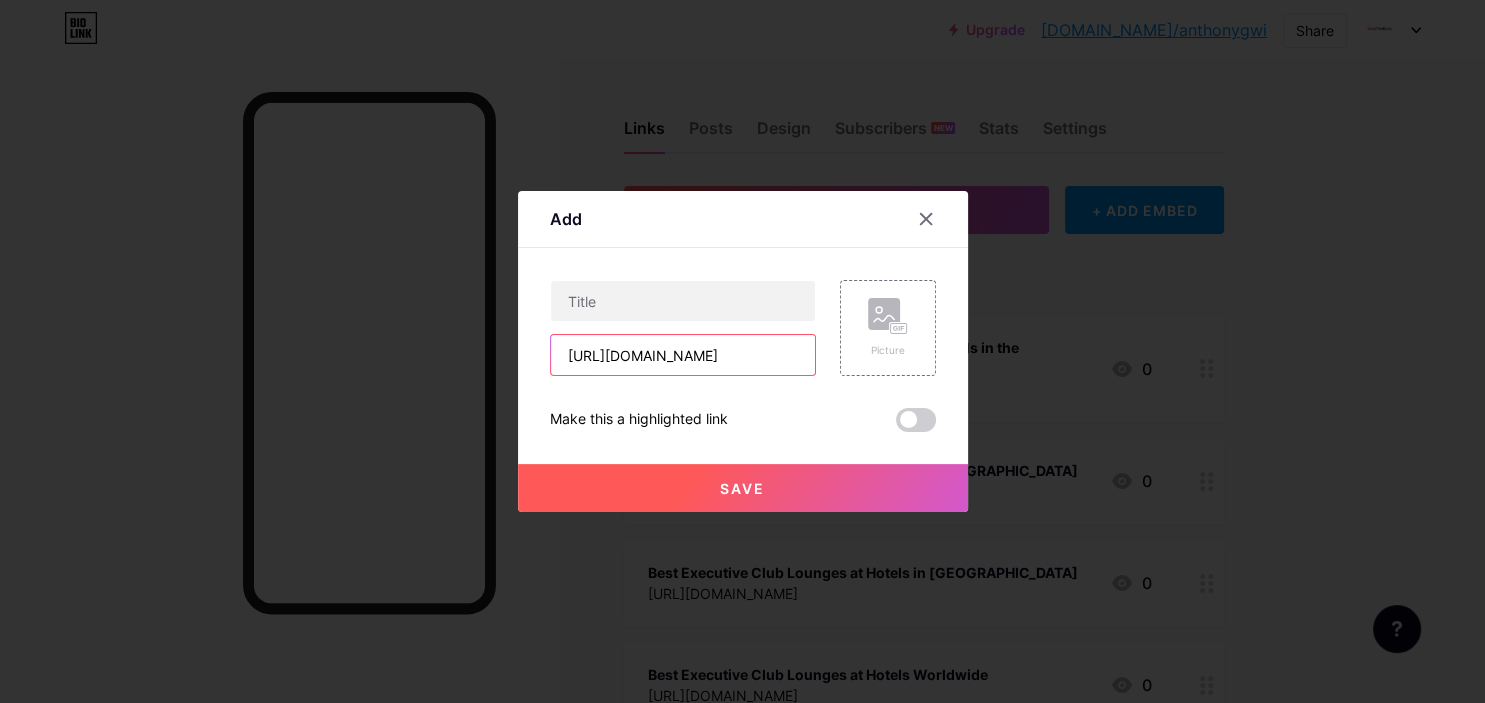 scroll, scrollTop: 0, scrollLeft: 291, axis: horizontal 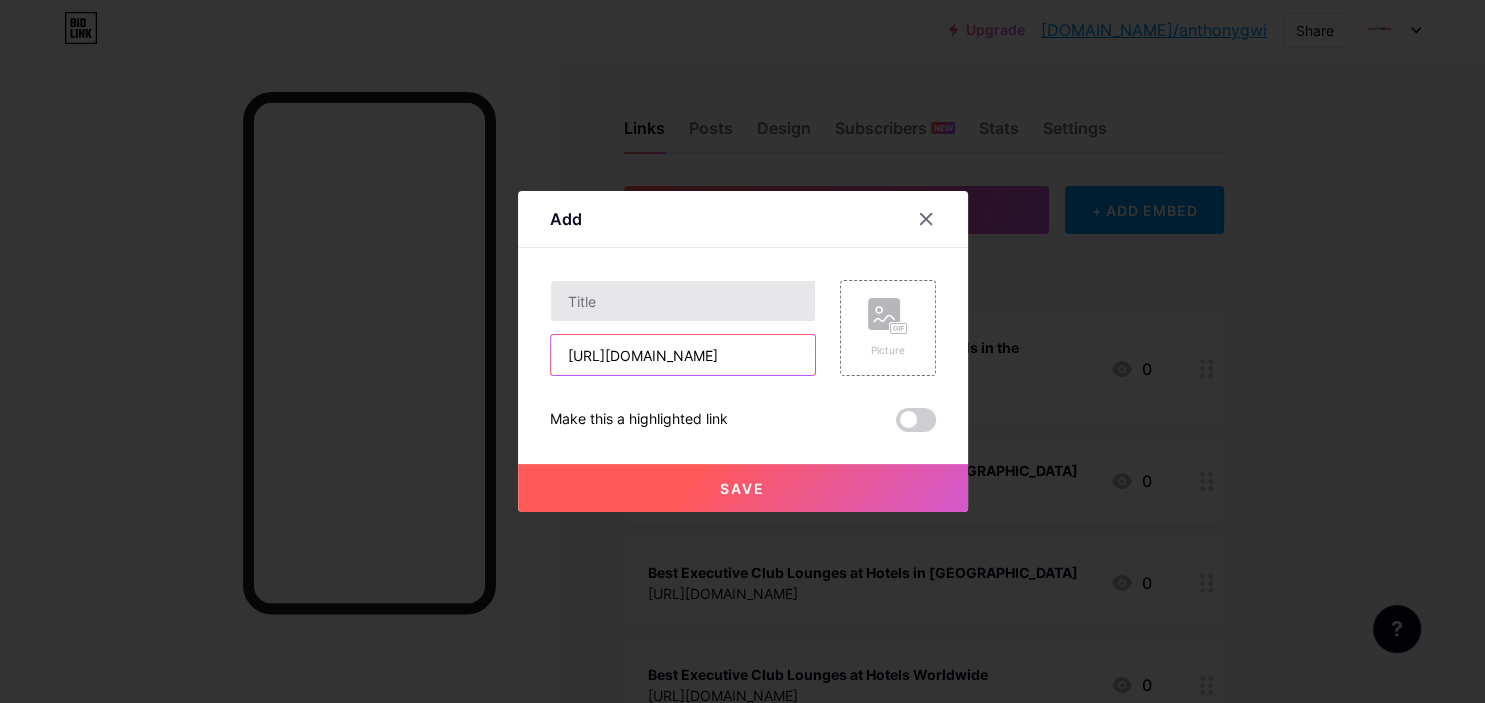 type on "https://familytravelgenie.com/what-are-the-best-fake-markets-in-mexico-city/" 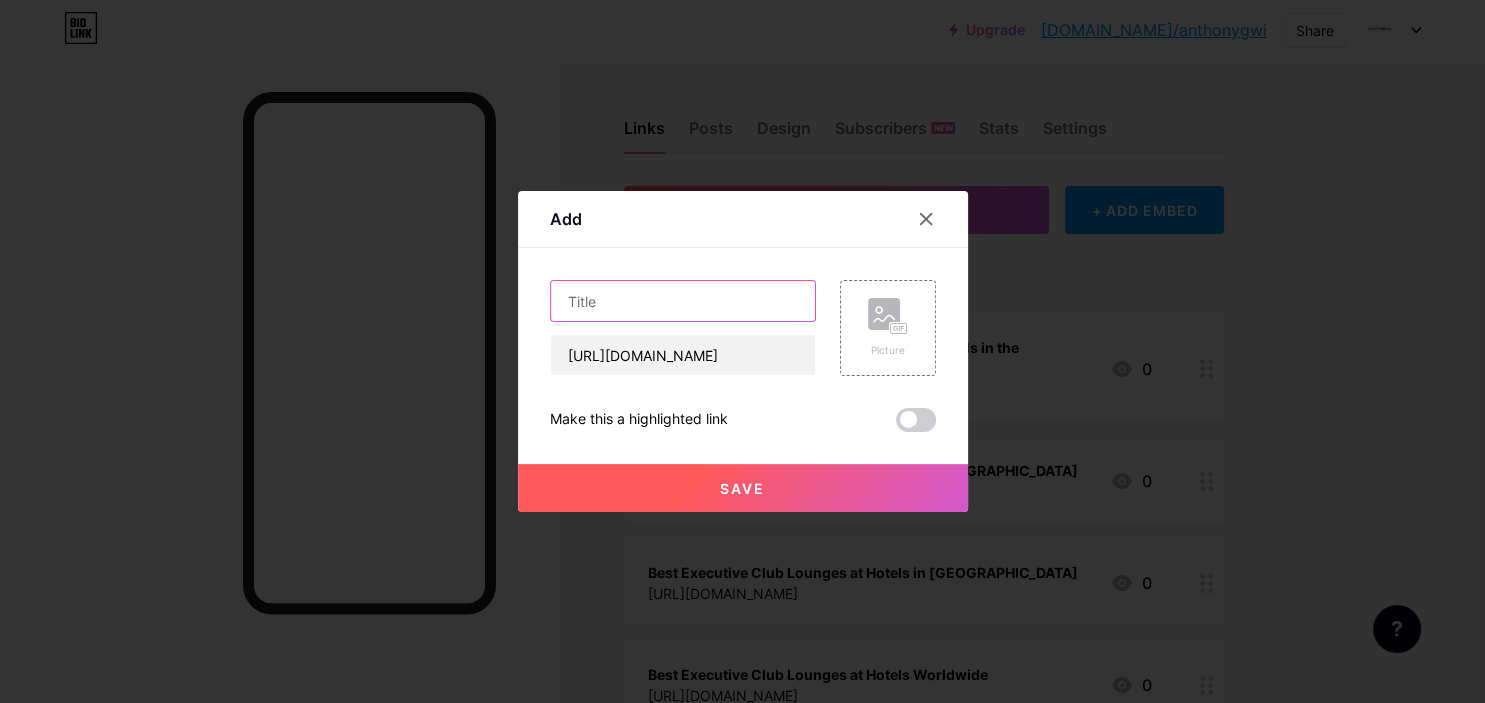 click at bounding box center (683, 301) 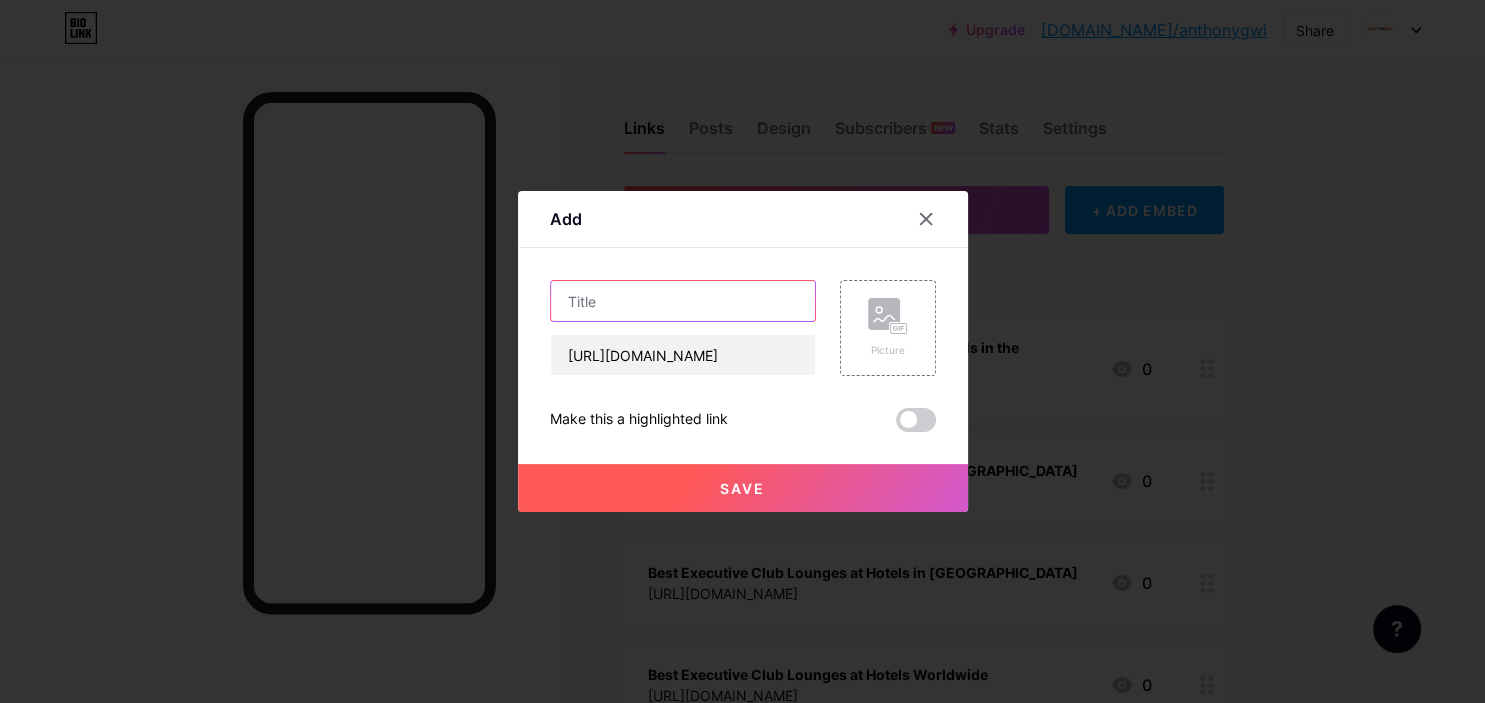paste on "https://familytravelgenie.com/what-are-the-best-fake-markets-in-mexico-city/ Best Fake Markets In Mexico City – Insider Shopping Tips" 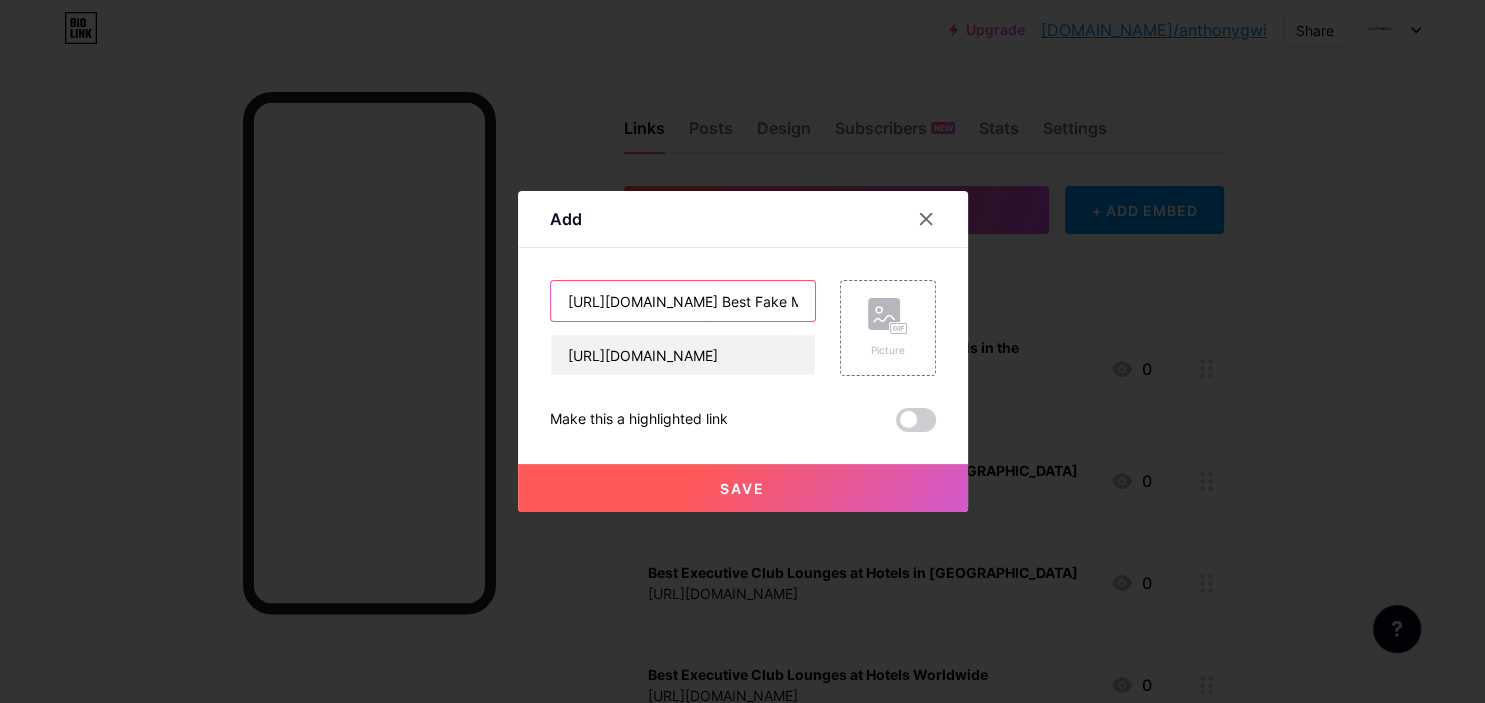 scroll, scrollTop: 0, scrollLeft: 673, axis: horizontal 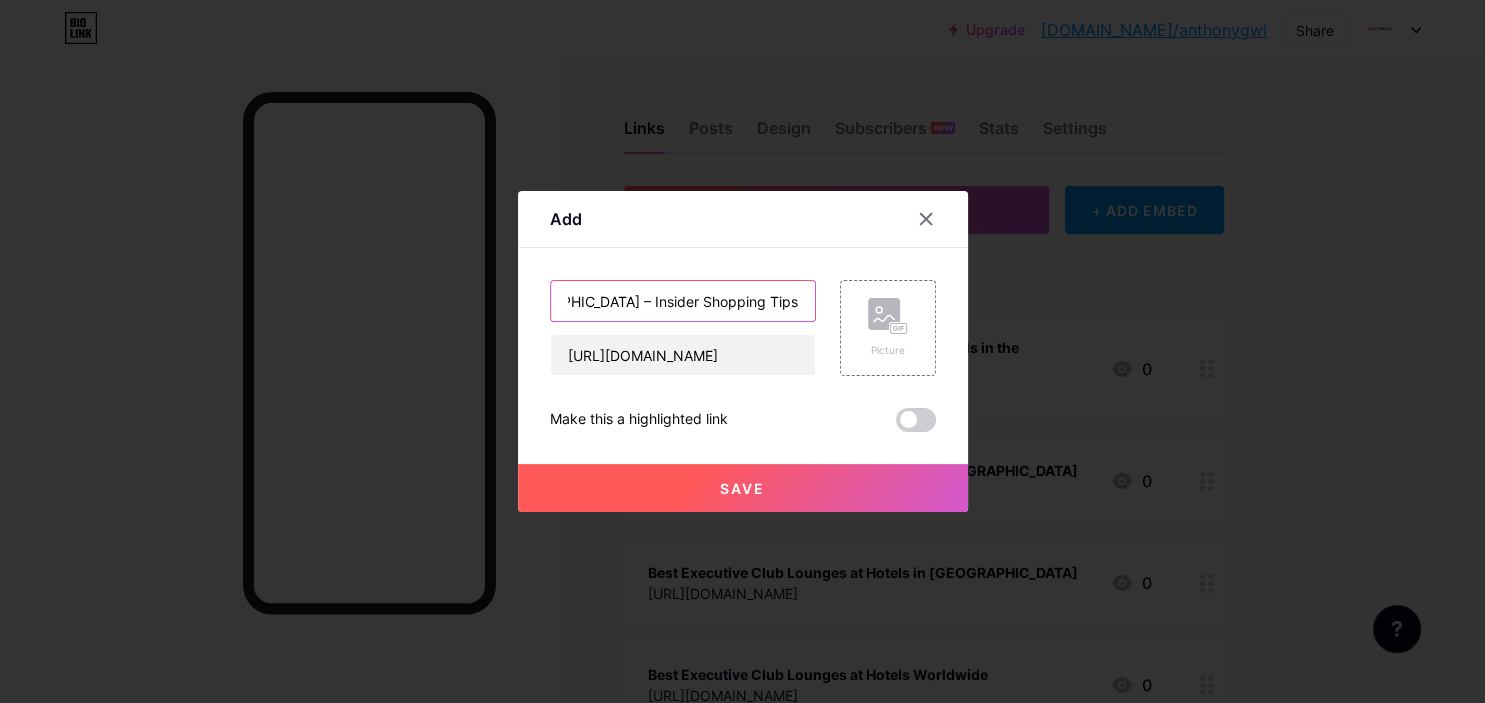 type on "https://familytravelgenie.com/what-are-the-best-fake-markets-in-mexico-city/ Best Fake Markets In Mexico City – Insider Shopping Tips" 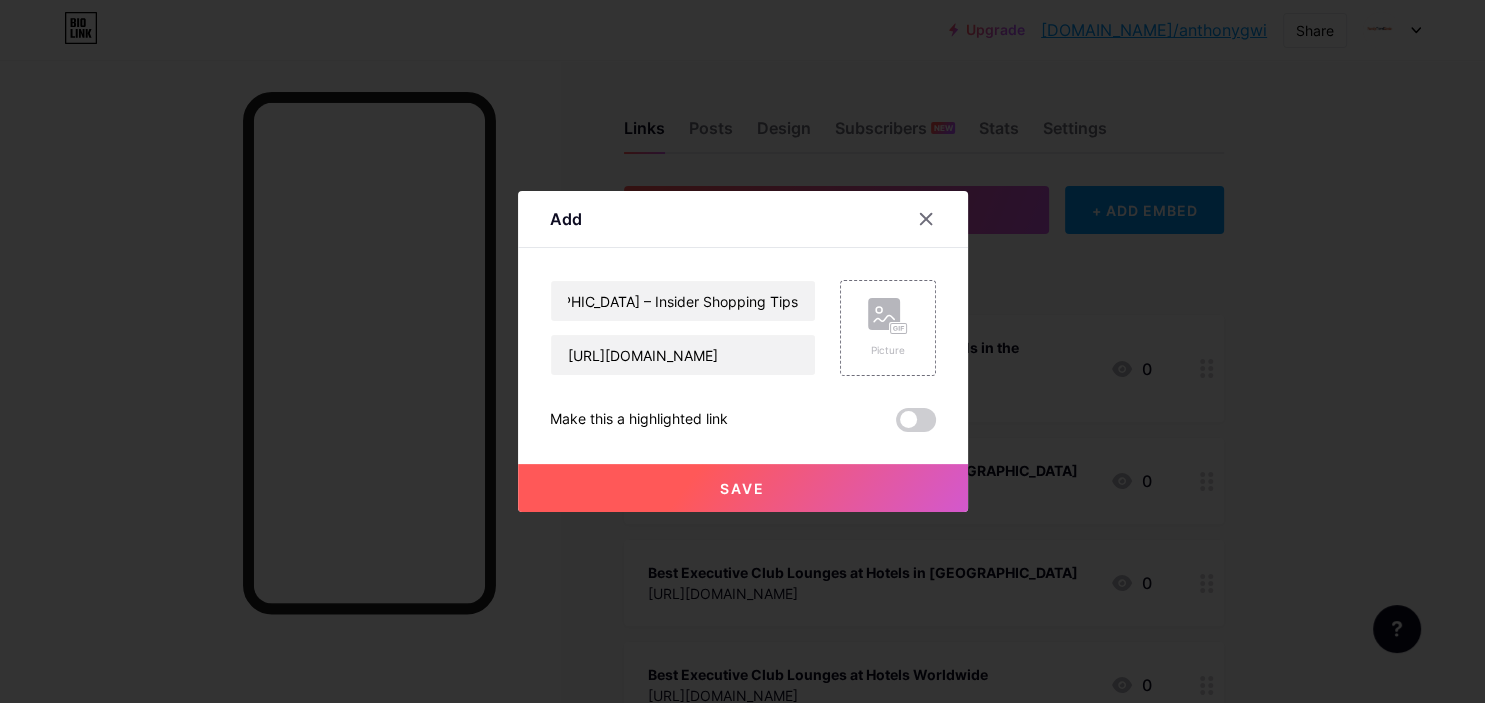 click at bounding box center [742, 351] 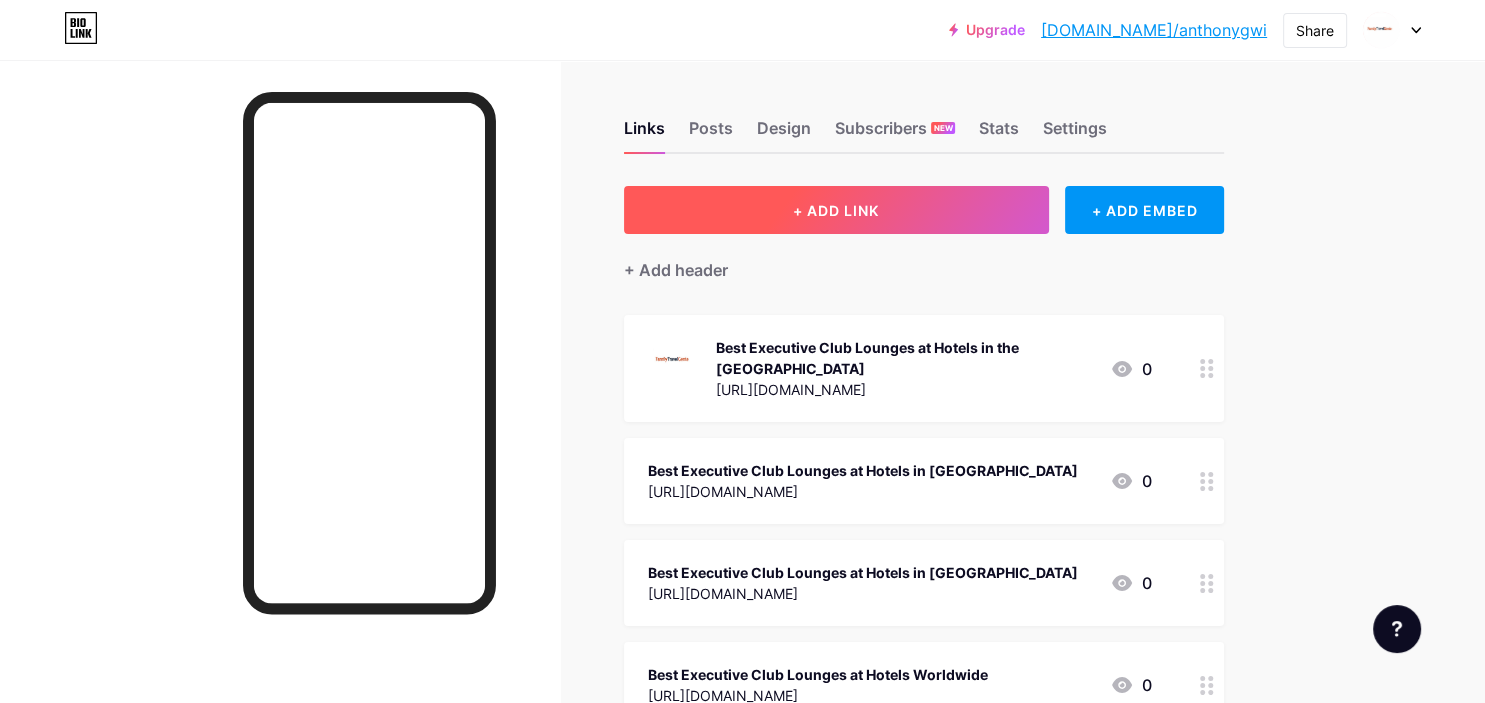 click on "+ ADD LINK" at bounding box center [836, 210] 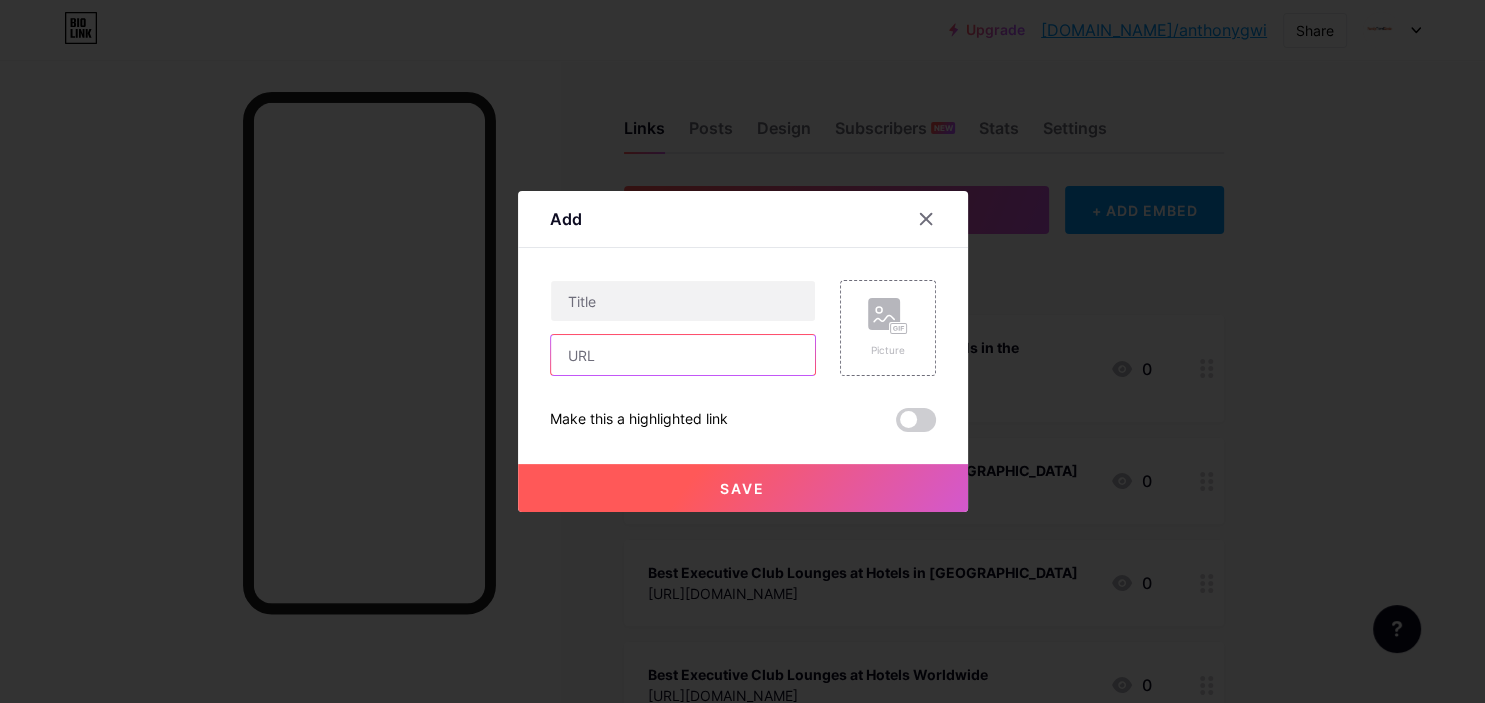 click at bounding box center (683, 355) 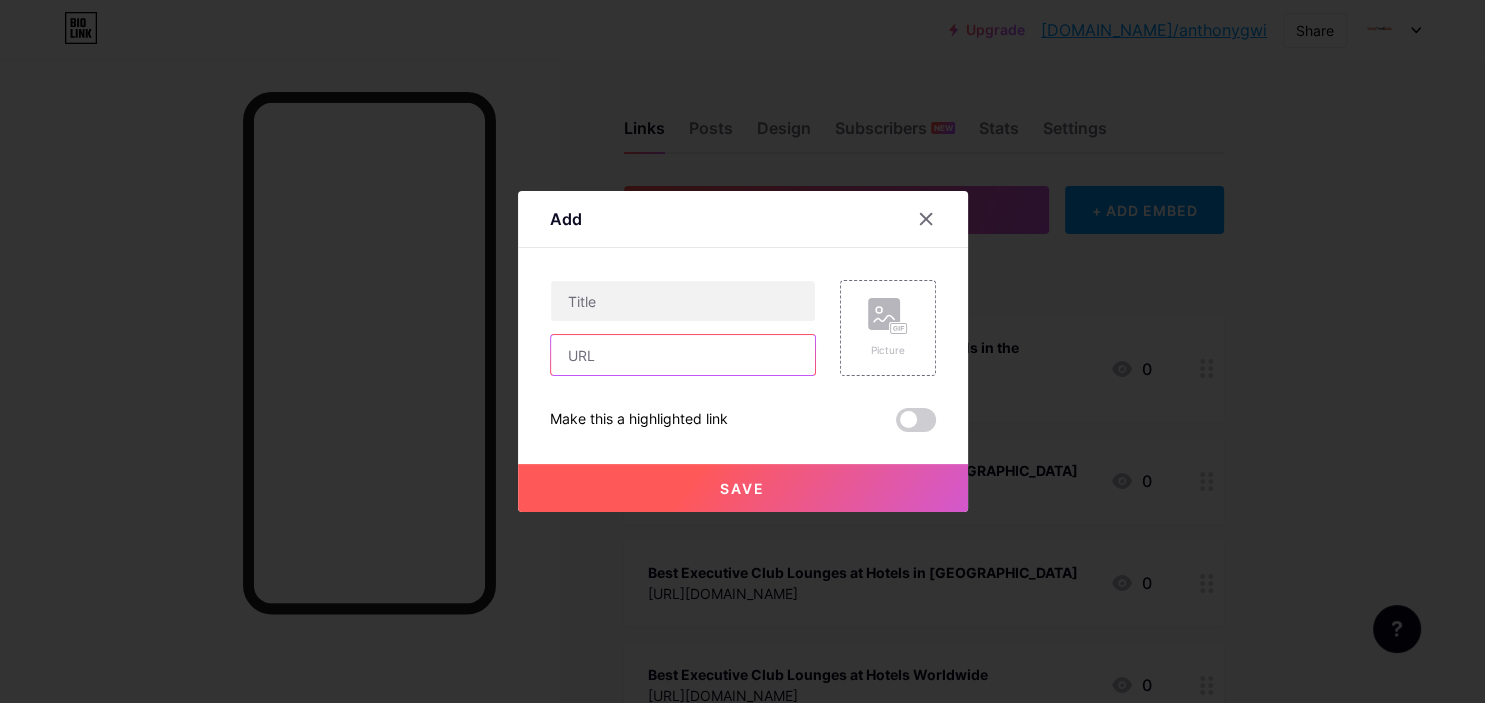 paste on "https://familytravelgenie.com/what-are-the-best-fake-markets-in-mexico-city/" 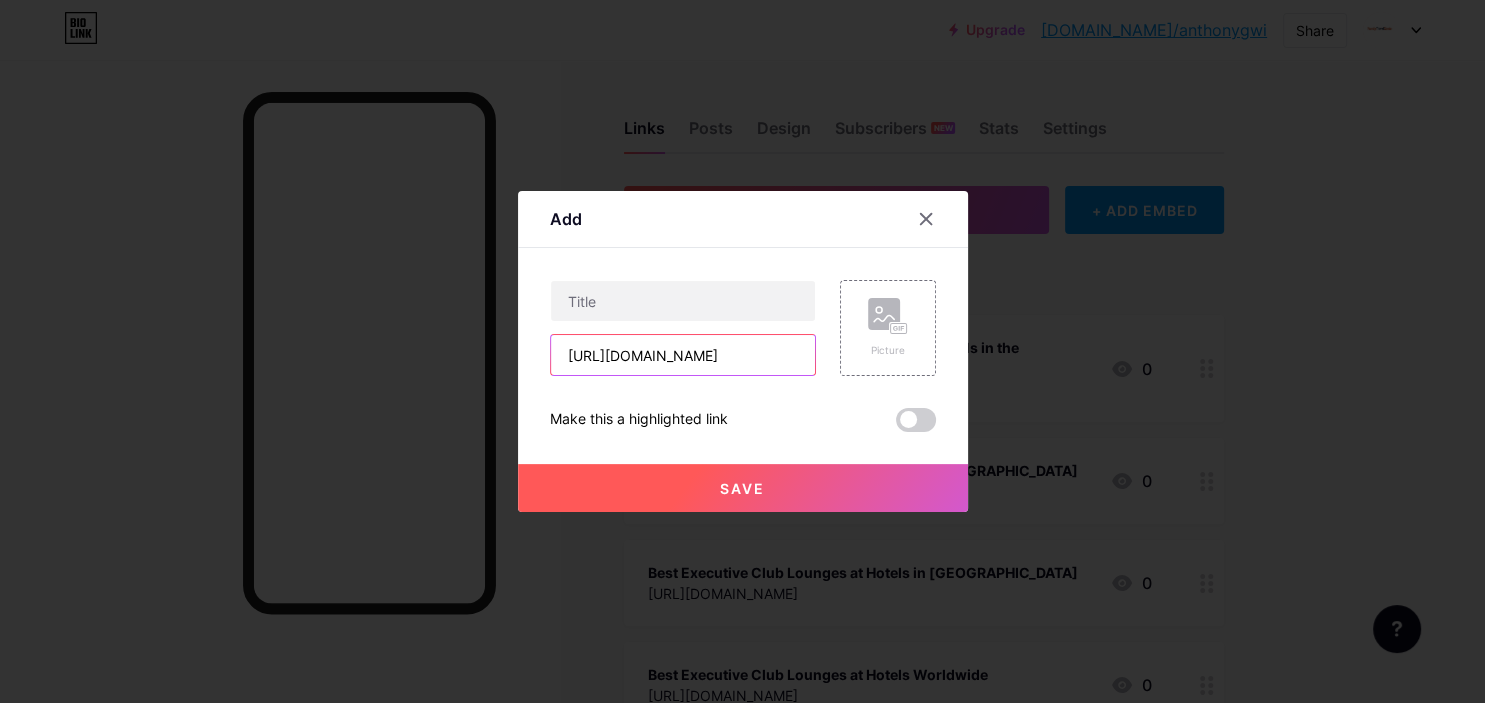 scroll, scrollTop: 0, scrollLeft: 291, axis: horizontal 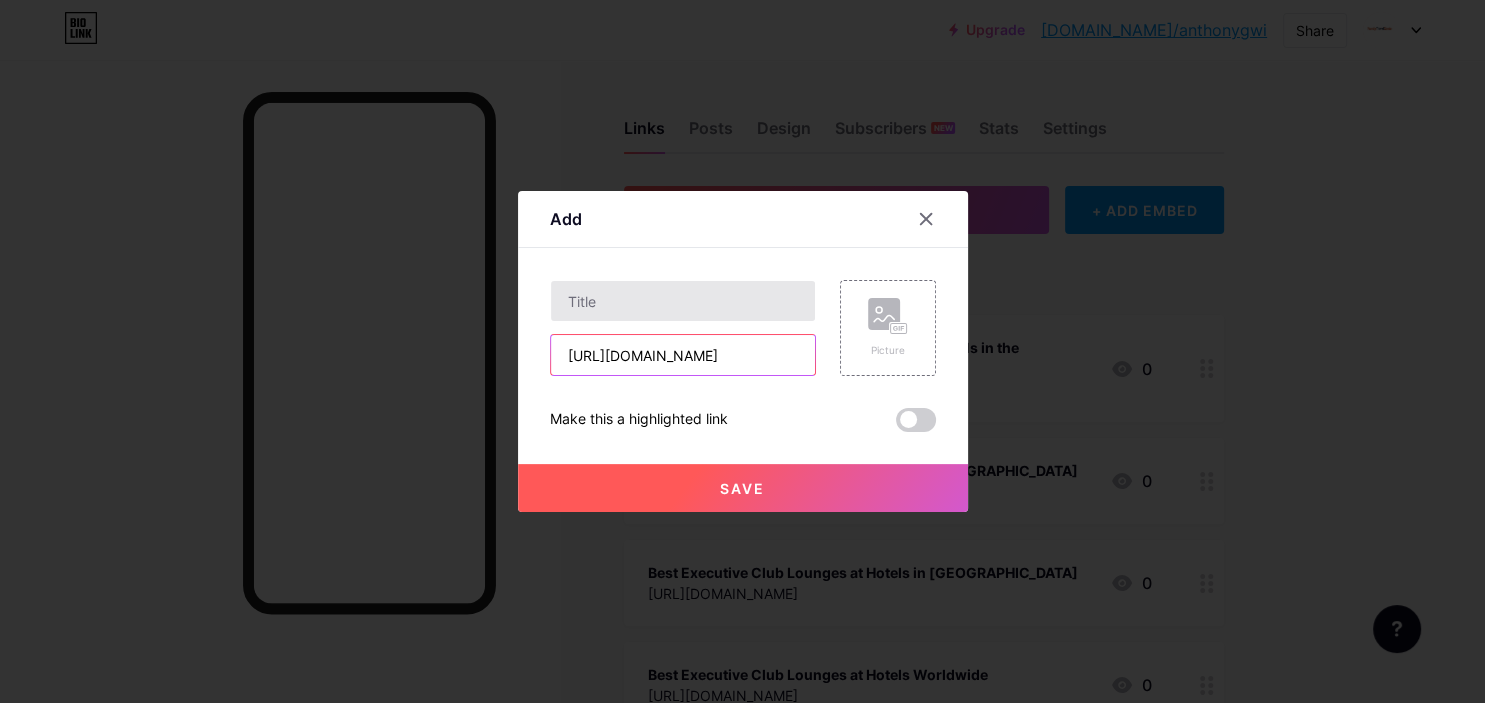 type on "https://familytravelgenie.com/what-are-the-best-fake-markets-in-mexico-city/" 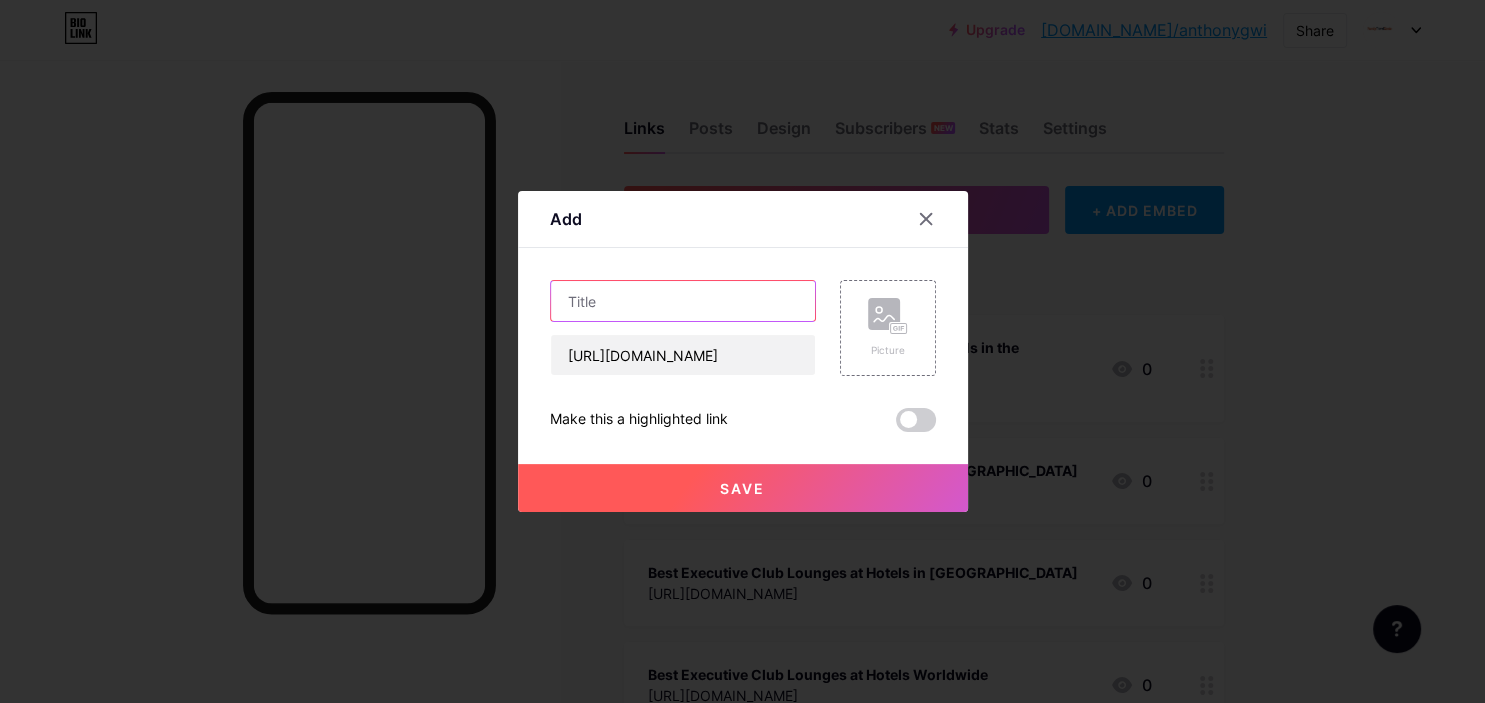 click at bounding box center (683, 301) 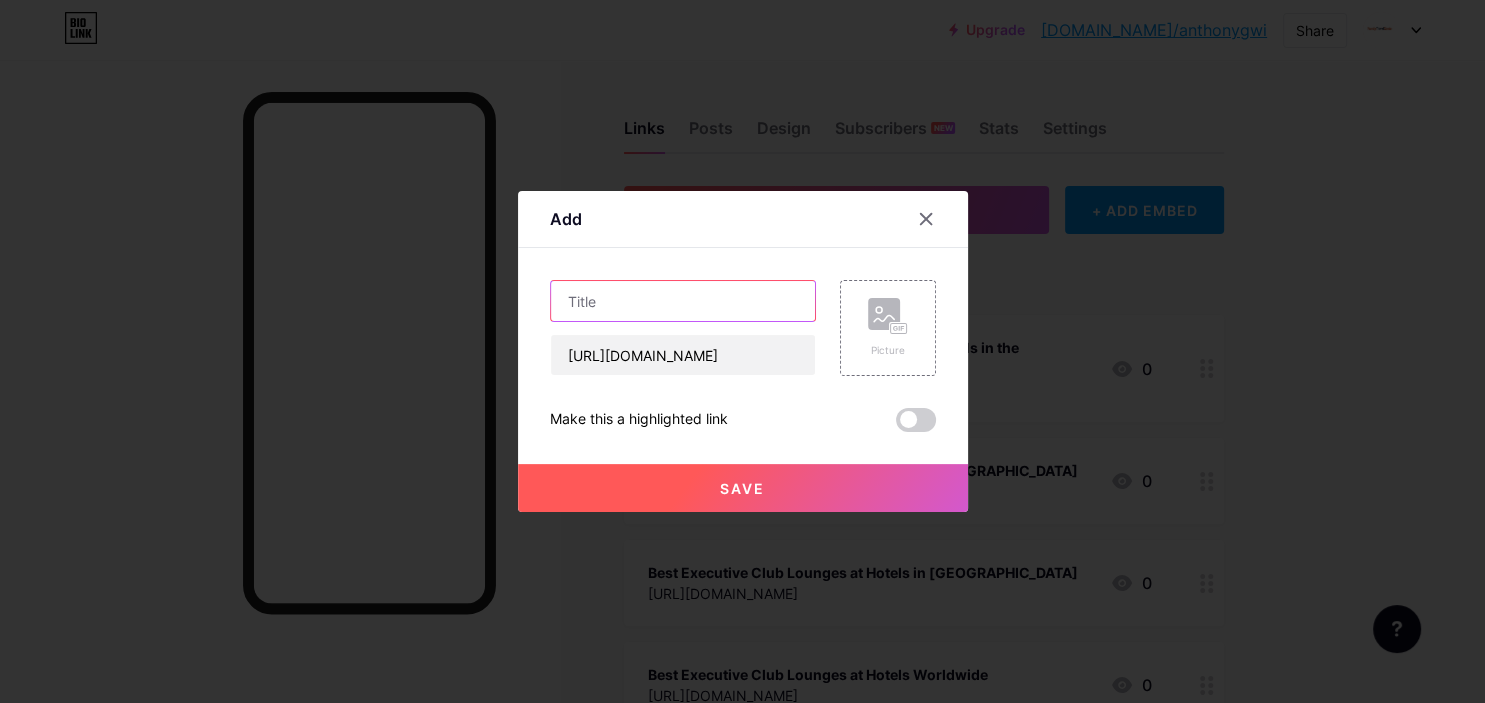 paste on "Best Fake Markets In Mexico City – Insider Shopping Tips" 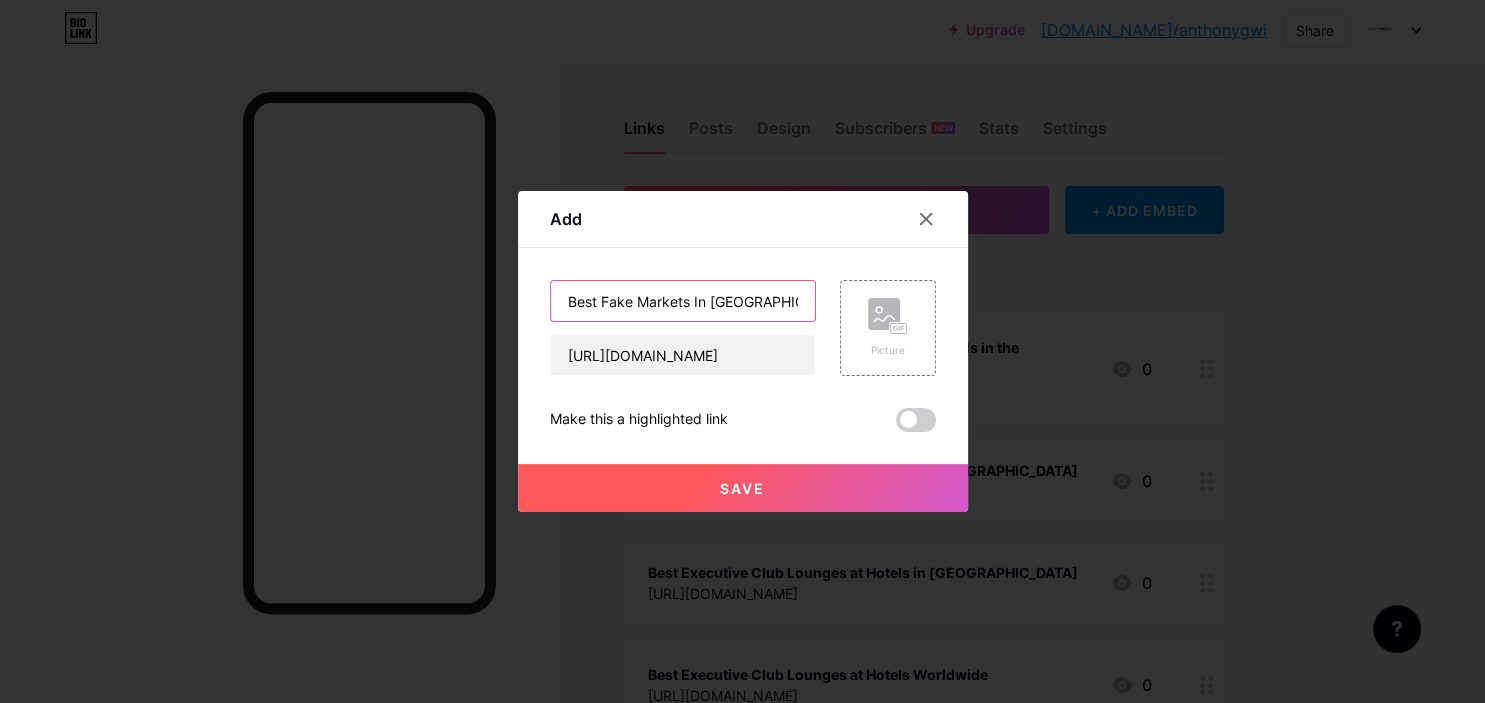 scroll, scrollTop: 0, scrollLeft: 147, axis: horizontal 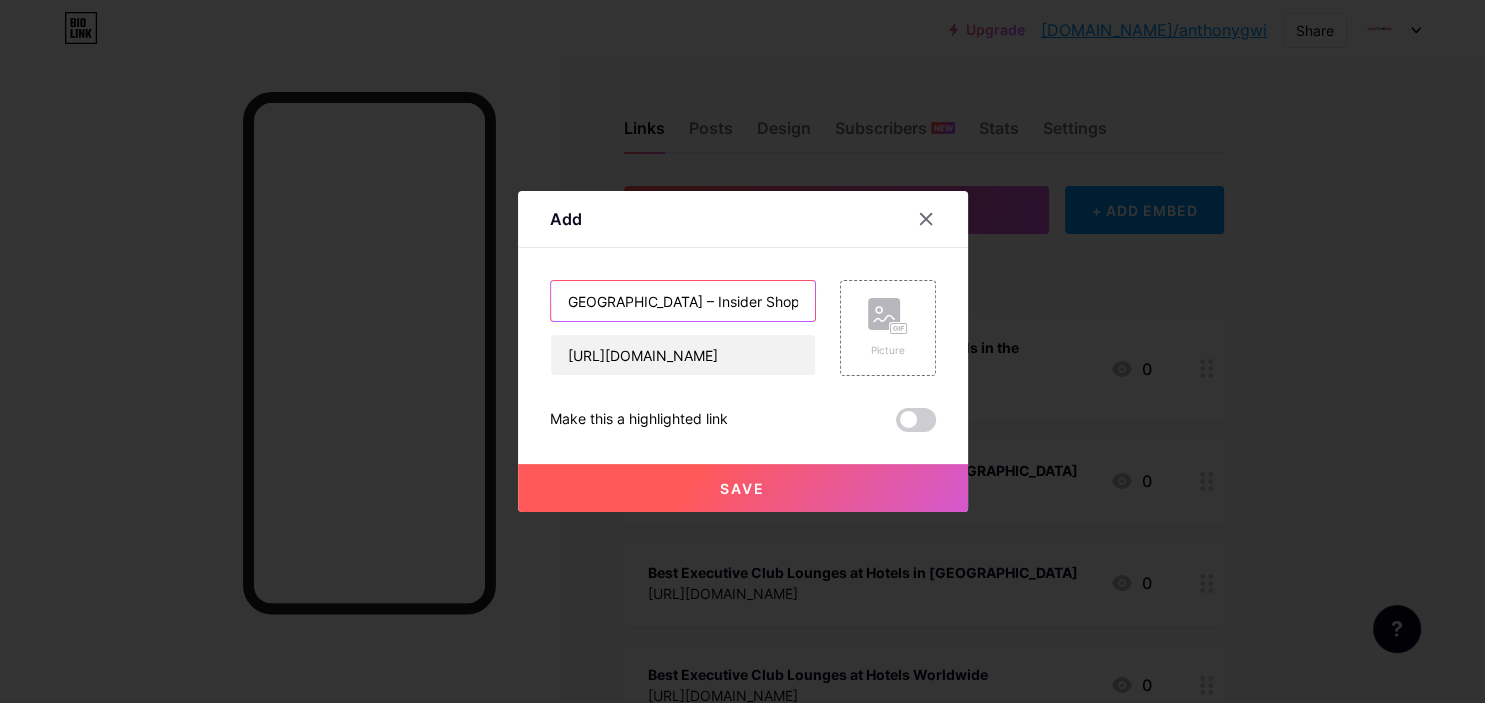 type on "Best Fake Markets In Mexico City – Insider Shopping Tips" 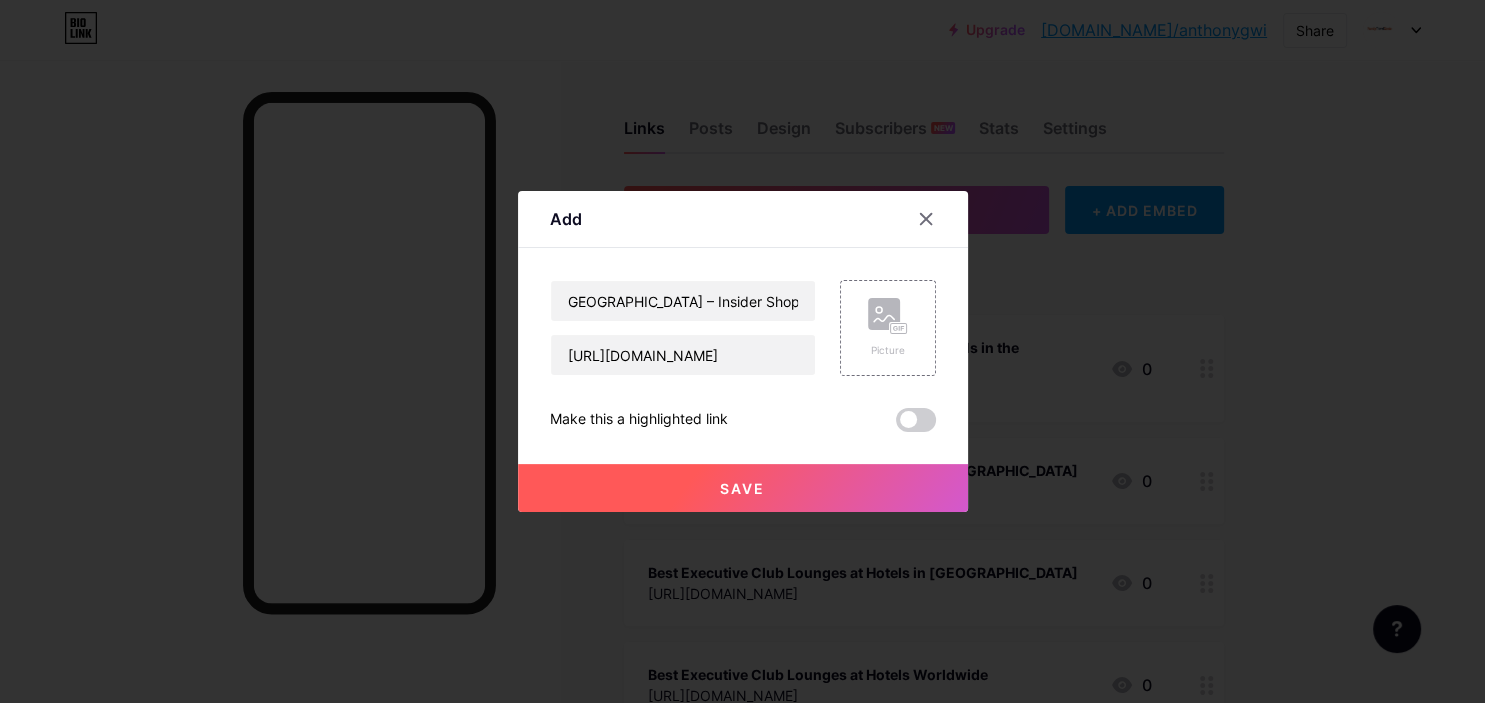 click on "Save" at bounding box center (743, 488) 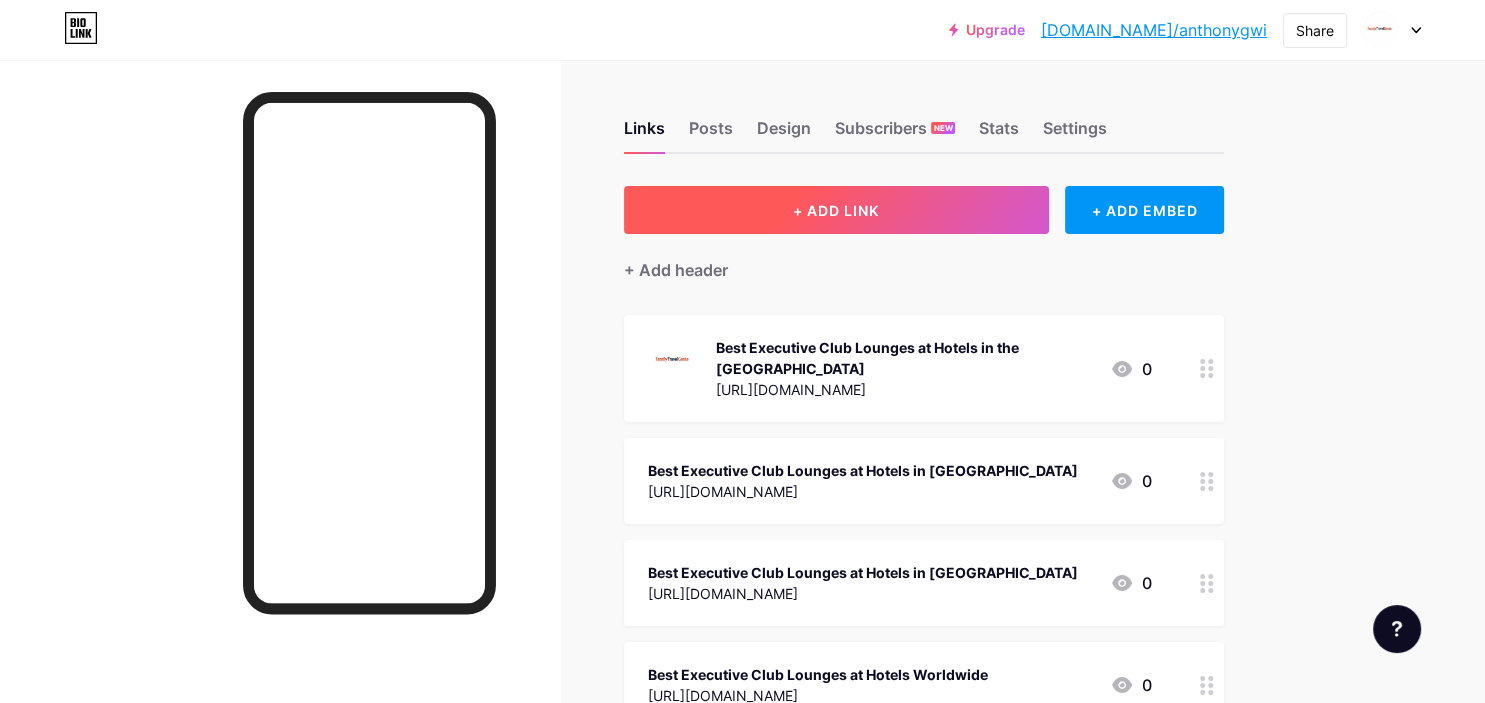click on "+ ADD LINK" at bounding box center [836, 210] 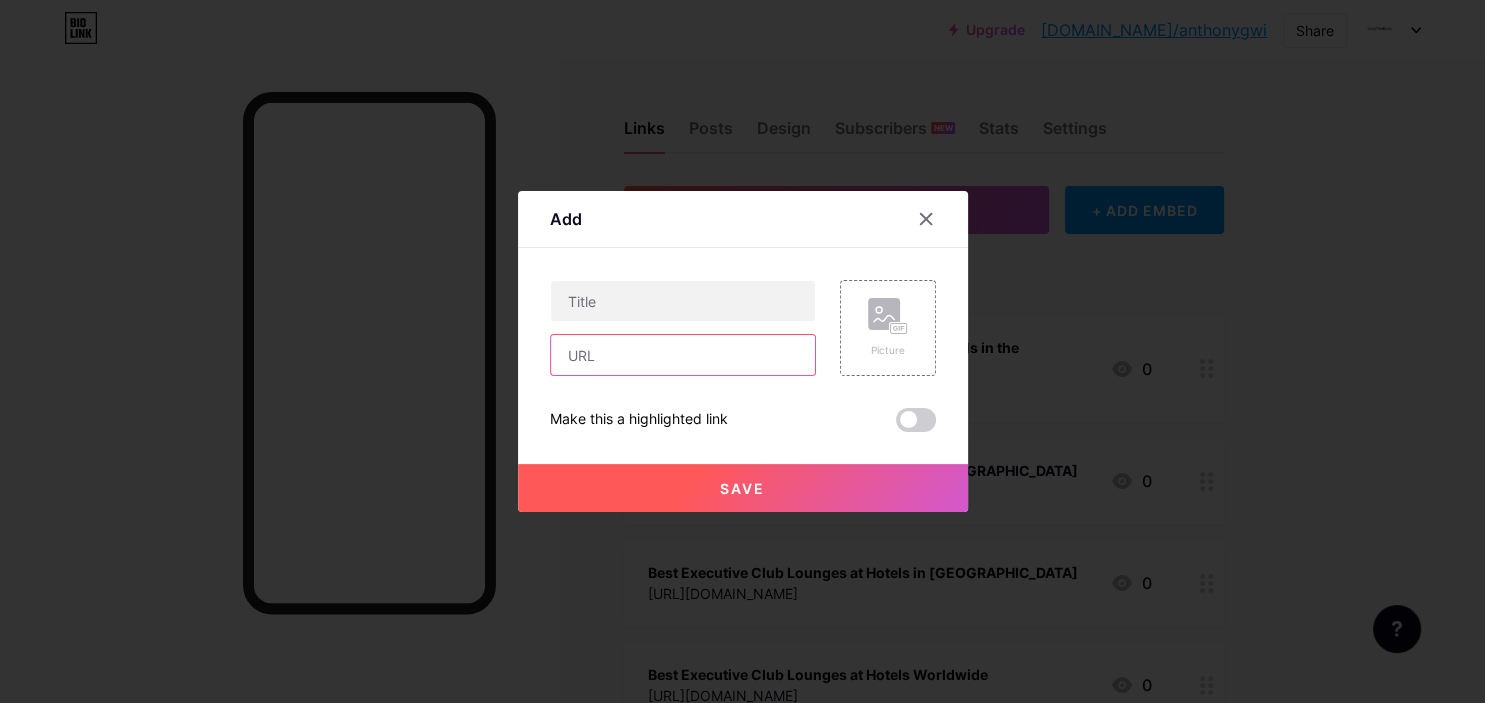 click at bounding box center [683, 355] 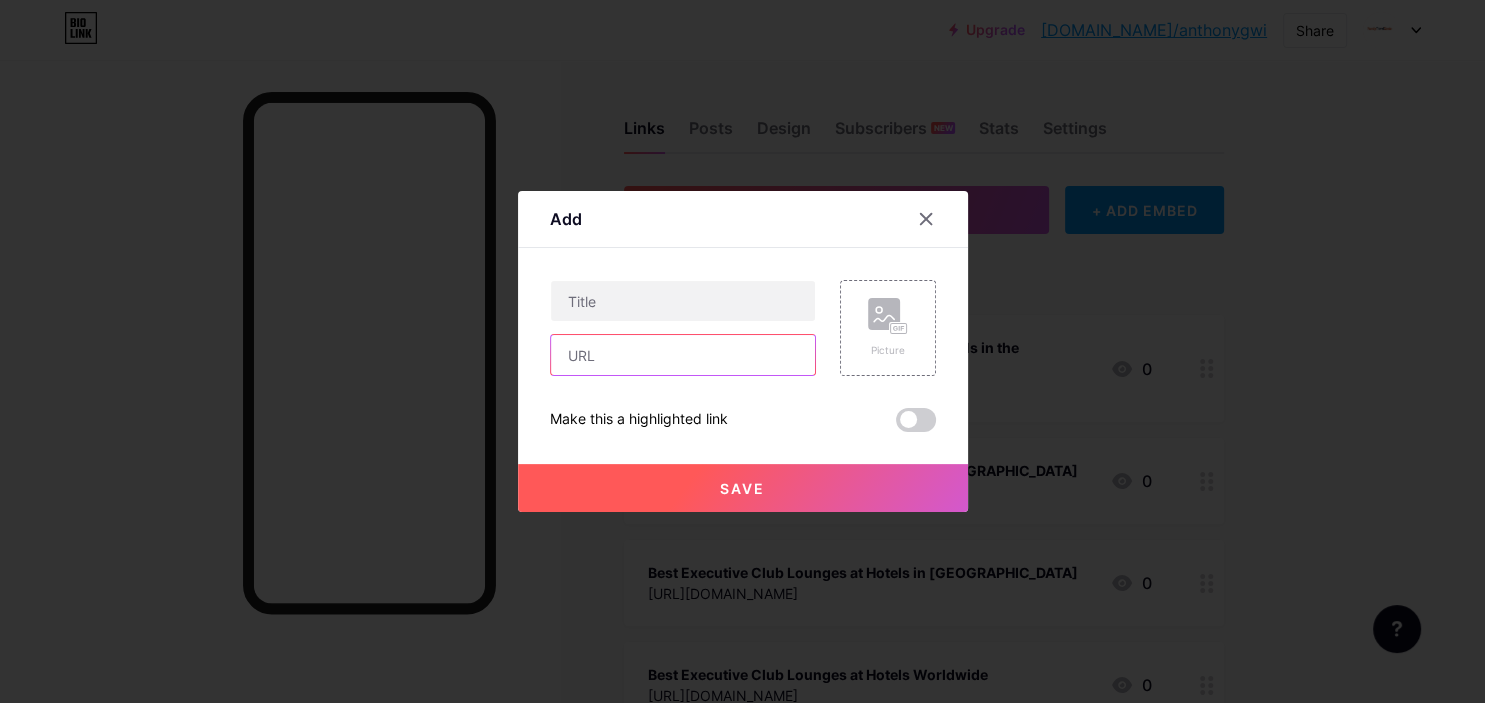 paste on "https://familytravelgenie.com/best-kids-clubs-at-hotels/bangkok/" 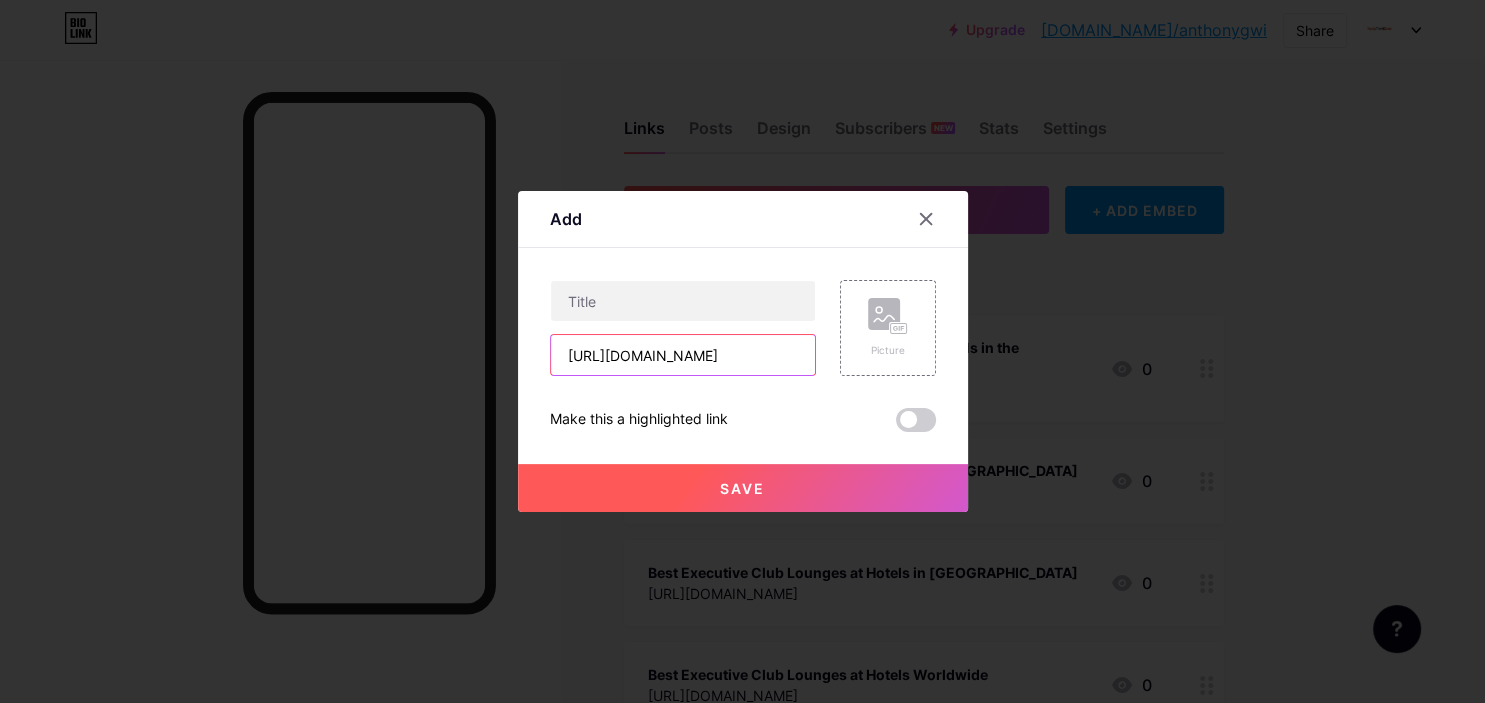 scroll, scrollTop: 0, scrollLeft: 204, axis: horizontal 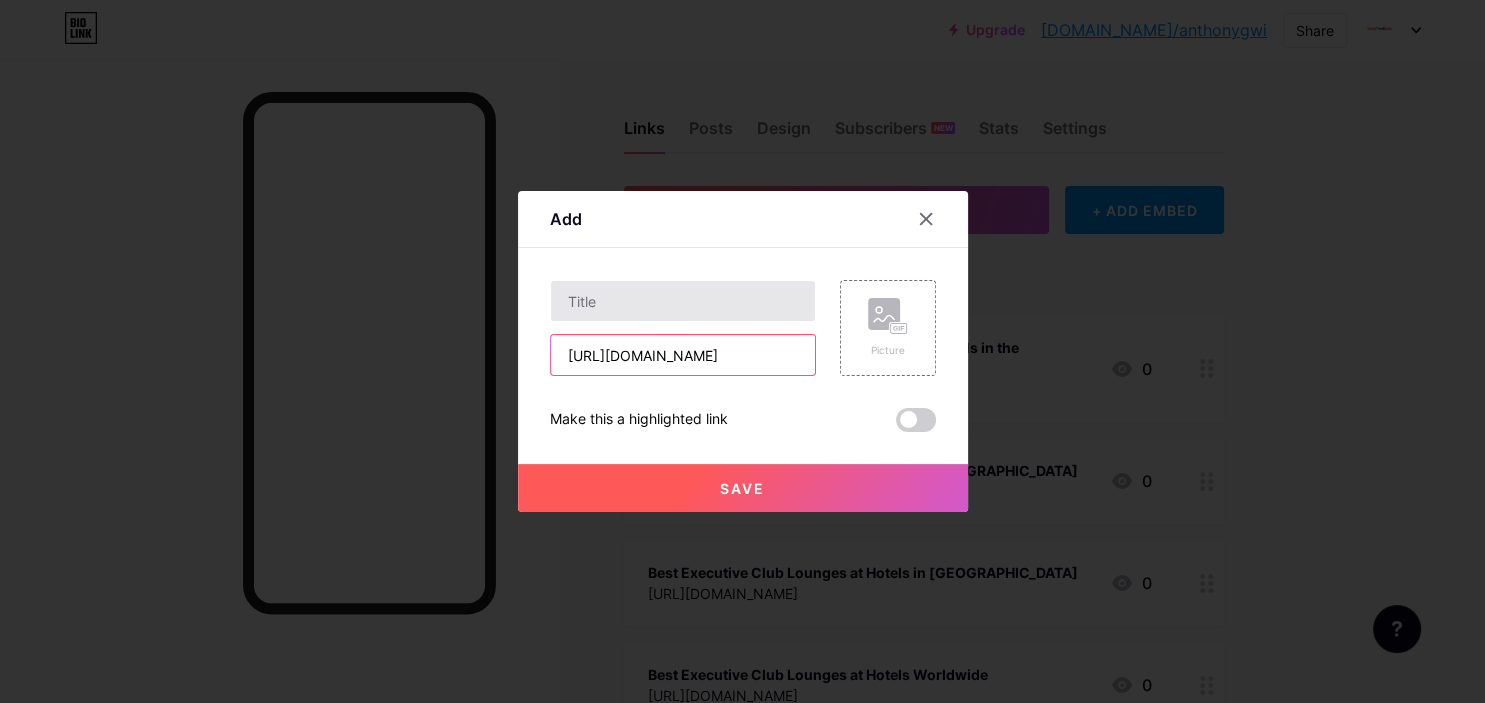 type on "https://familytravelgenie.com/best-kids-clubs-at-hotels/bangkok/" 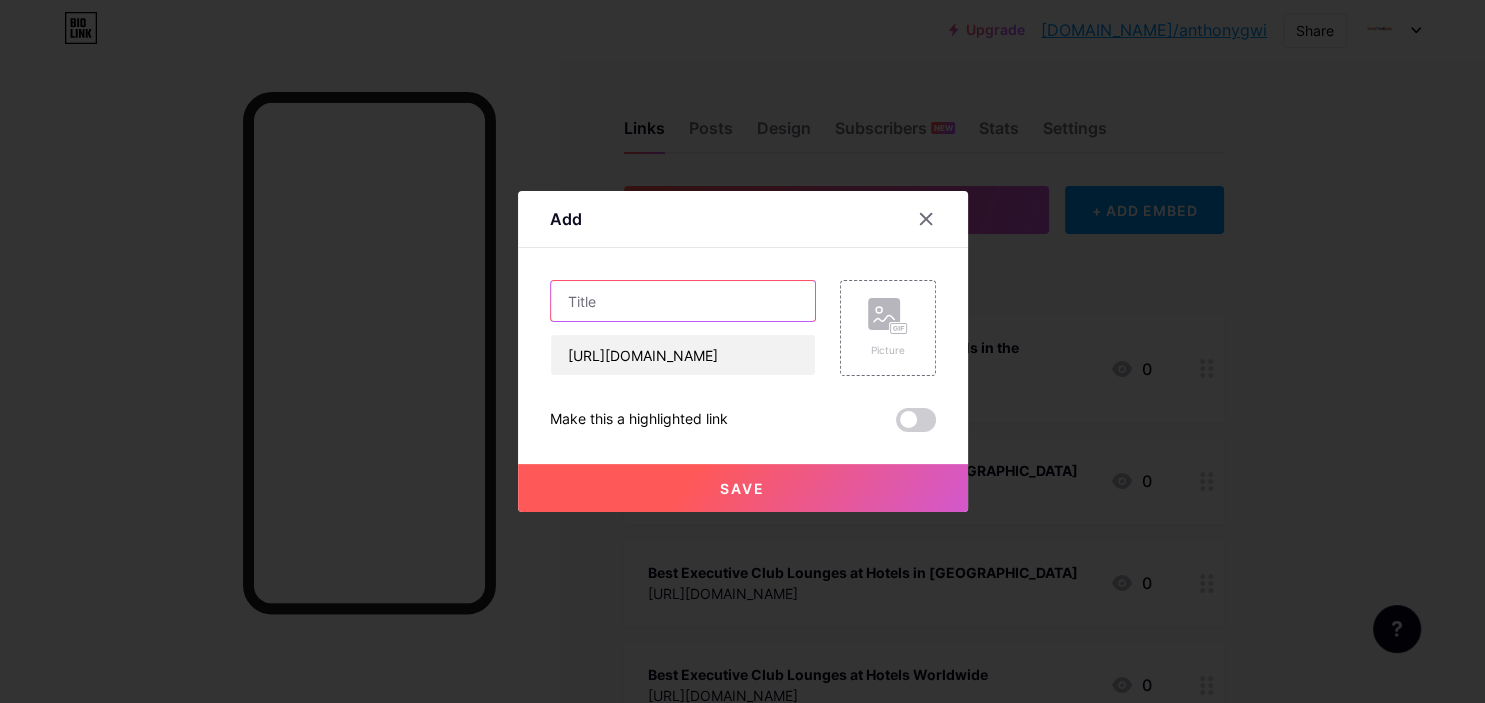 click at bounding box center (683, 301) 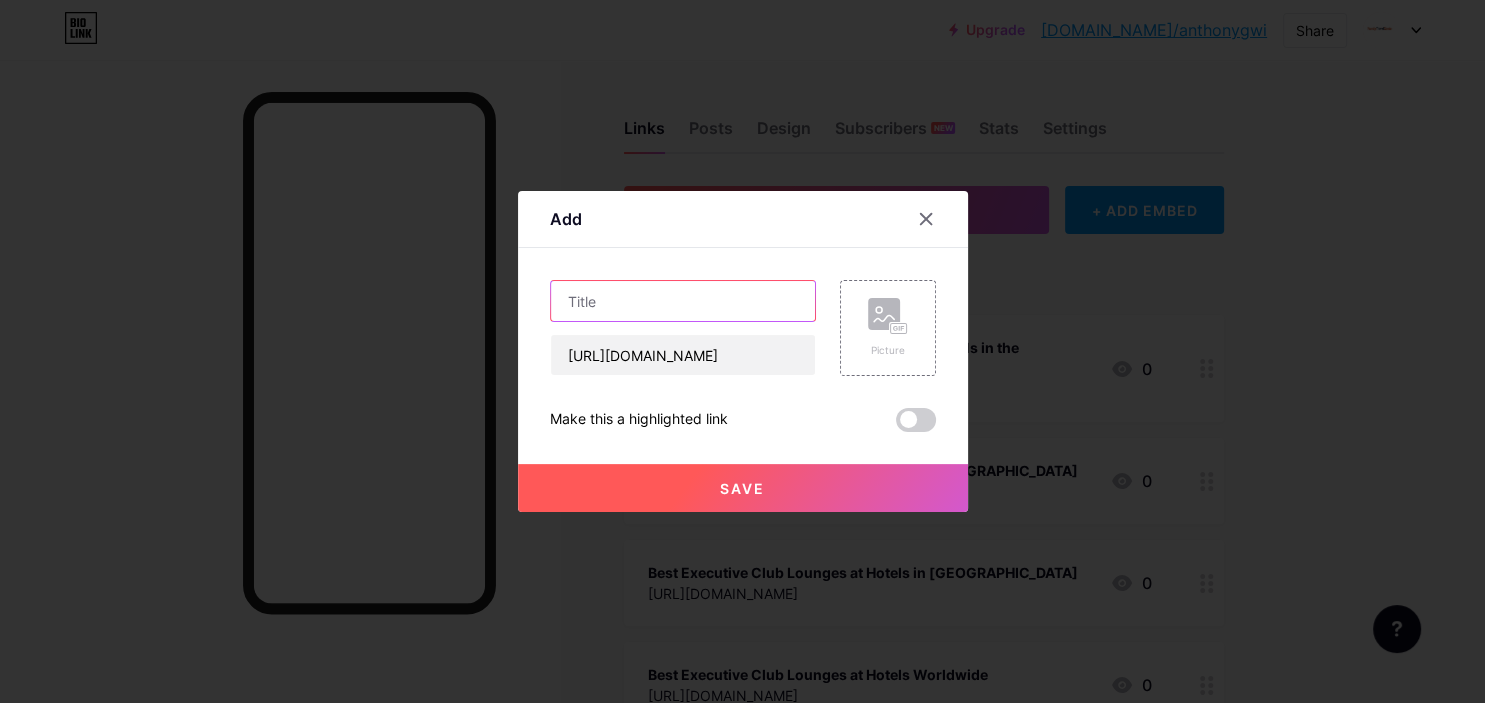 paste on "Best Kids Clubs In Bangkok Hotels – Family-Friendly Fun" 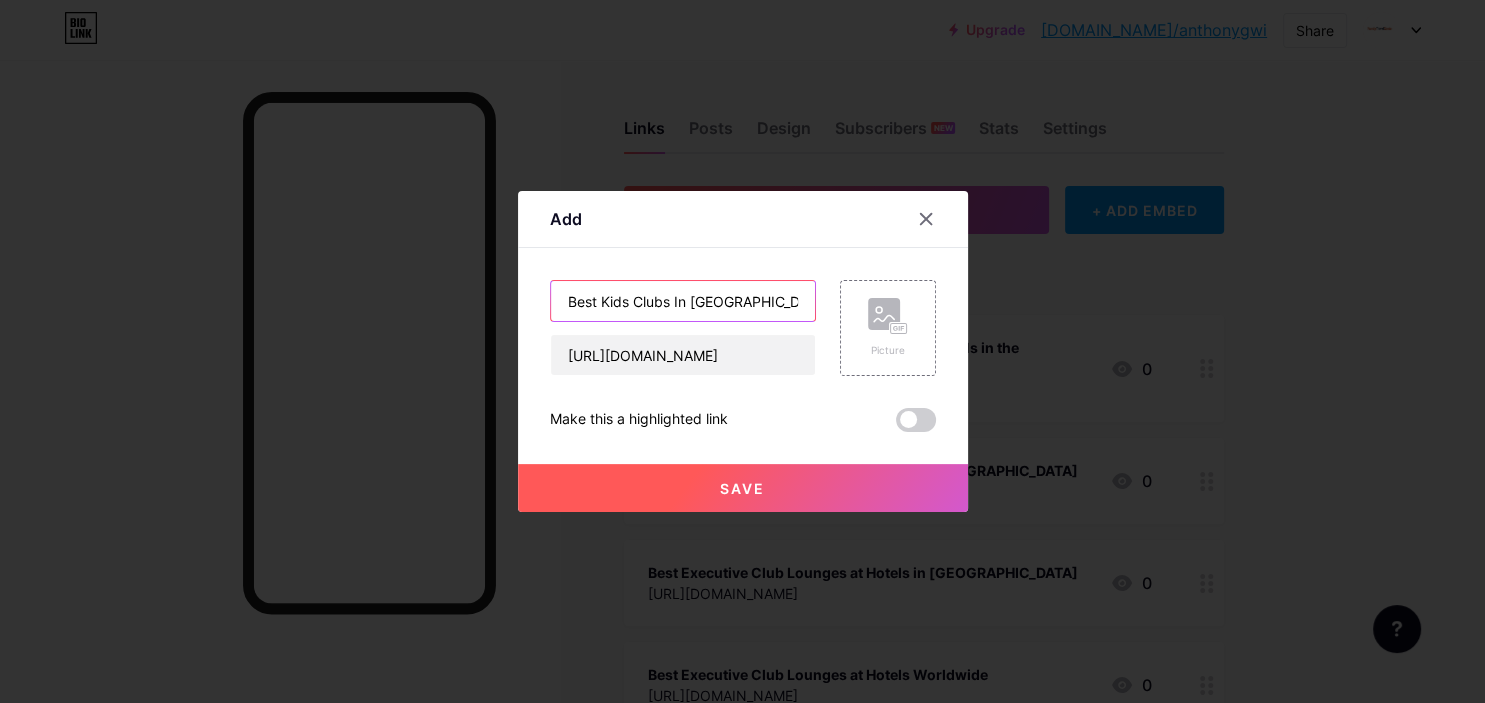 scroll, scrollTop: 0, scrollLeft: 142, axis: horizontal 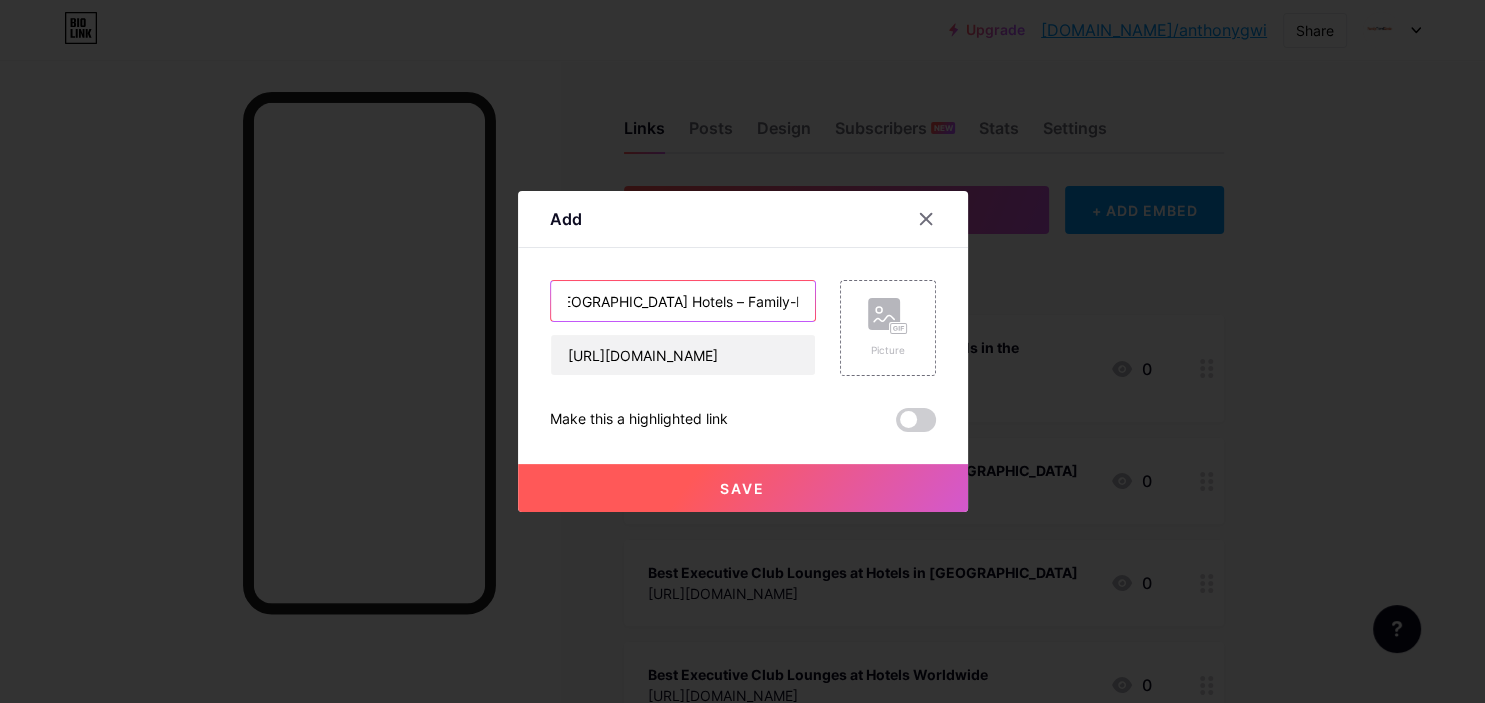 type on "Best Kids Clubs In Bangkok Hotels – Family-Friendly Fun" 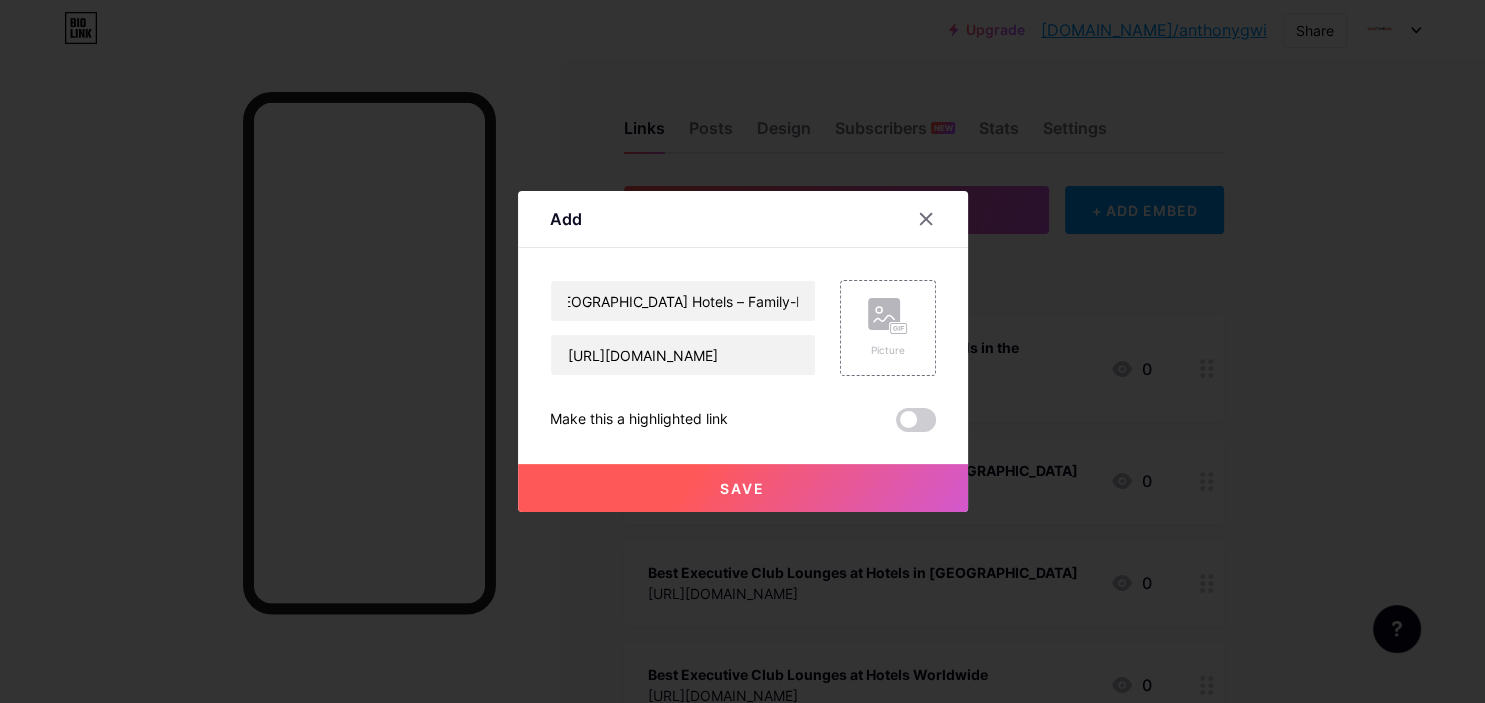 click on "Save" at bounding box center [743, 488] 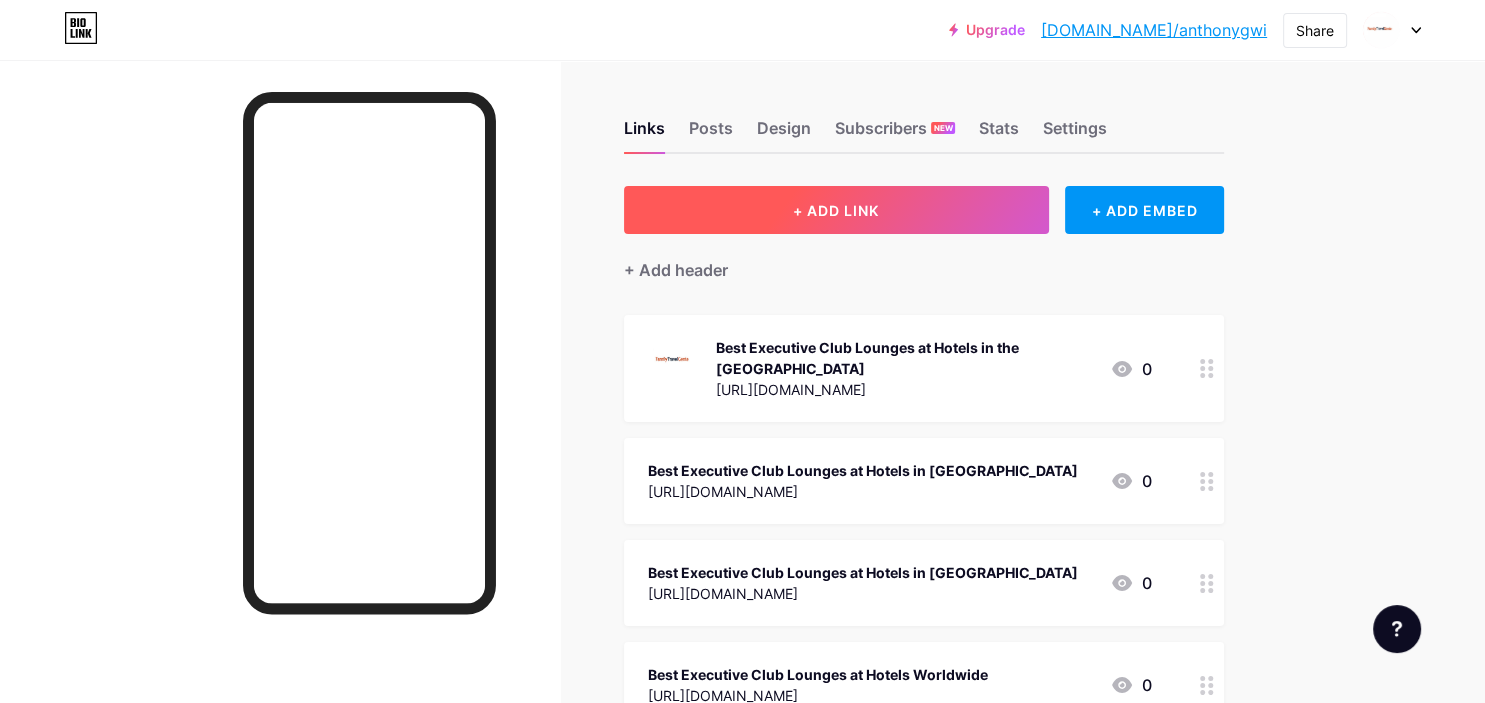 click on "+ ADD LINK" at bounding box center (836, 210) 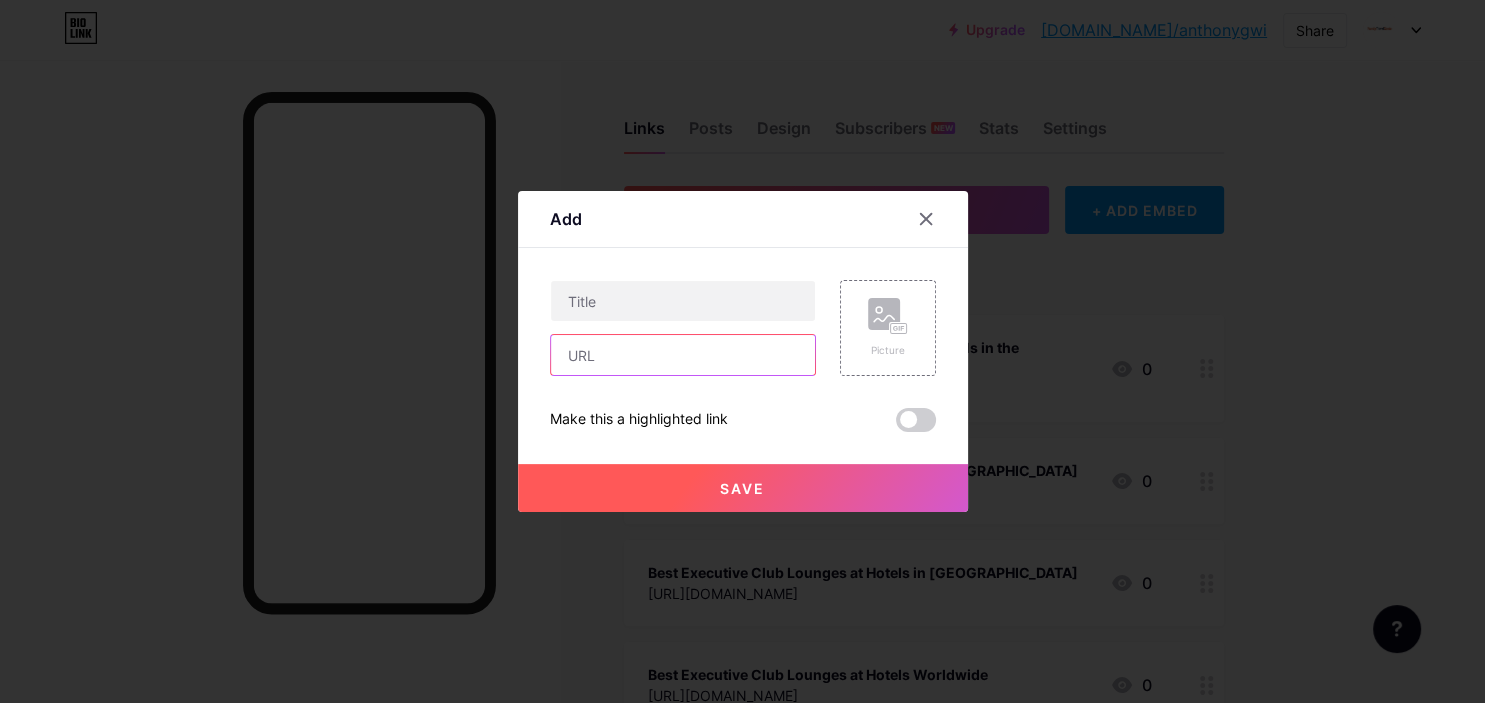 click at bounding box center [683, 355] 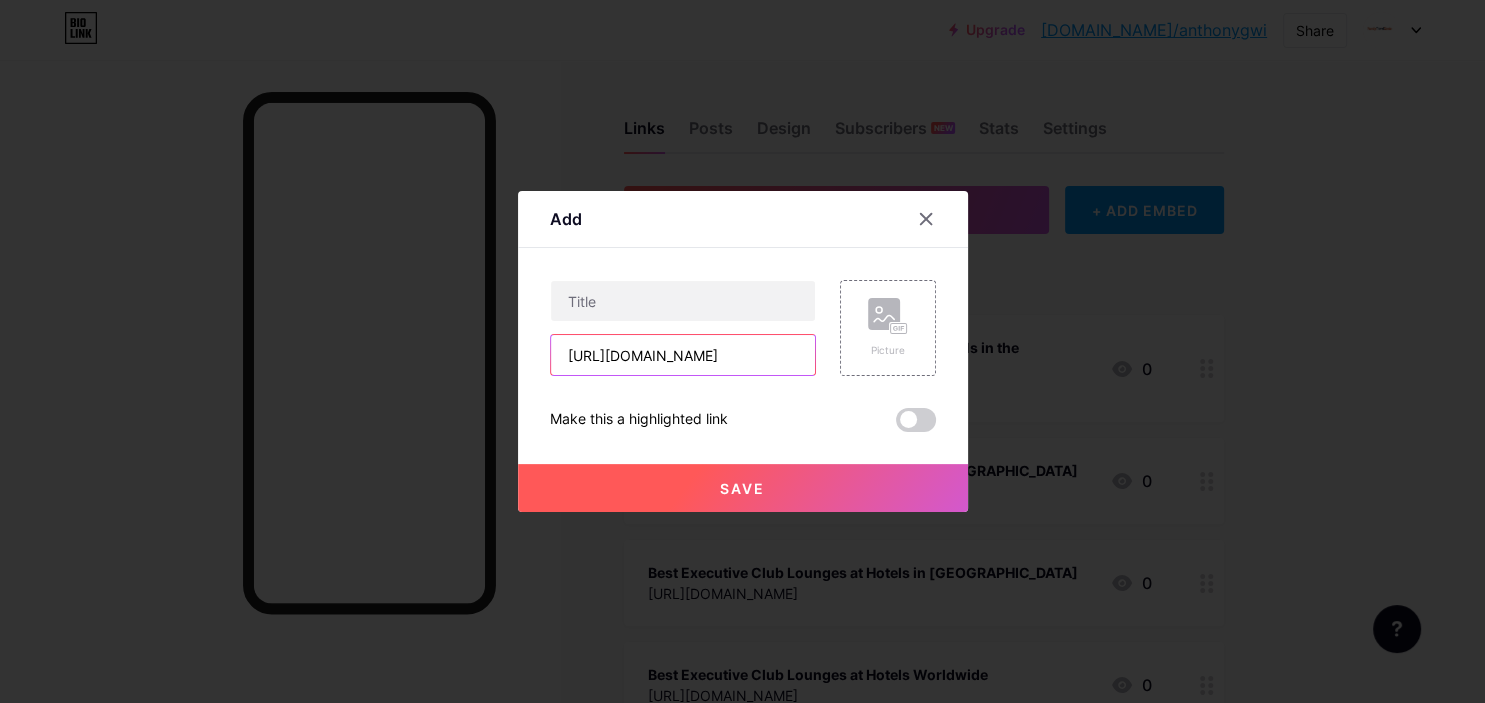 scroll, scrollTop: 0, scrollLeft: 291, axis: horizontal 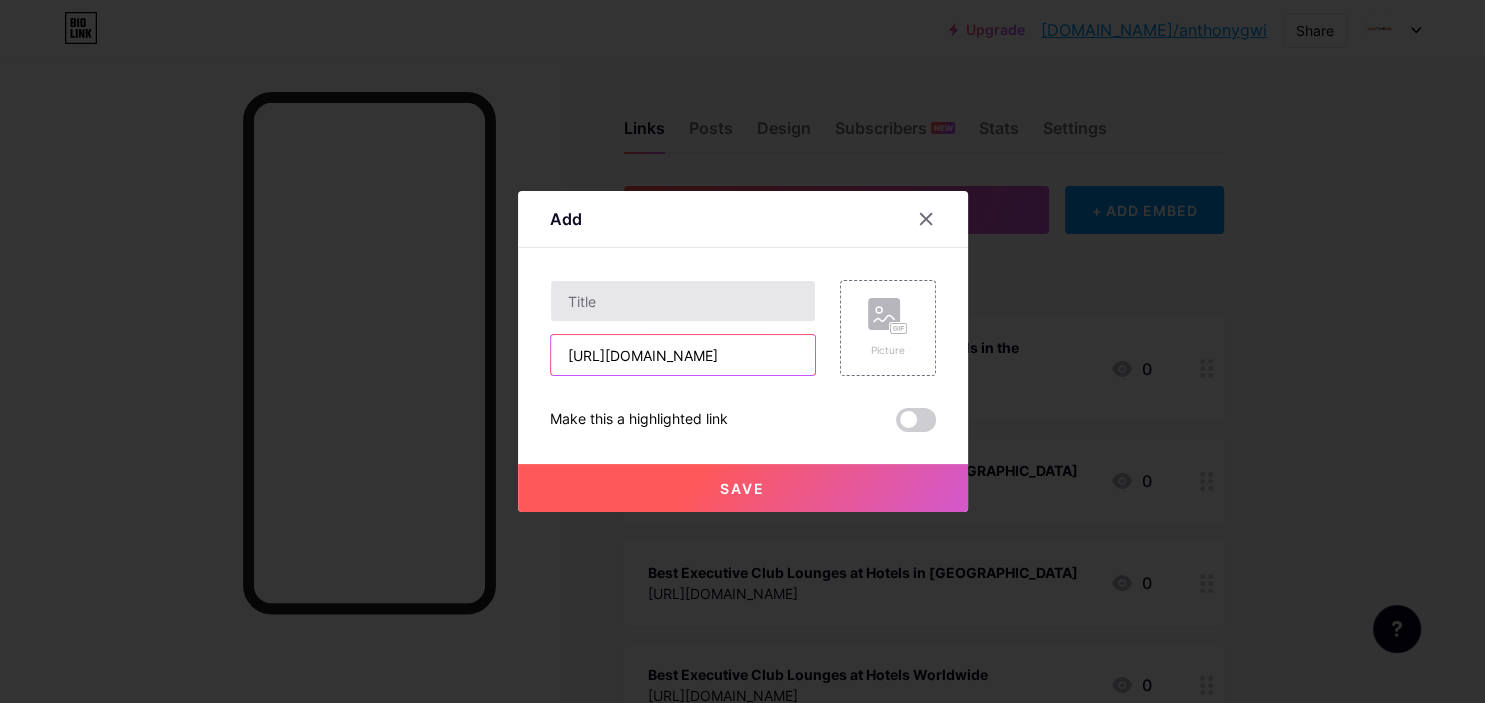type on "https://familytravelgenie.com/the-westin-kuala-lumpur-executive-club-lounge/" 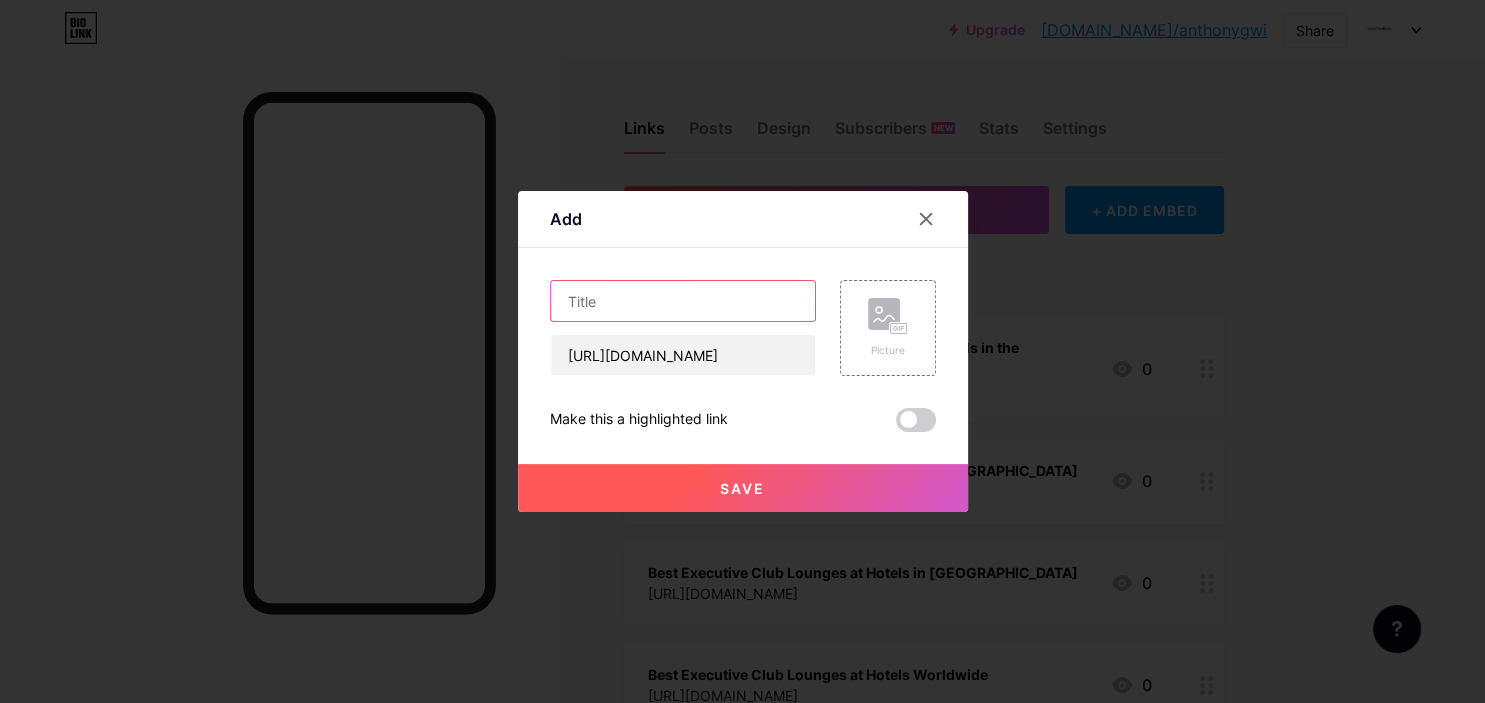 click at bounding box center [683, 301] 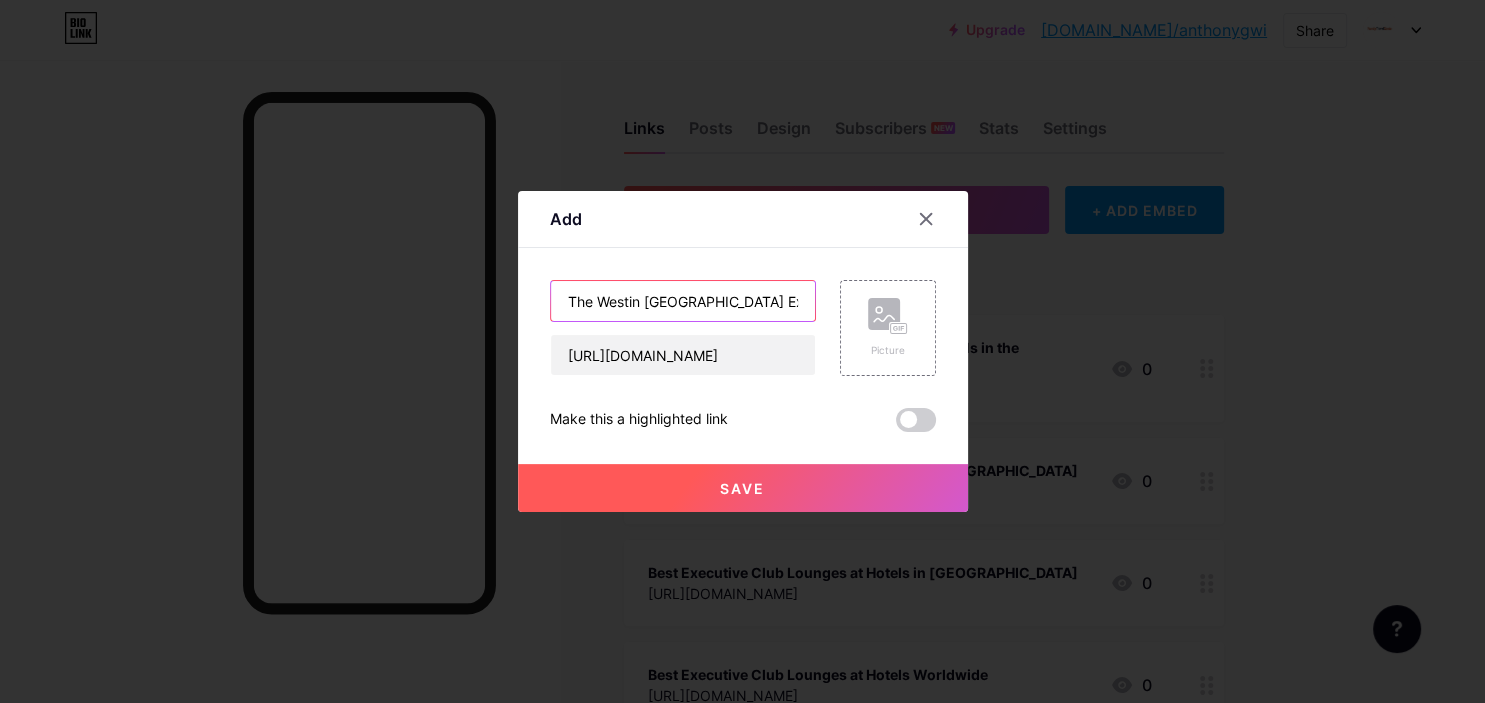 scroll, scrollTop: 0, scrollLeft: 147, axis: horizontal 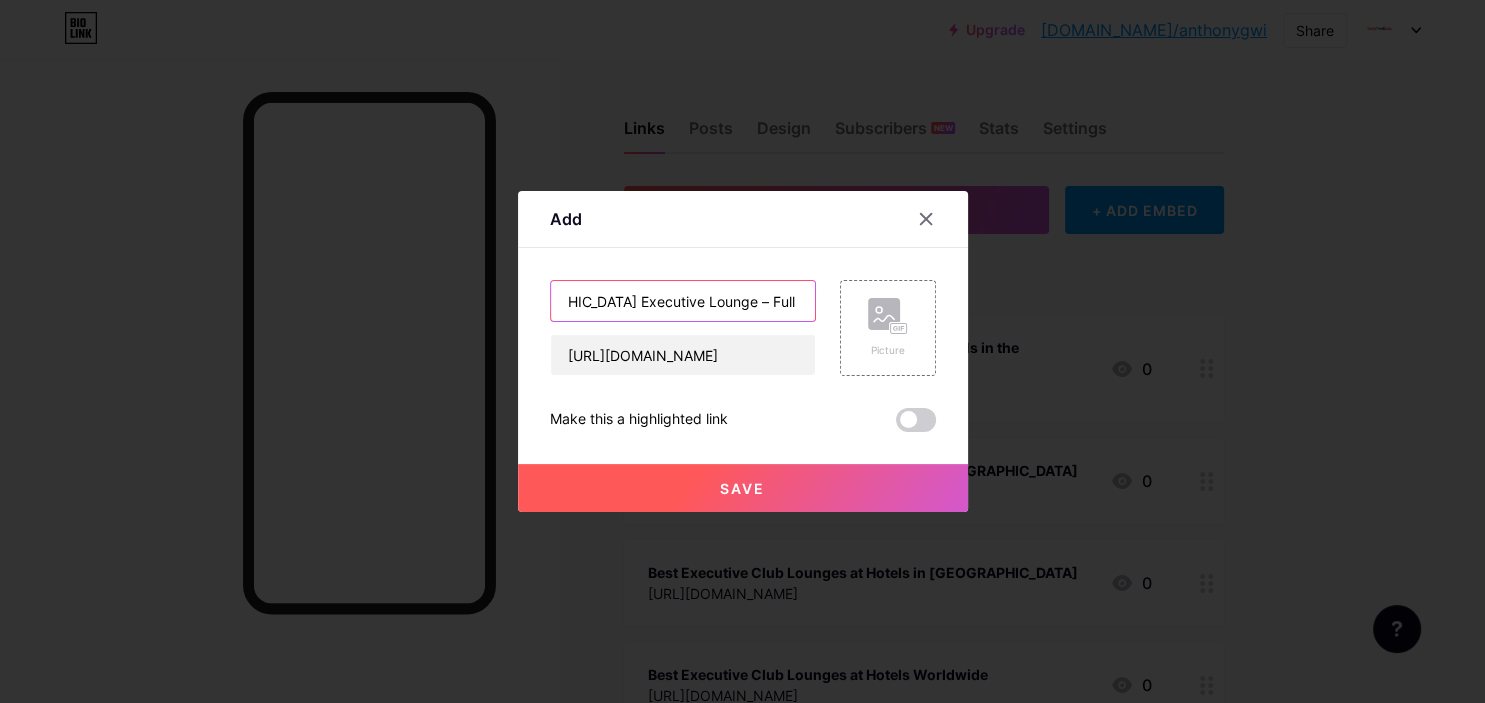 type on "The Westin Kuala Lumpur Executive Lounge – Full Review" 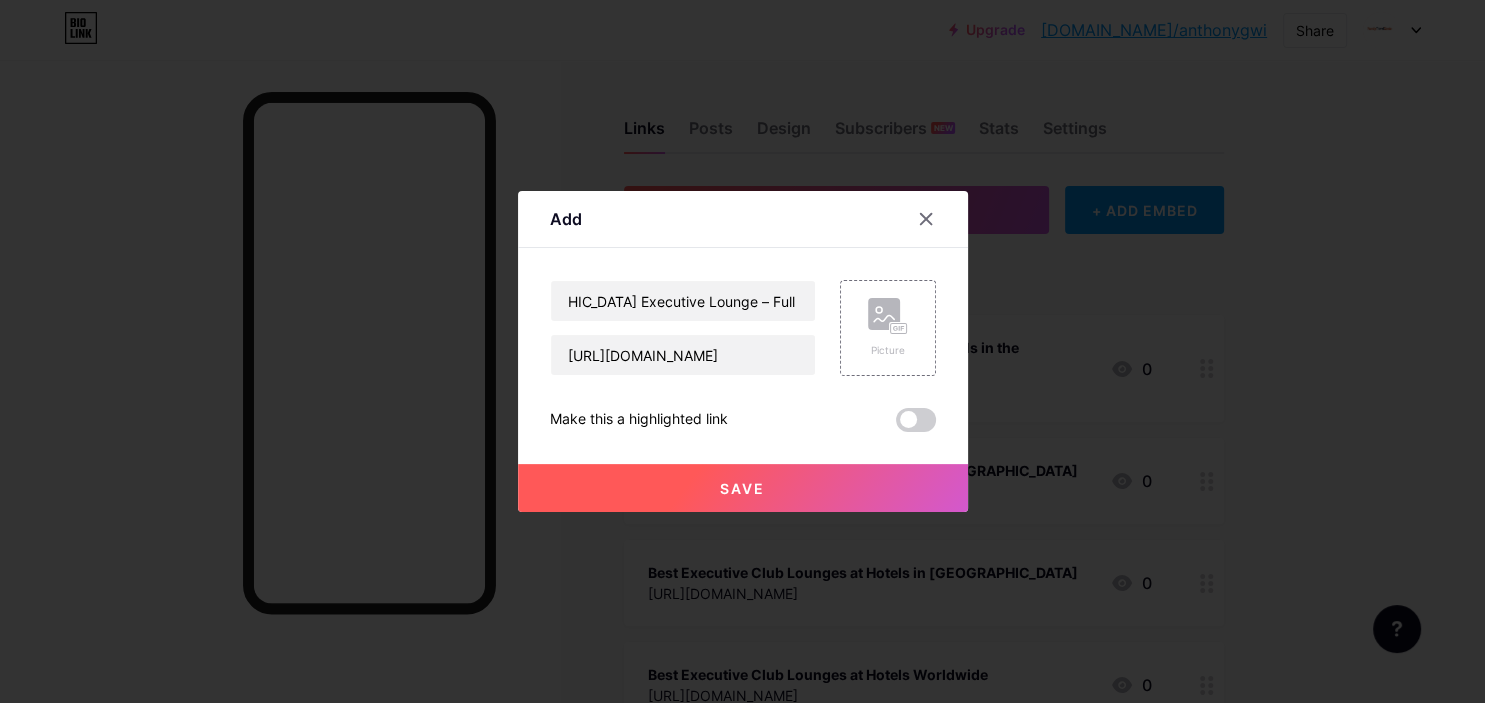 click on "Save" at bounding box center (742, 488) 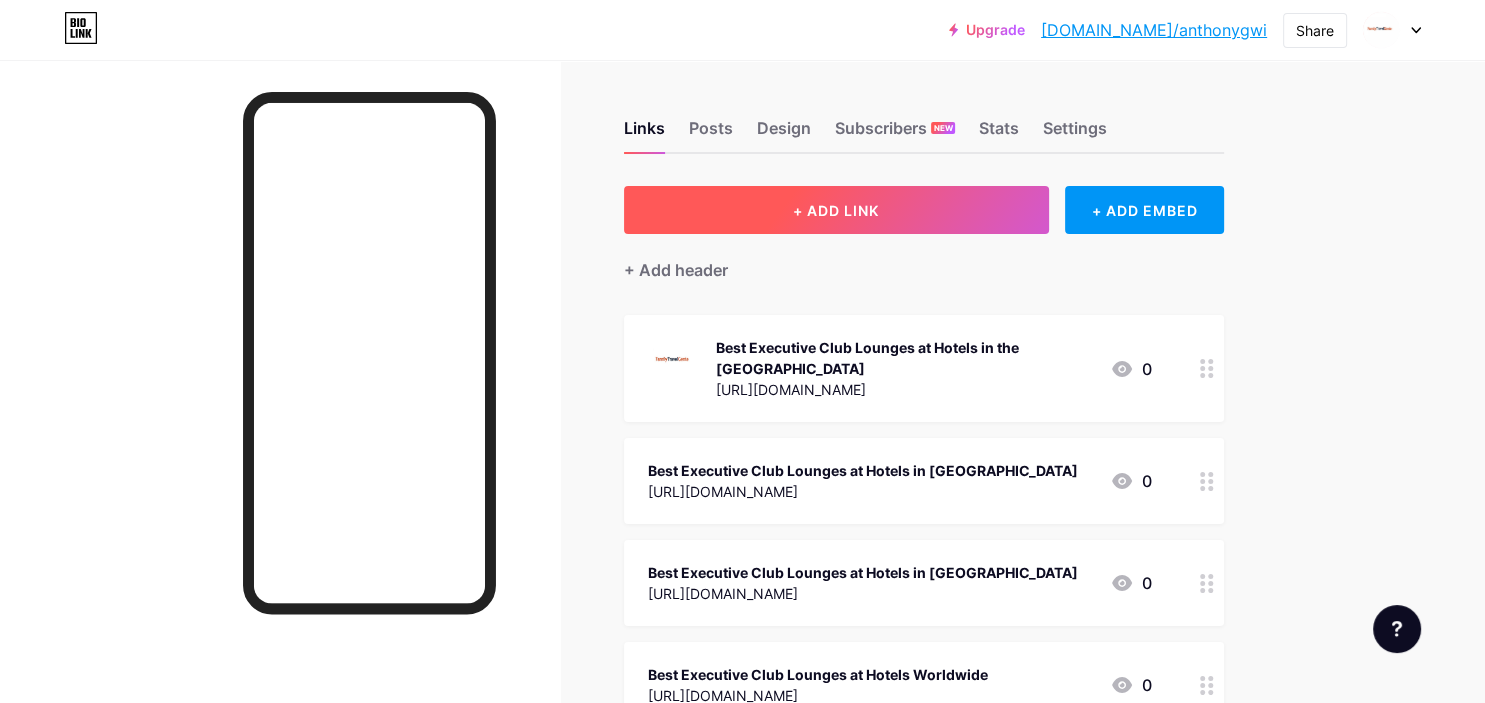 click on "+ ADD LINK" at bounding box center [836, 210] 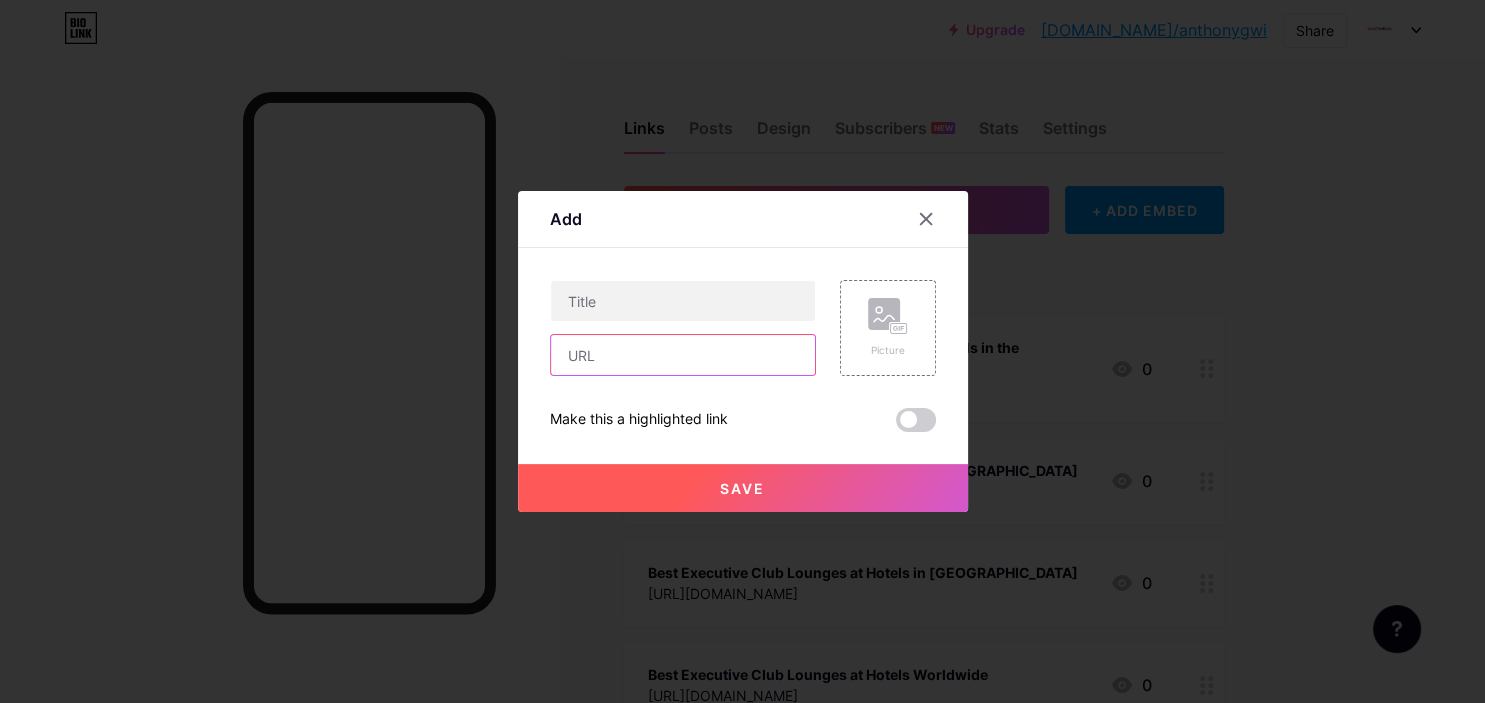 click at bounding box center [683, 355] 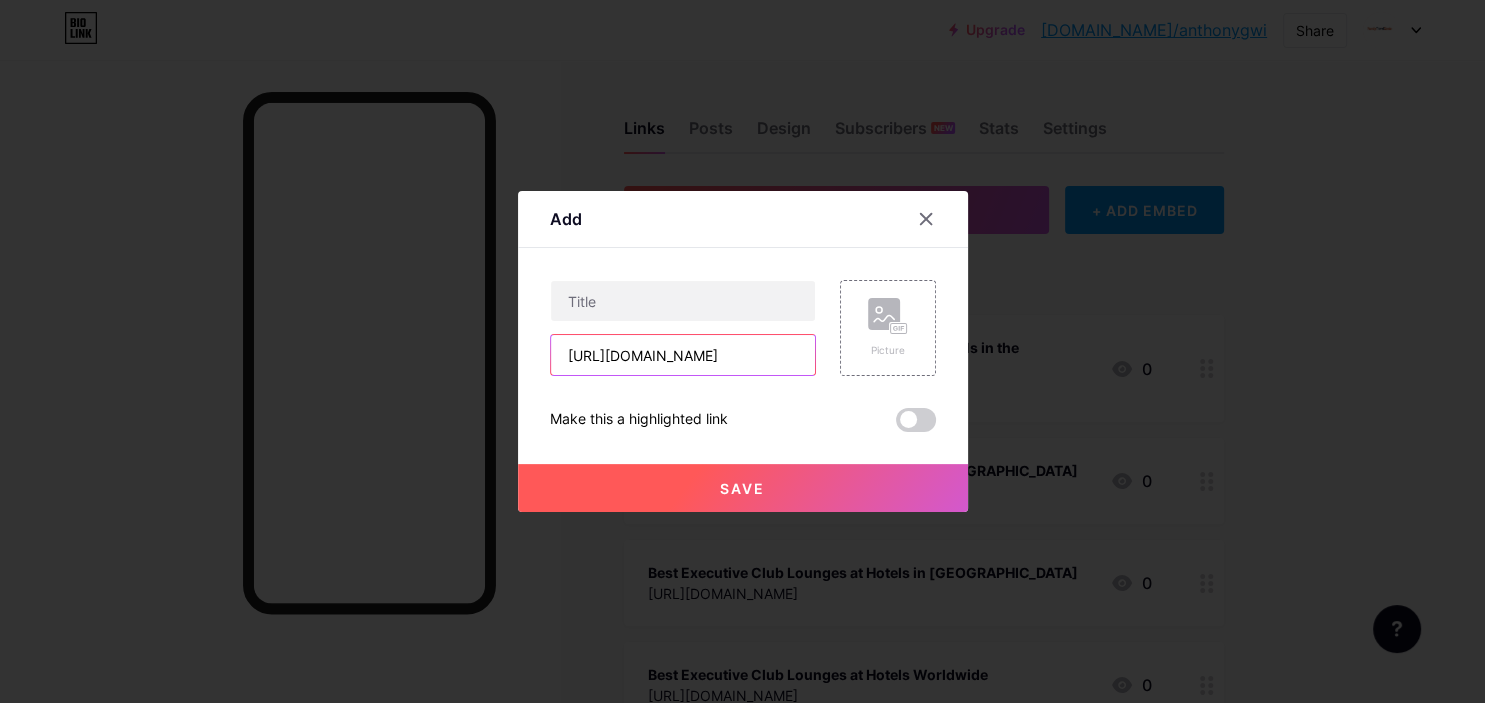 scroll, scrollTop: 0, scrollLeft: 361, axis: horizontal 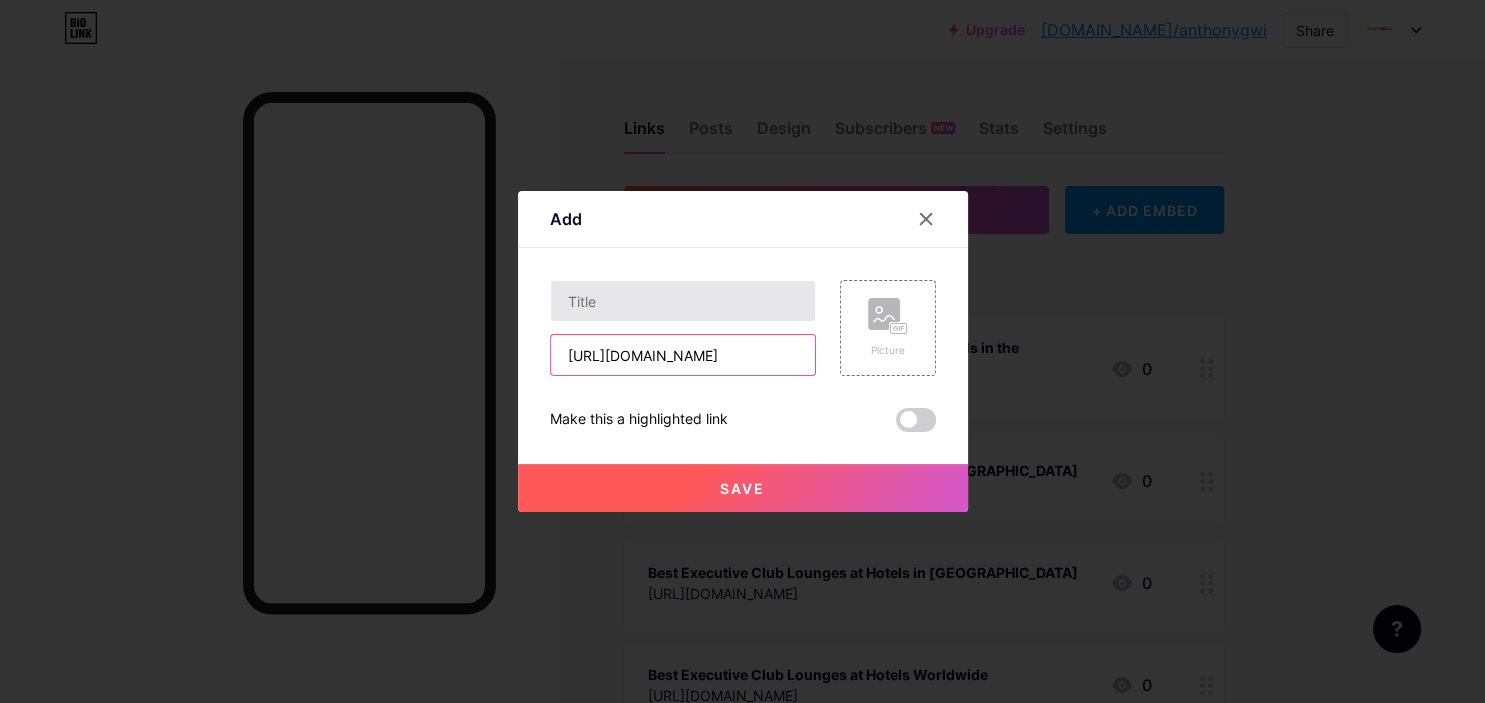 type on "https://familytravelgenie.com/jw-marriott-essex-house-new-york-executive-club-lounge/" 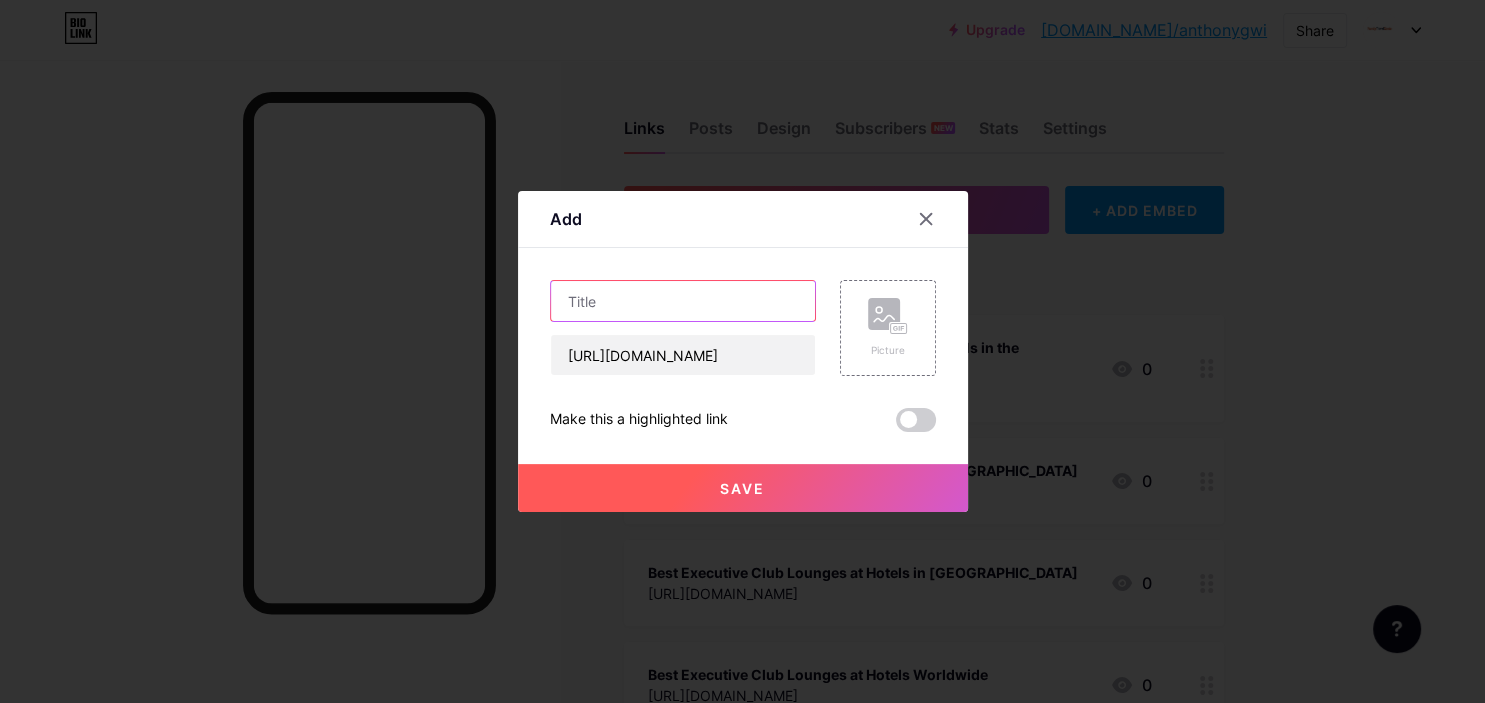 click at bounding box center [683, 301] 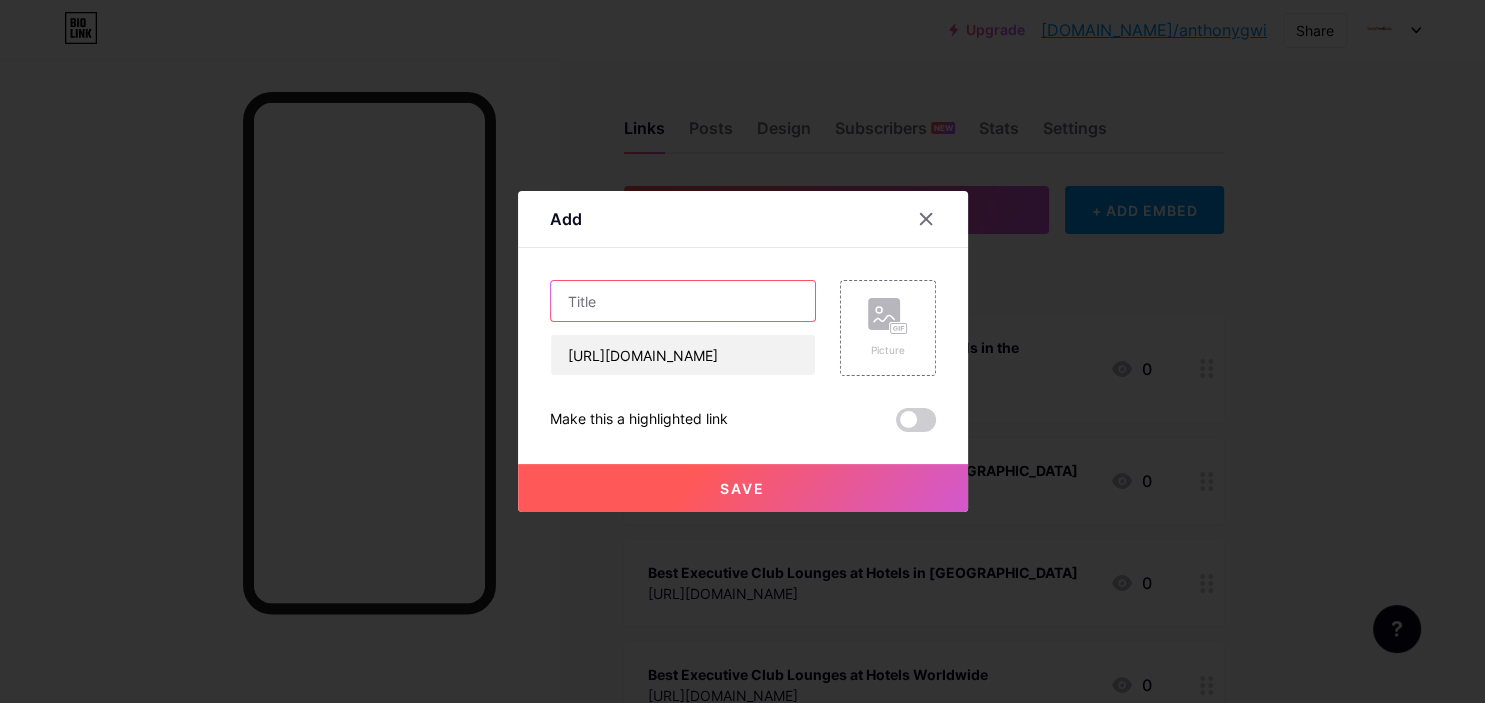 paste on "JW Marriott Essex House NYC – Executive Lounge Review" 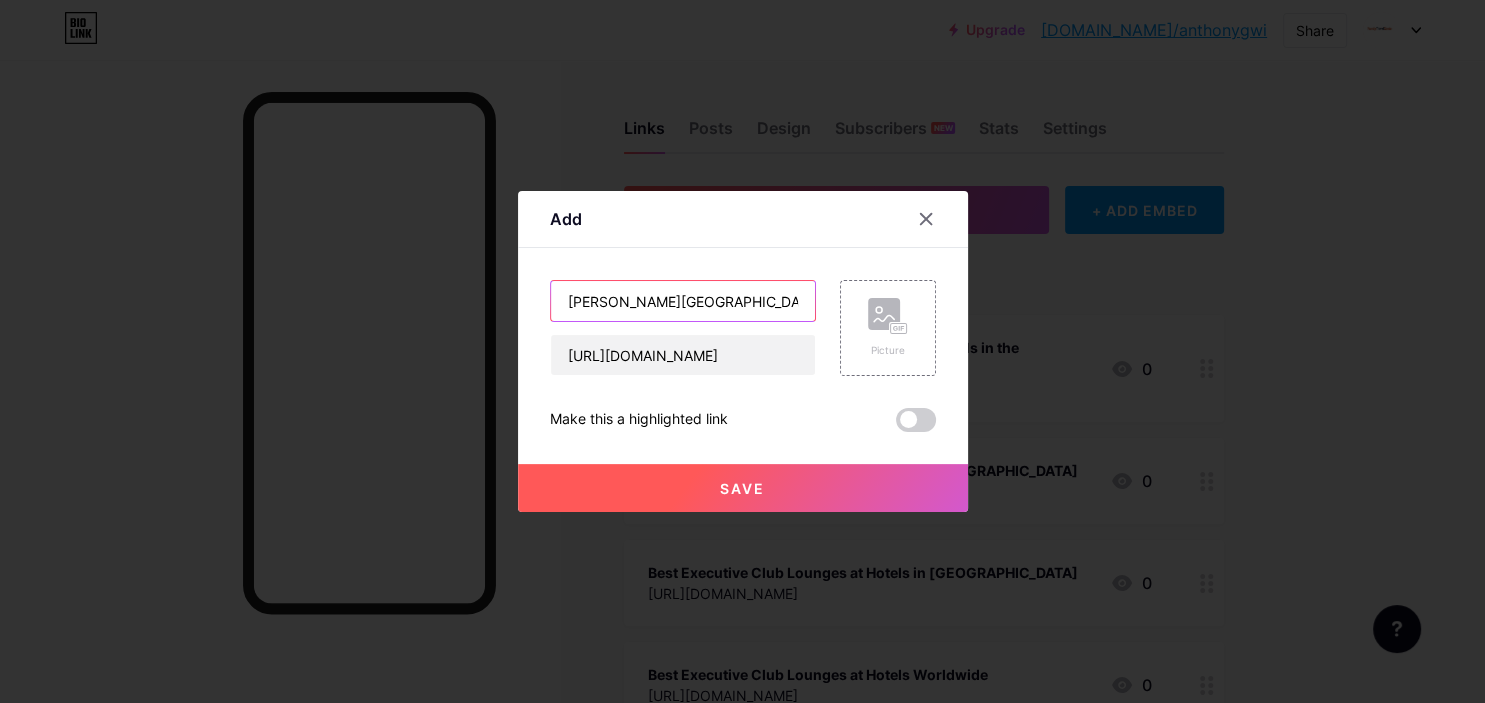 scroll, scrollTop: 0, scrollLeft: 152, axis: horizontal 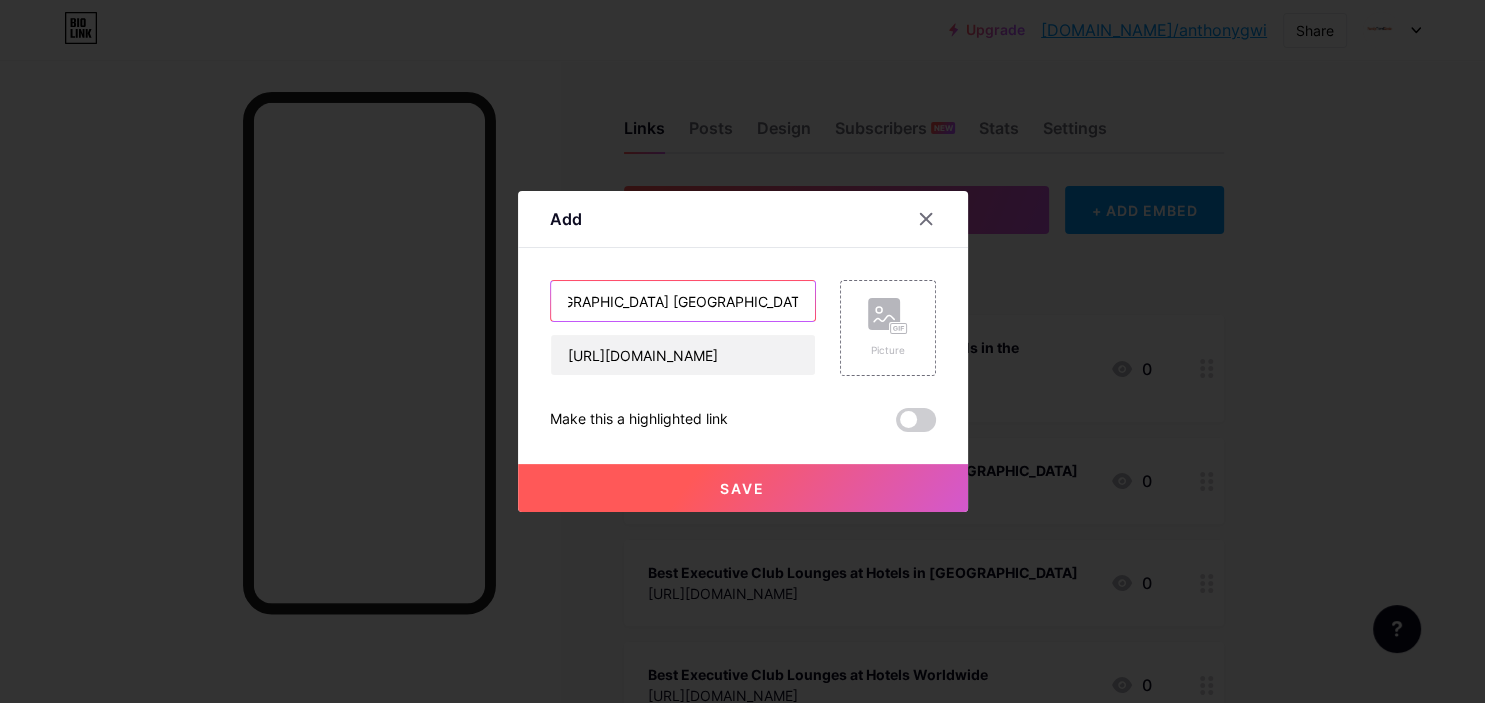 type on "JW Marriott Essex House NYC – Executive Lounge Review" 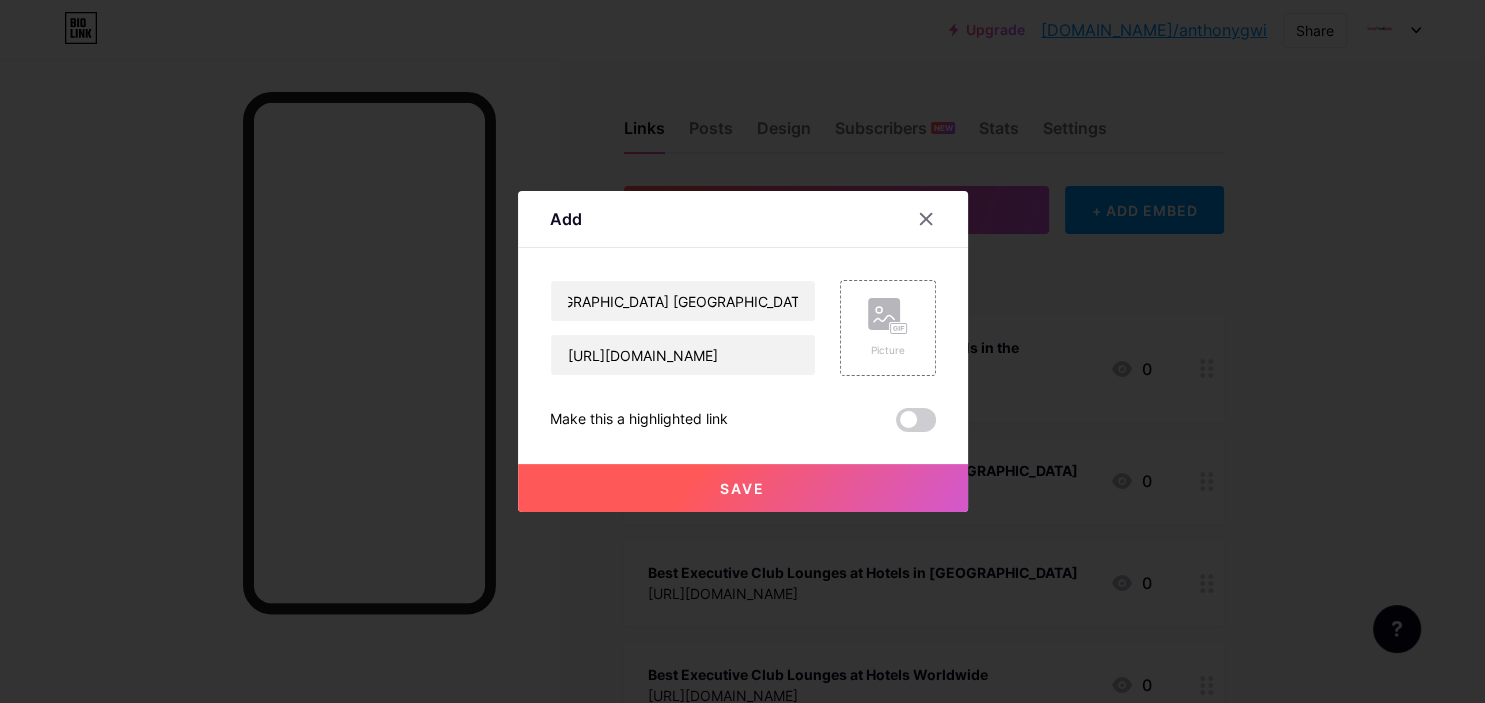 click on "Save" at bounding box center [743, 488] 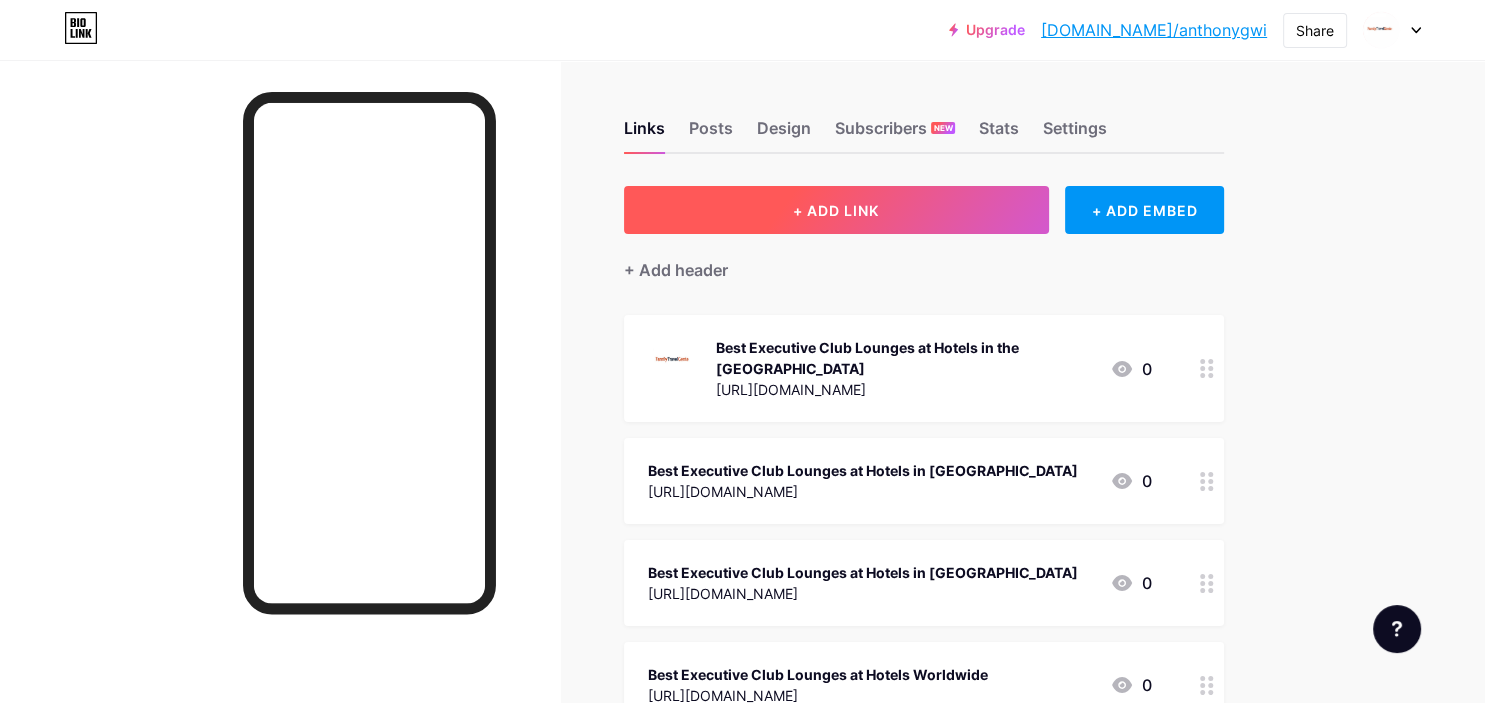 click on "+ ADD LINK" at bounding box center [836, 210] 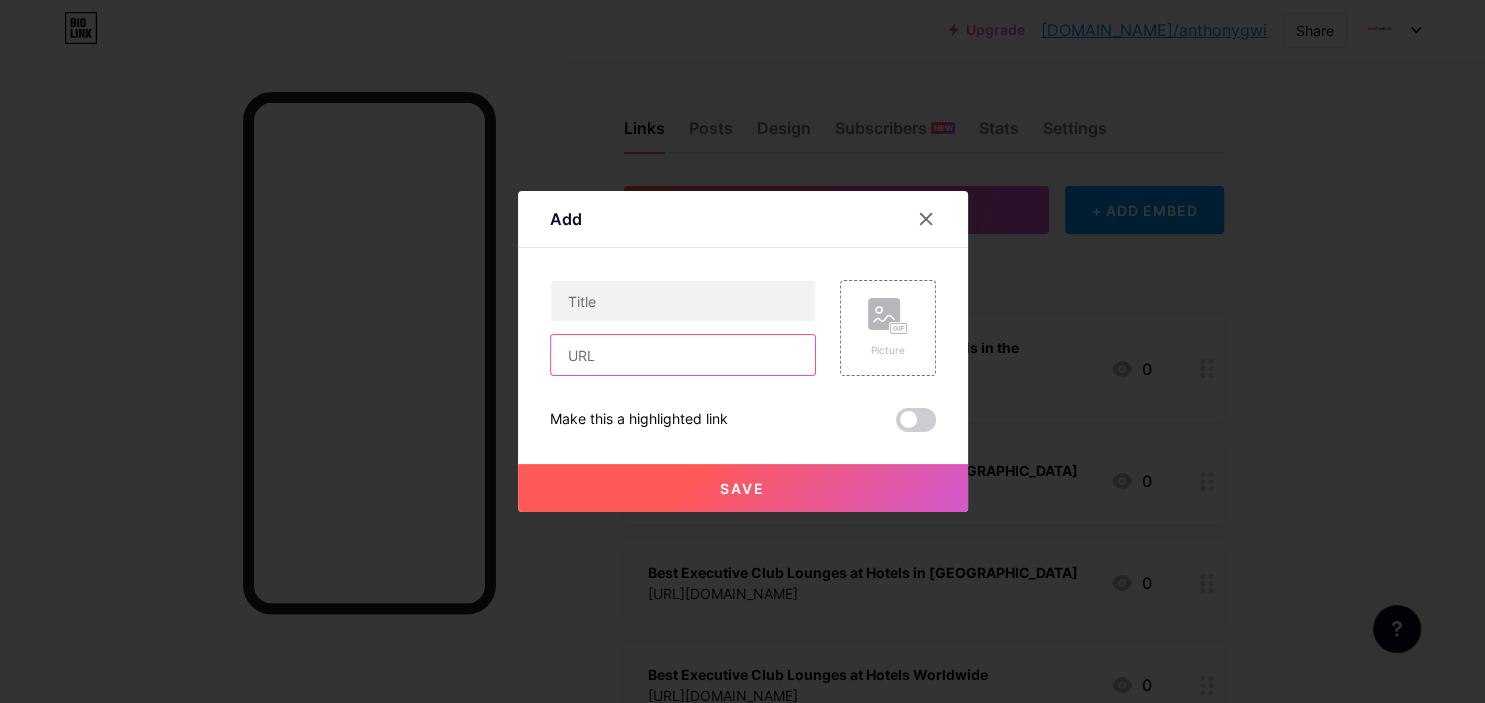 click at bounding box center (683, 355) 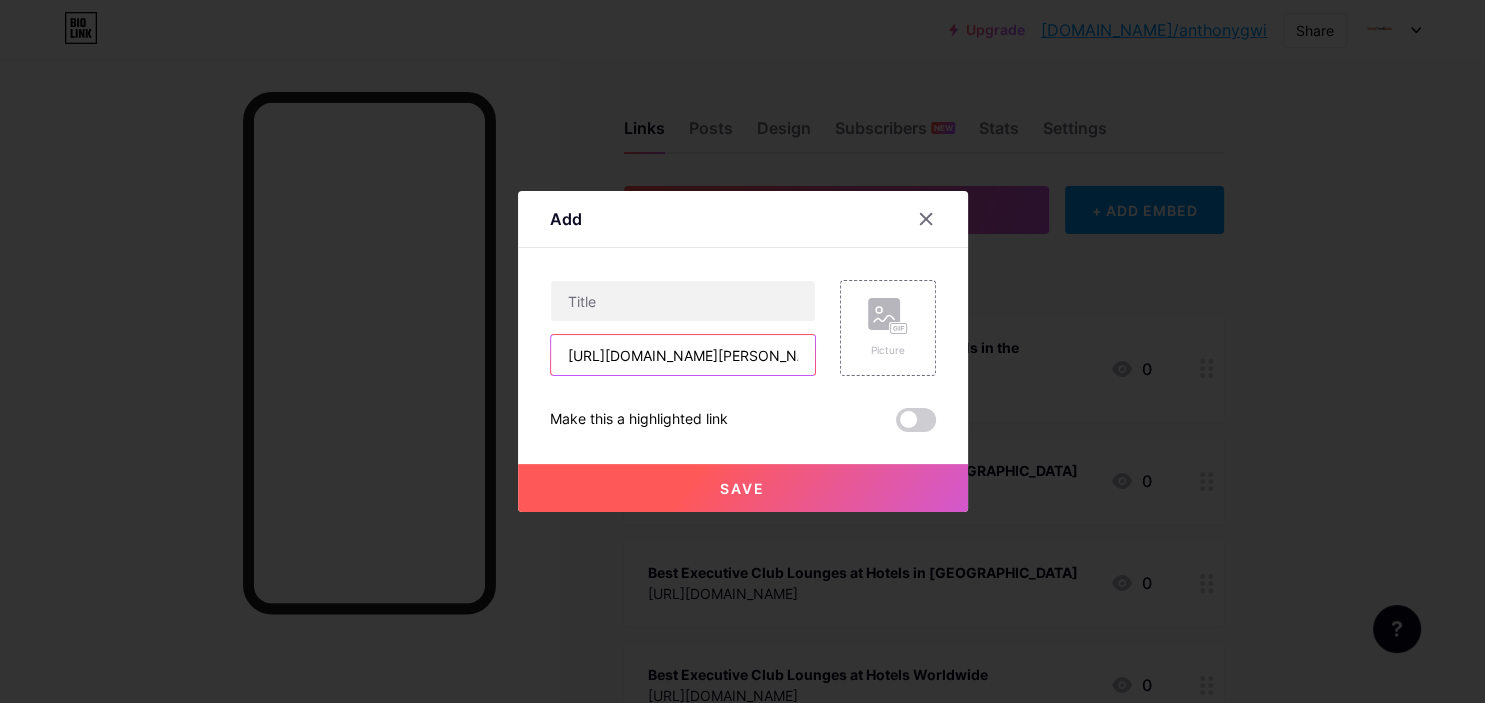 scroll, scrollTop: 0, scrollLeft: 294, axis: horizontal 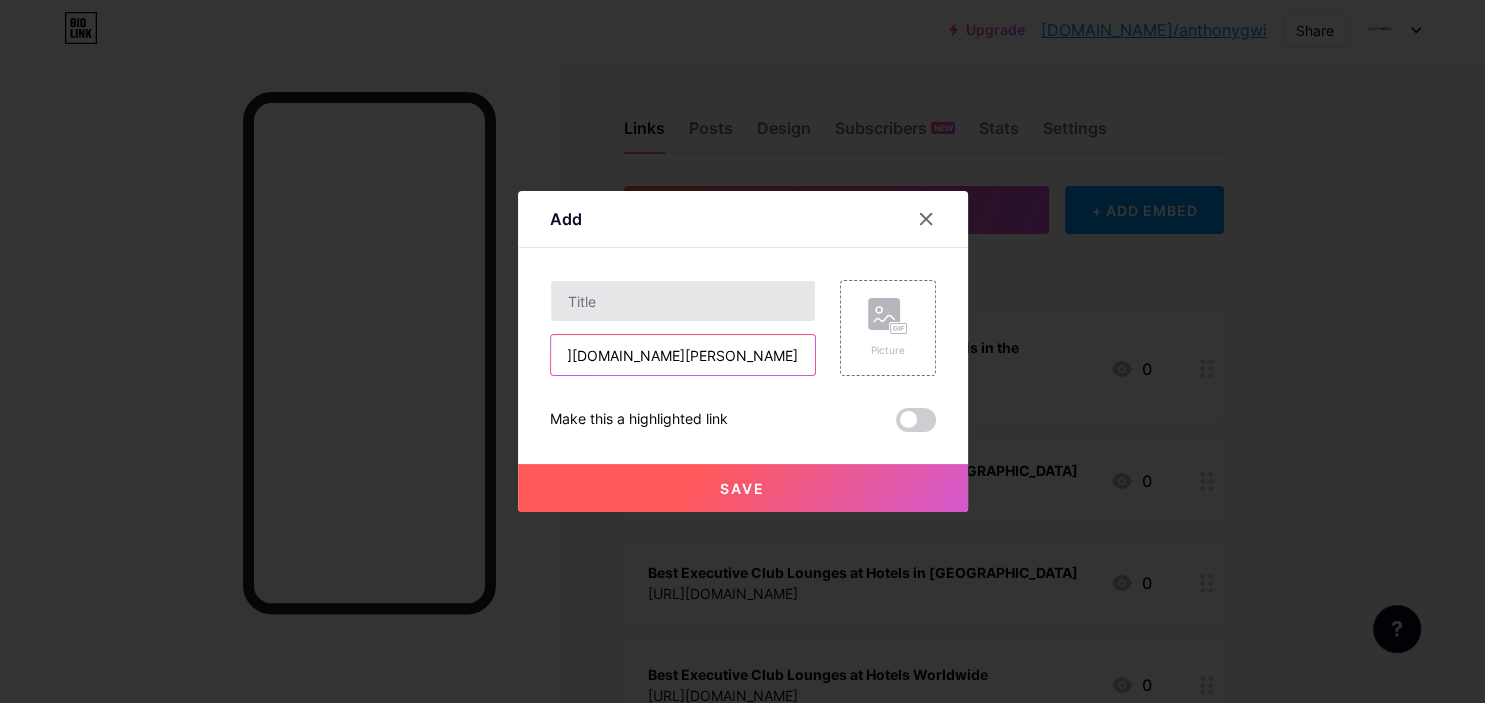 type on "https://familytravelgenie.com/ritz-carlton-kuala-lumpur-executive-club-lounge/" 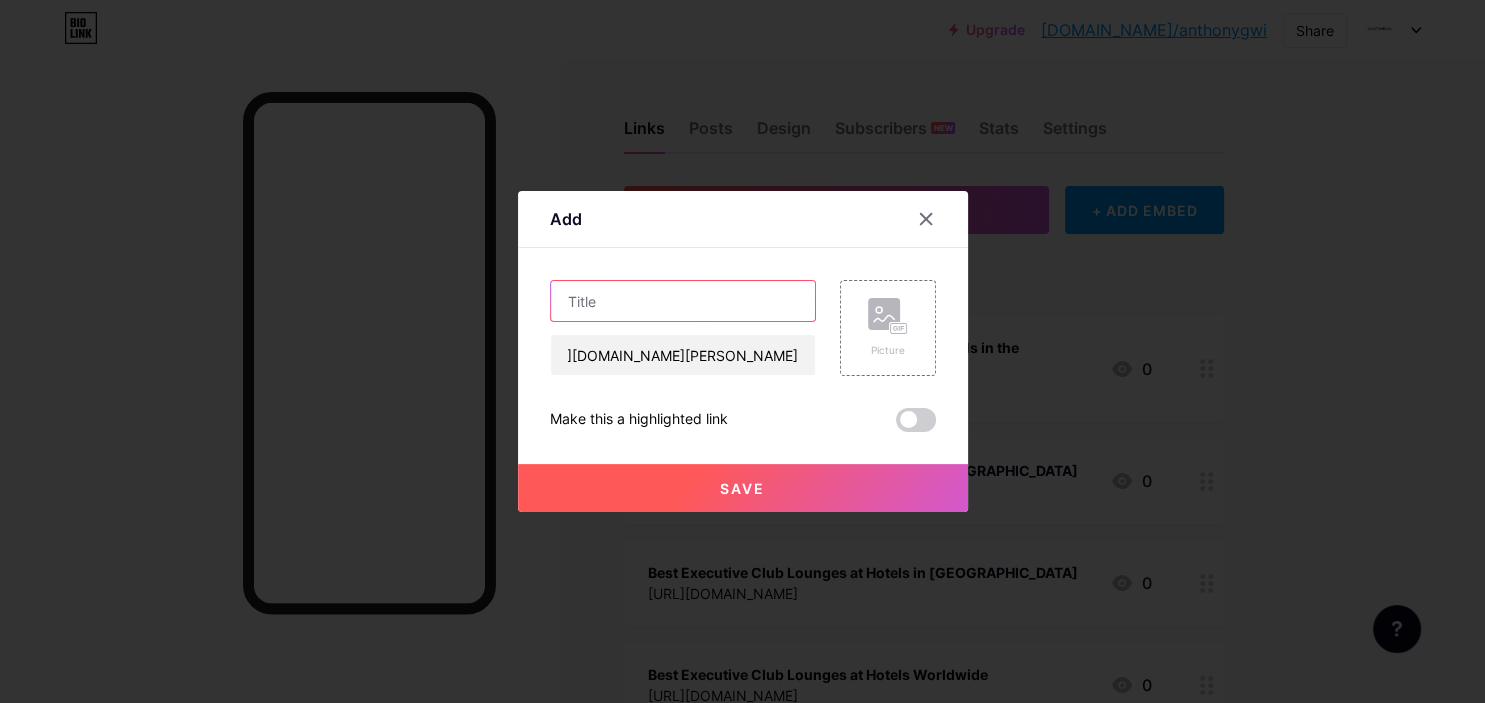 click at bounding box center [683, 301] 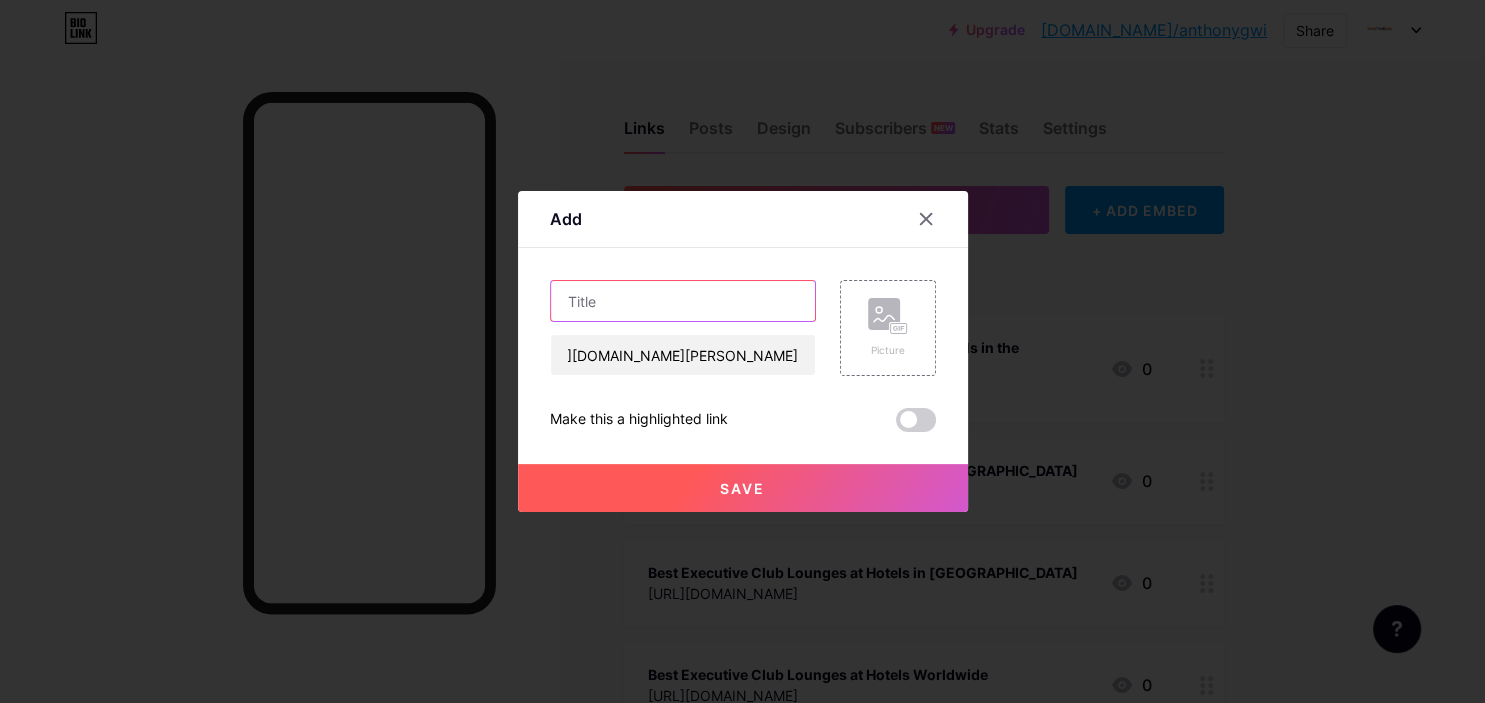 paste on "Ritz-Carlton Kuala Lumpur – Executive Lounge Highlights" 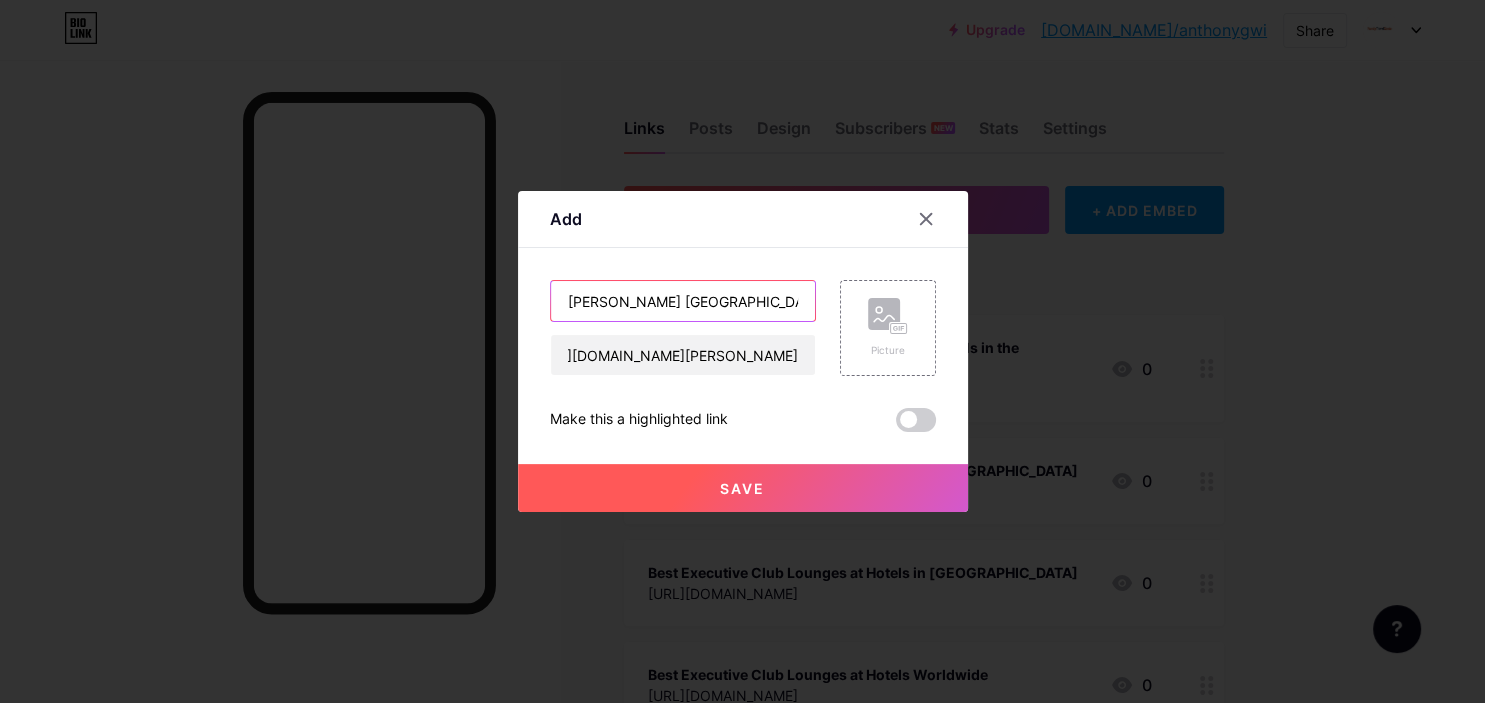 scroll, scrollTop: 0, scrollLeft: 145, axis: horizontal 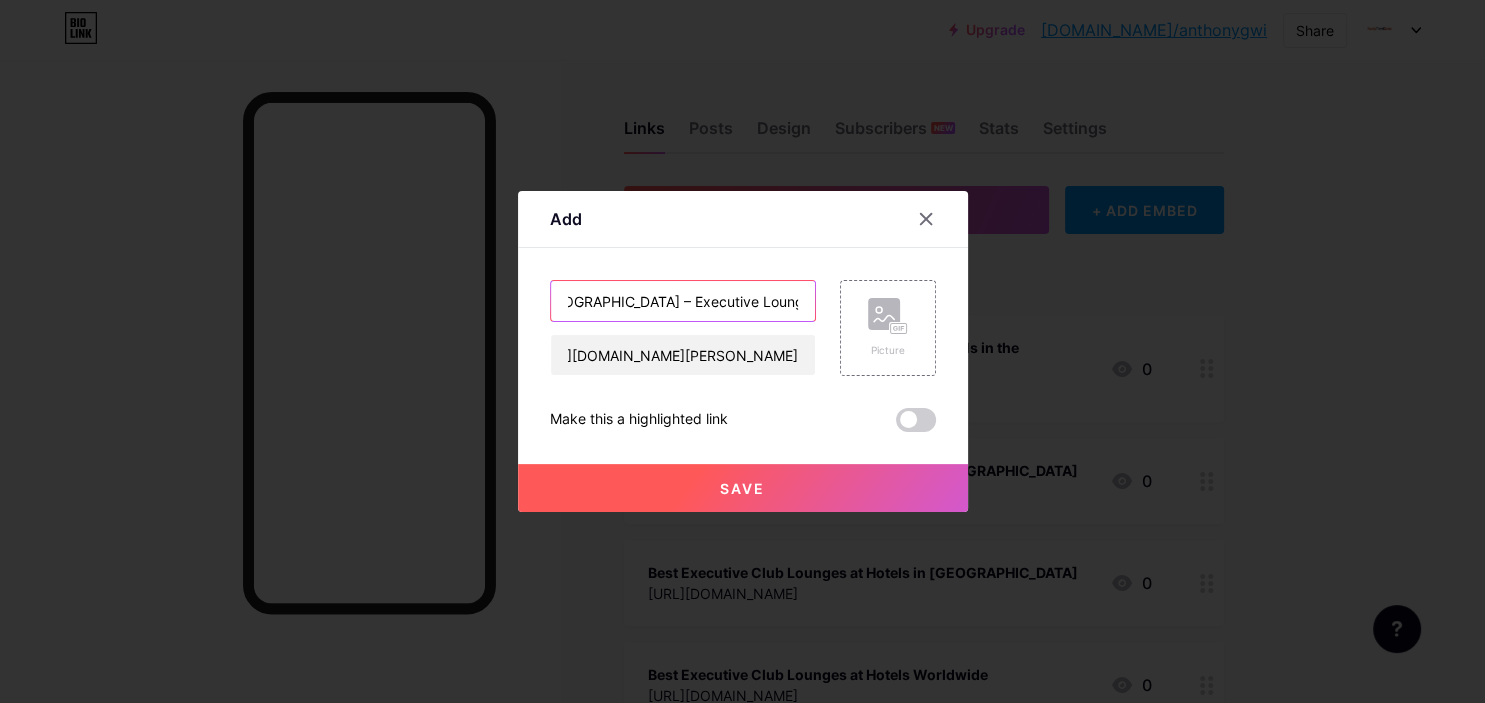 type on "Ritz-Carlton Kuala Lumpur – Executive Lounge Highlights" 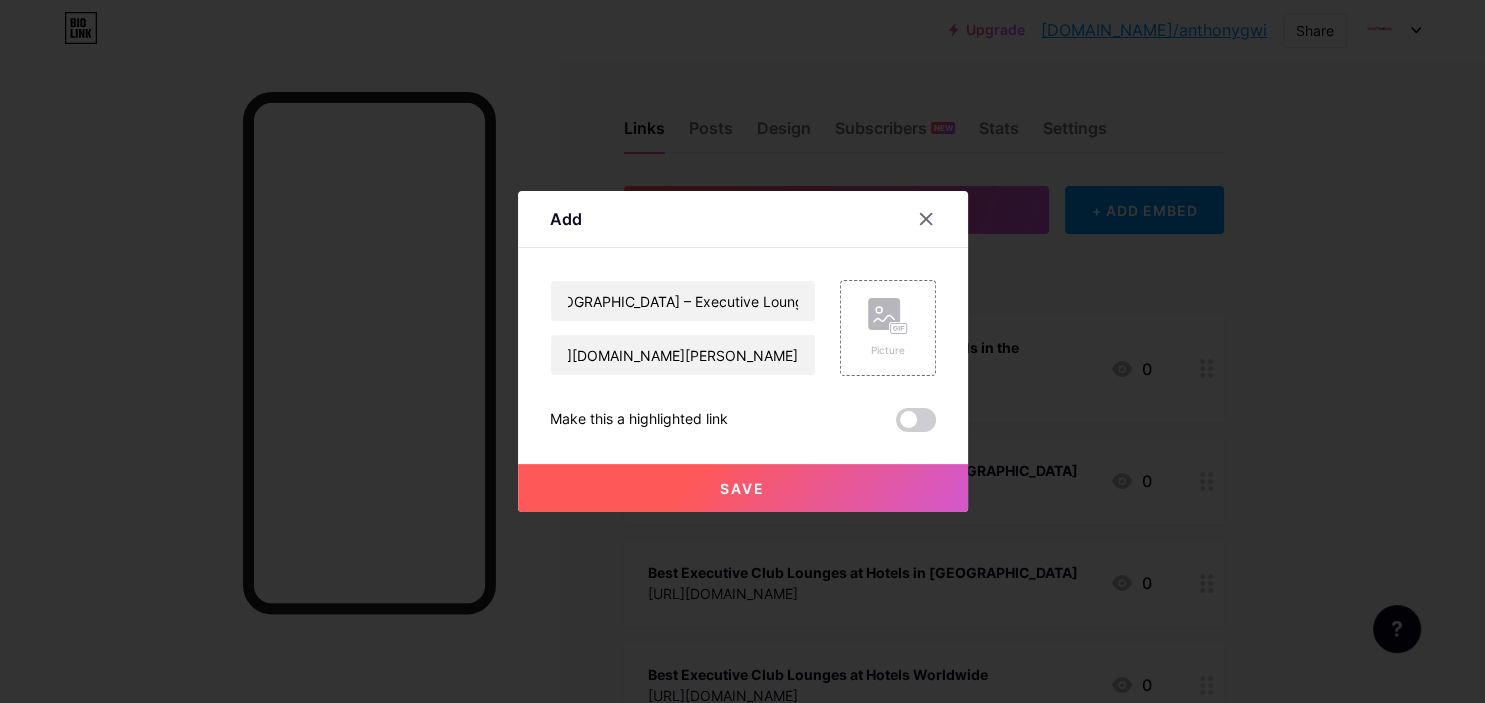 click on "Save" at bounding box center [743, 488] 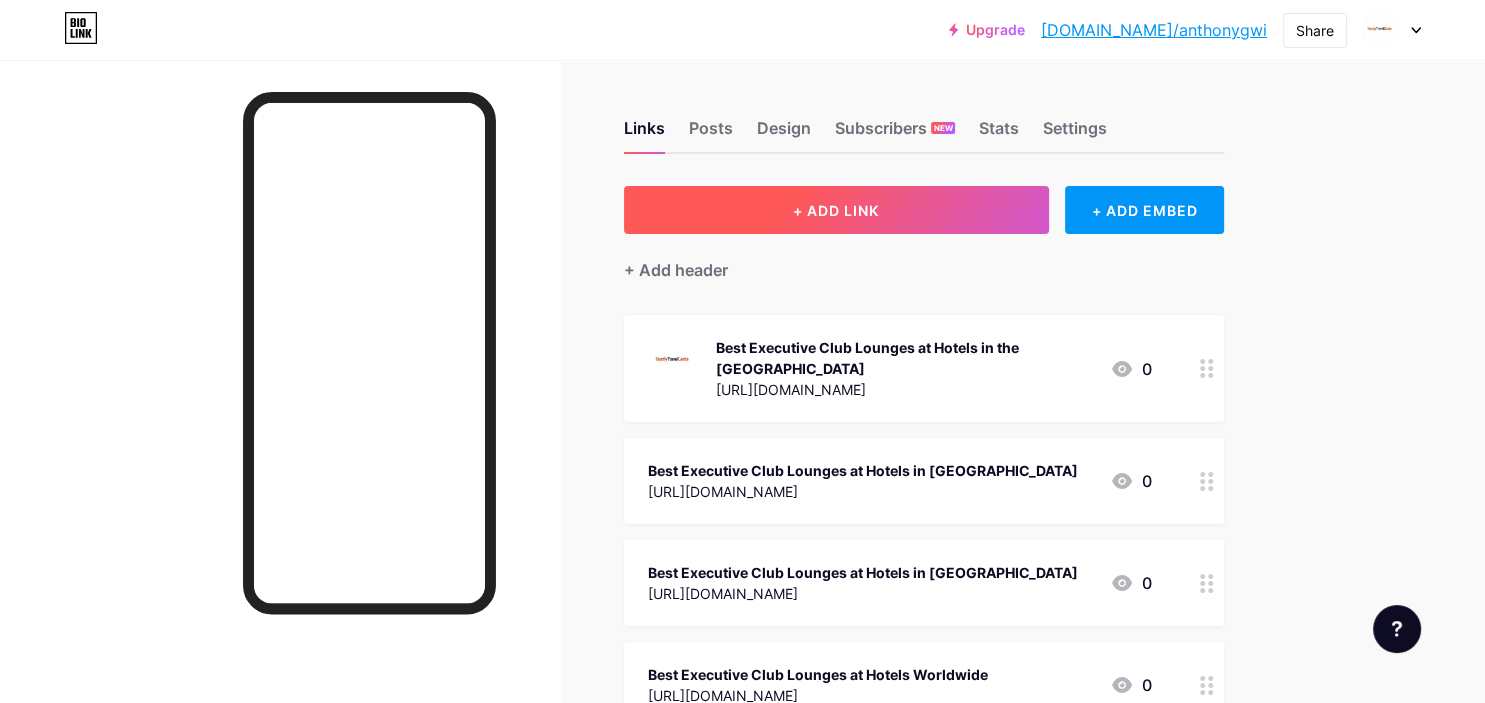click on "+ ADD LINK" at bounding box center [836, 210] 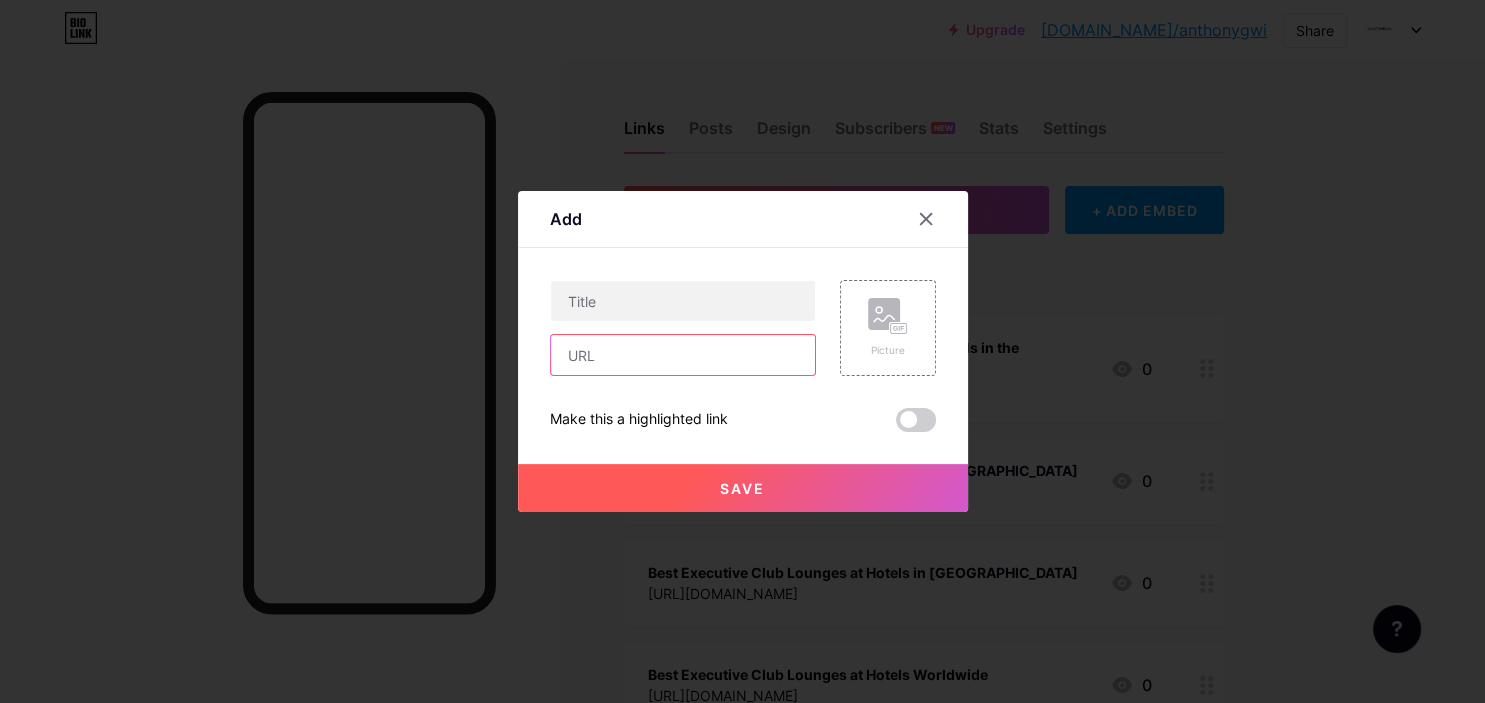 click at bounding box center (683, 355) 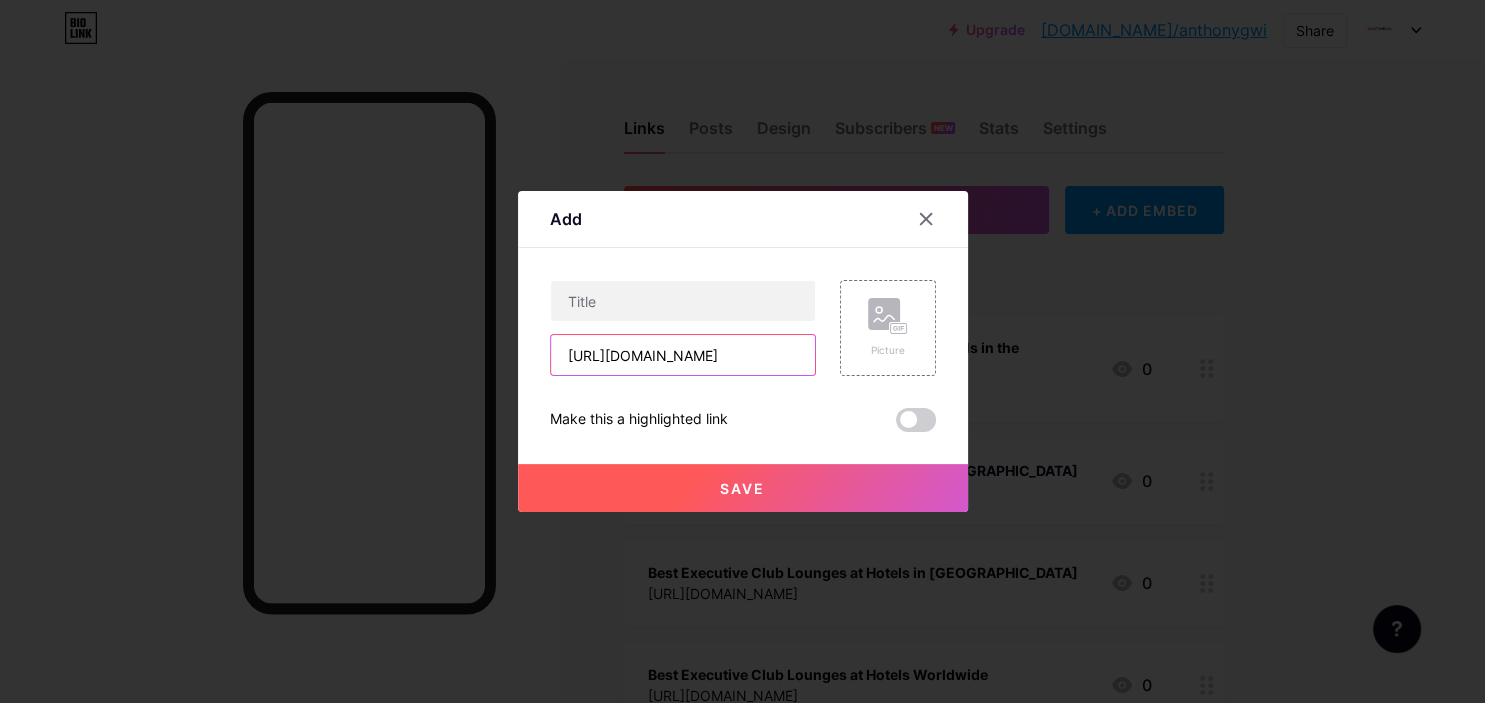 scroll, scrollTop: 0, scrollLeft: 184, axis: horizontal 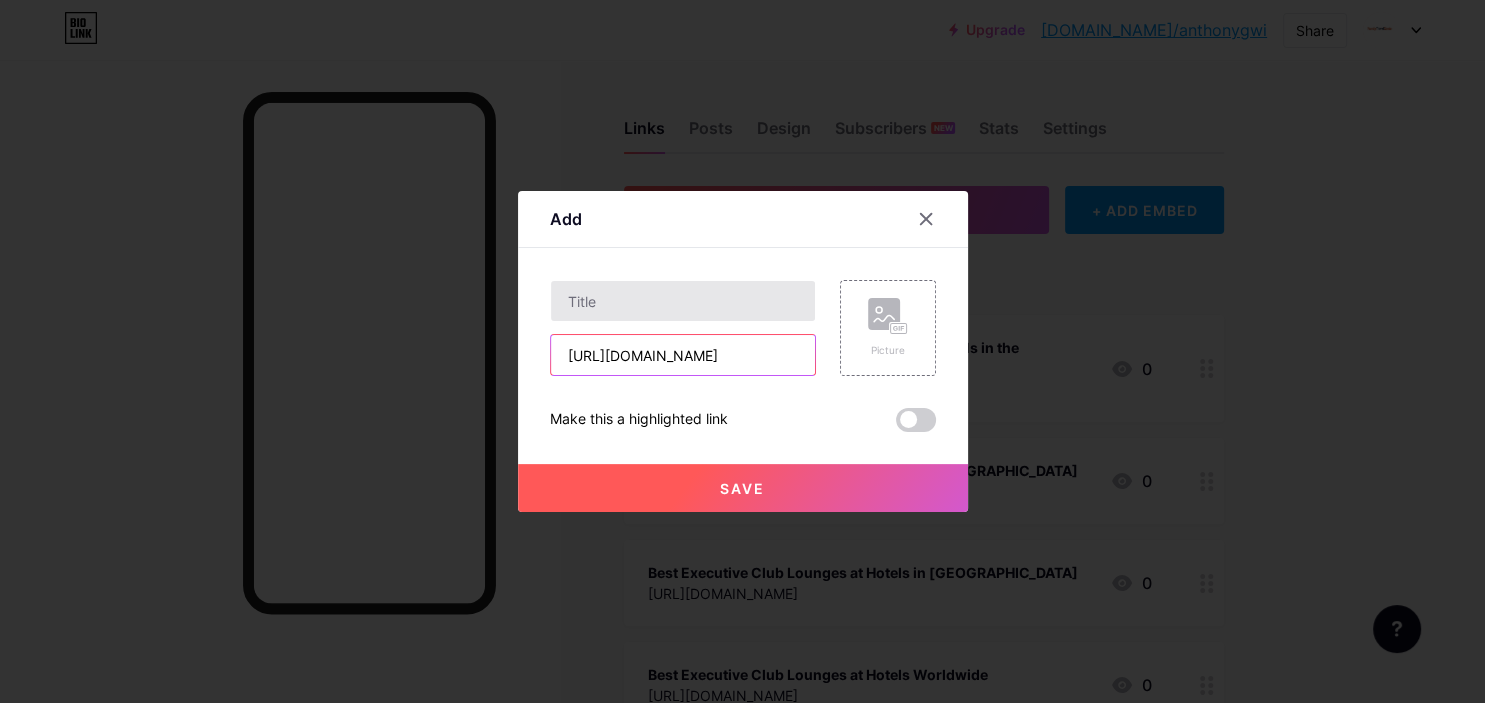 type on "https://familytravelgenie.com/best-kids-clubs-at-hotels/dubai/" 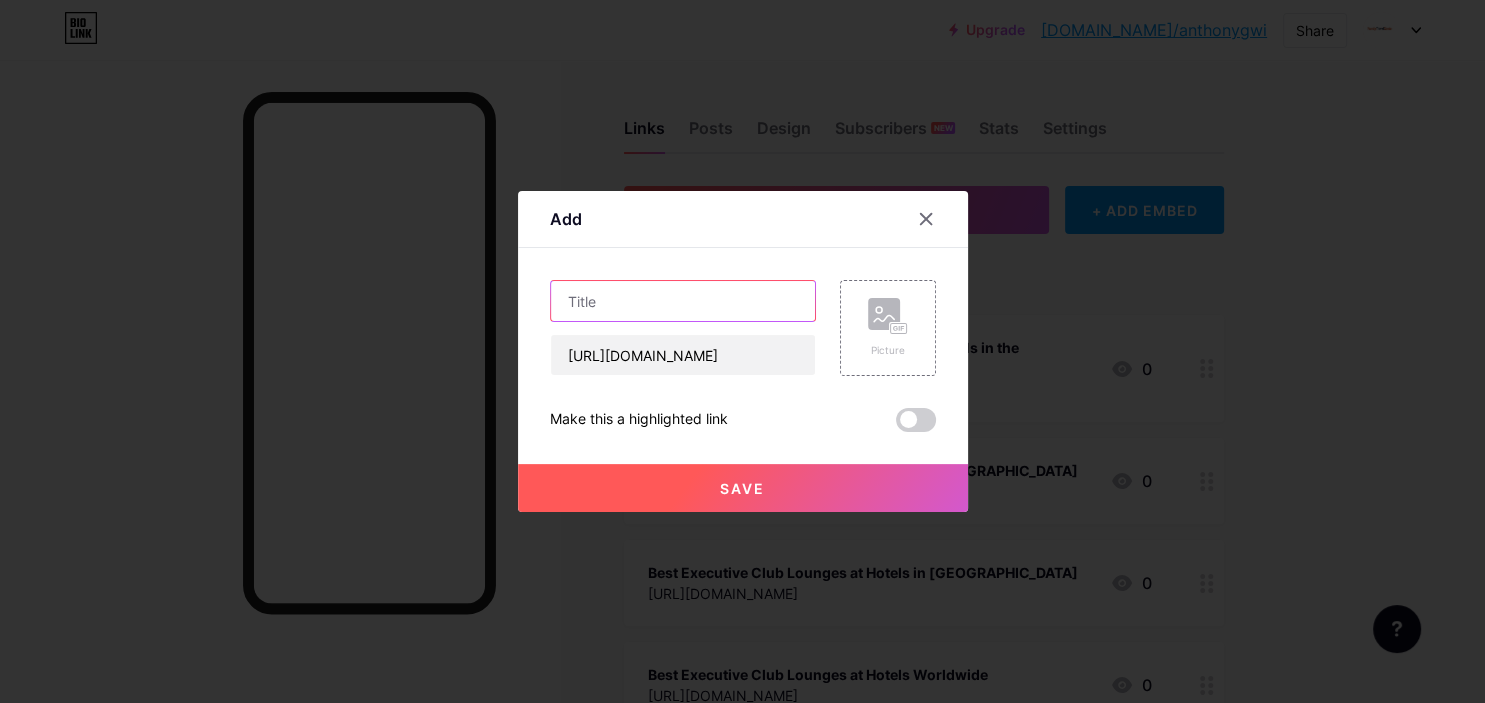 click at bounding box center (683, 301) 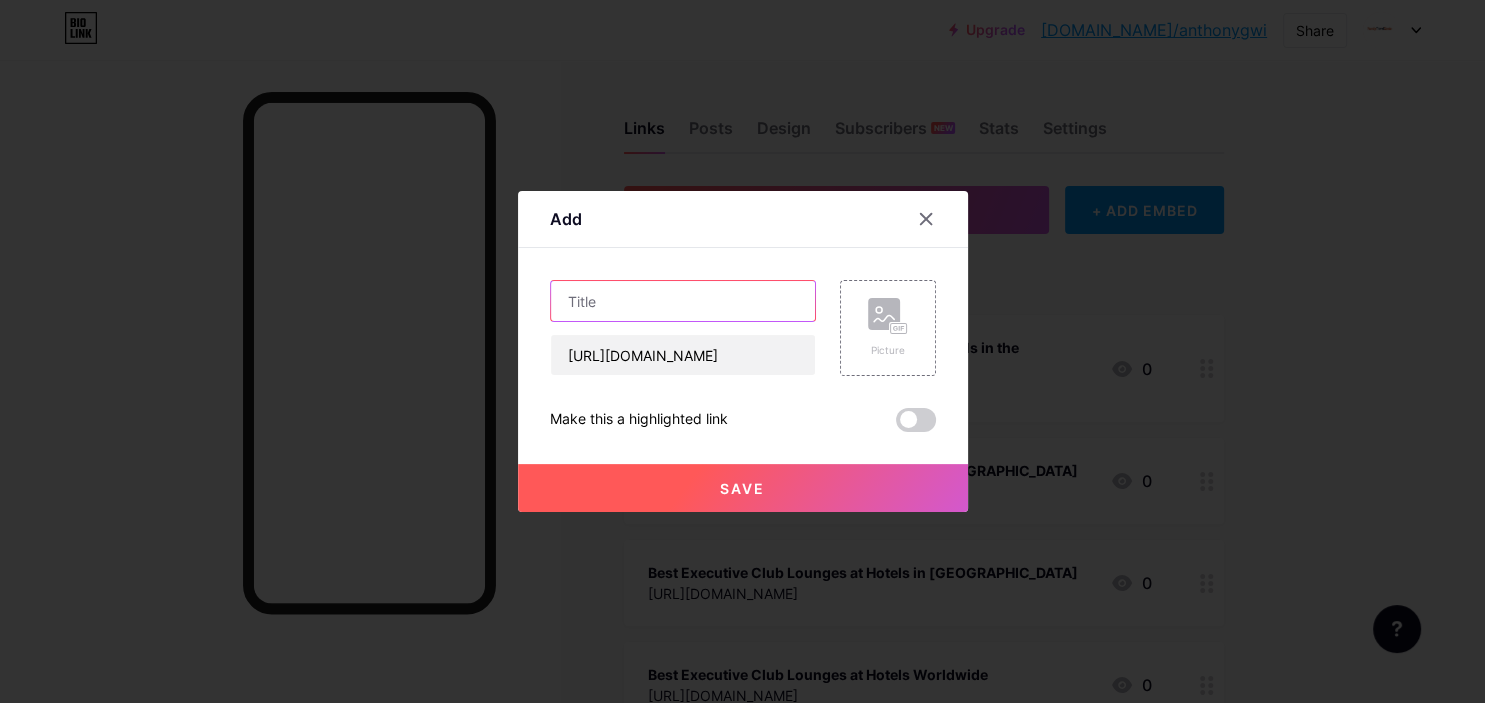 paste on "Best Kids Clubs In Dubai Hotels – Ultimate Family Guide" 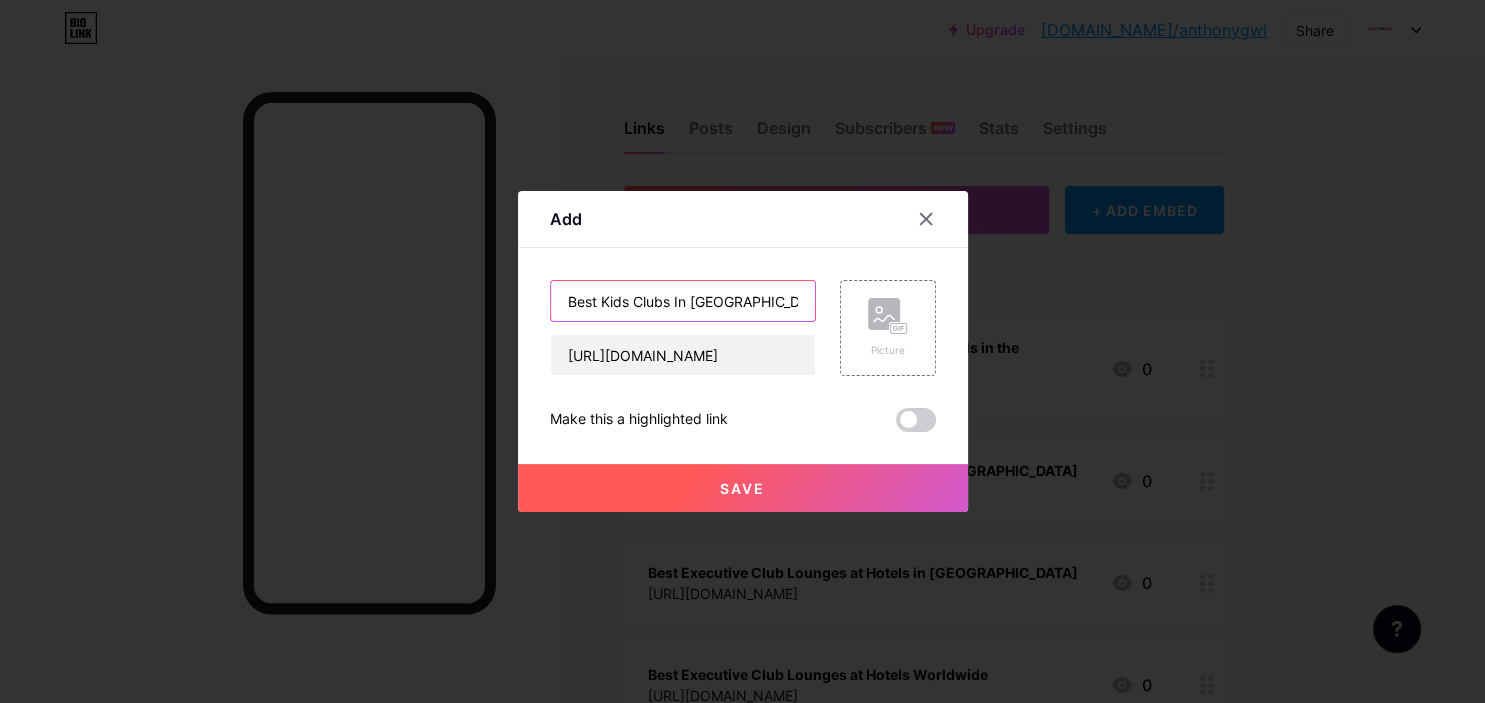 scroll, scrollTop: 0, scrollLeft: 138, axis: horizontal 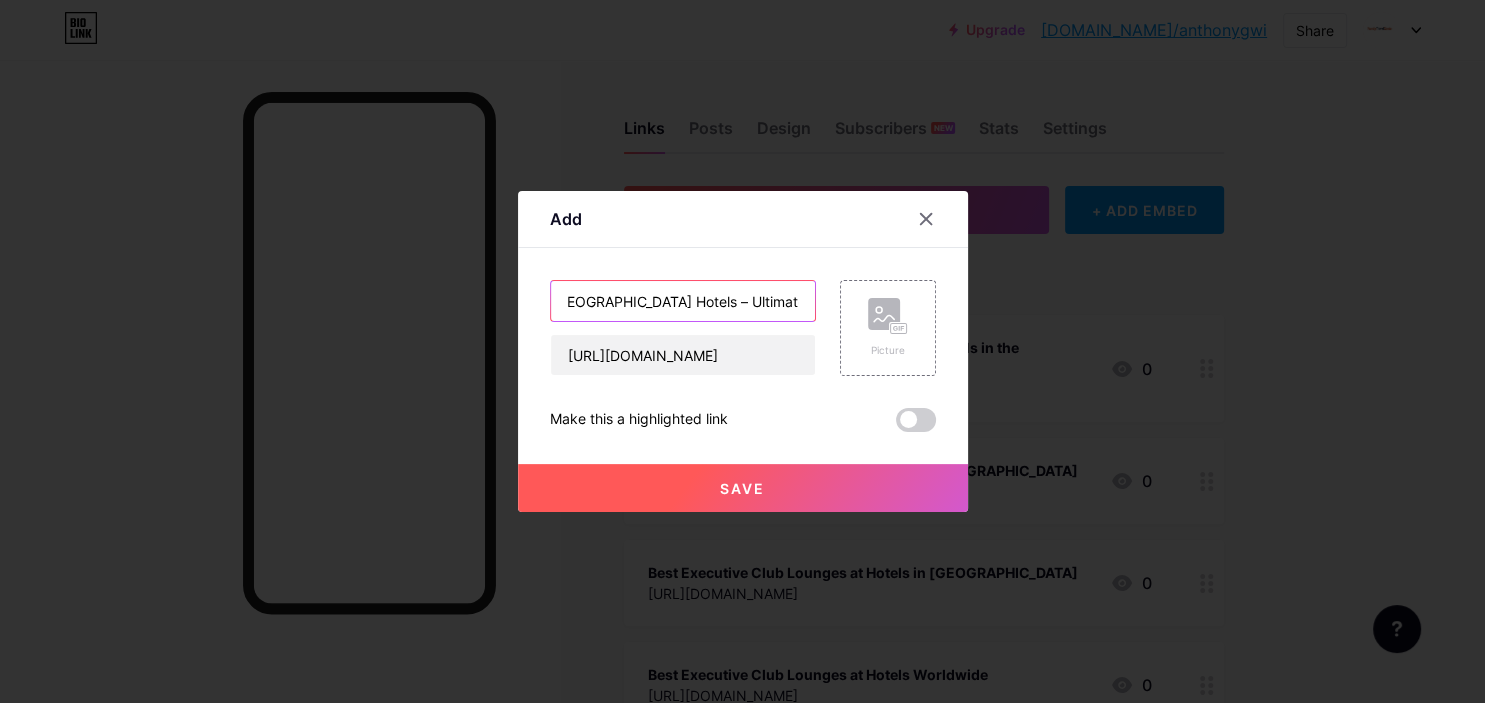 type on "Best Kids Clubs In Dubai Hotels – Ultimate Family Guide" 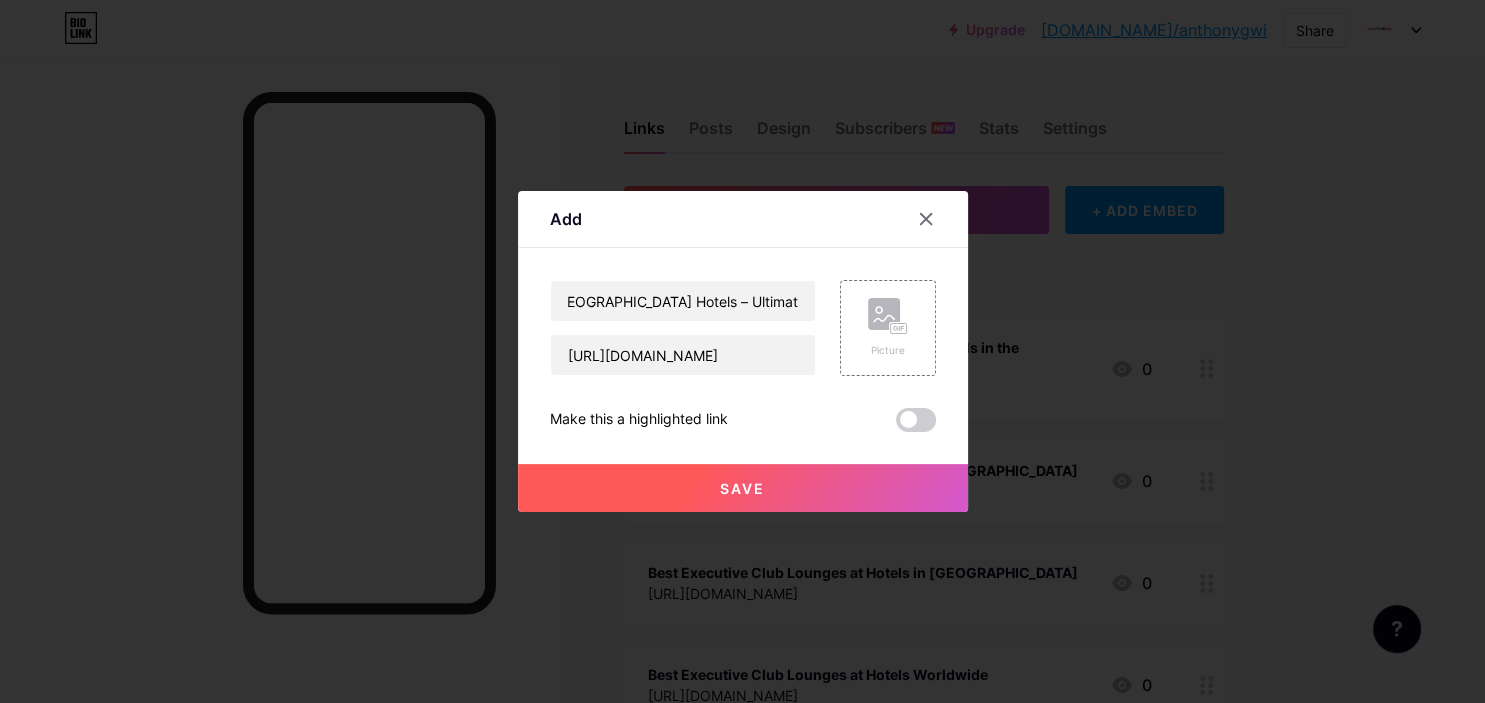 click on "Save" at bounding box center [742, 488] 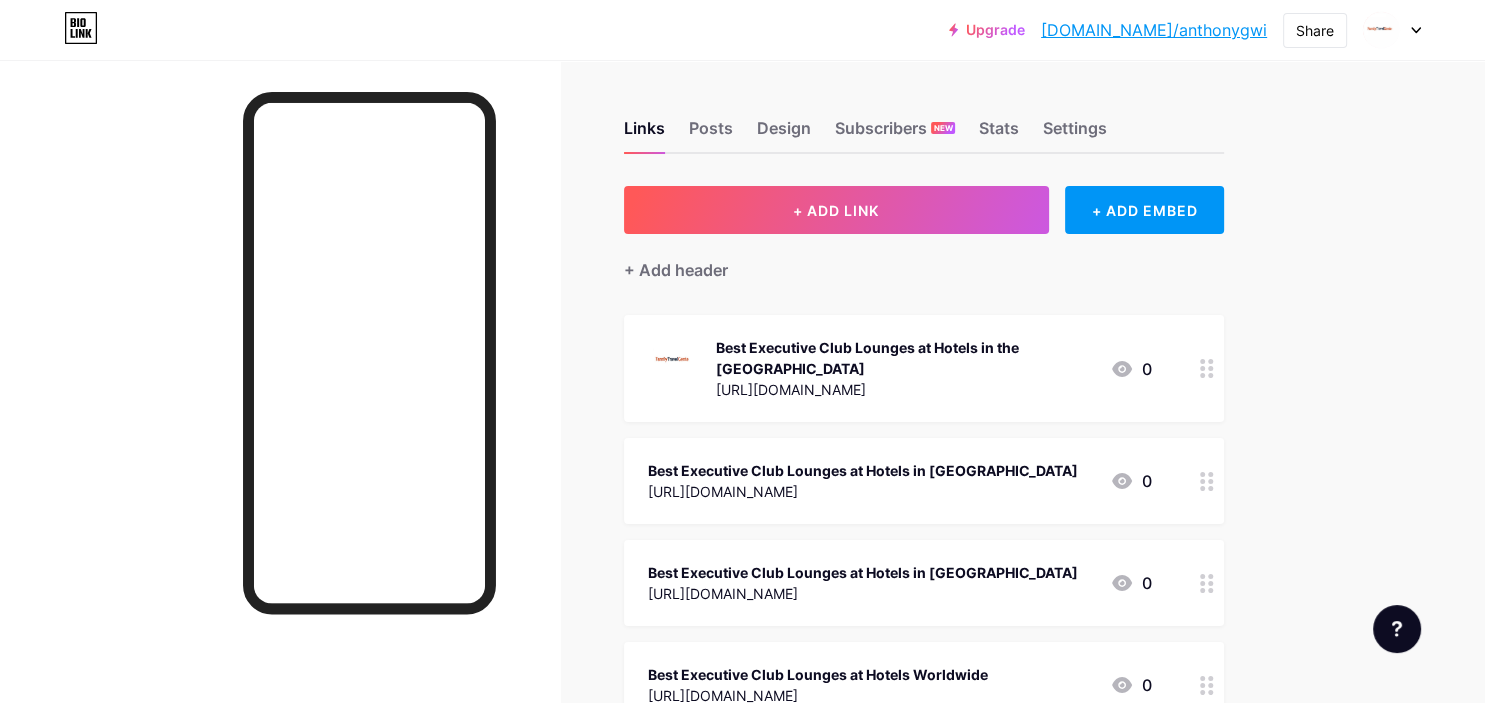 click at bounding box center [1381, 30] 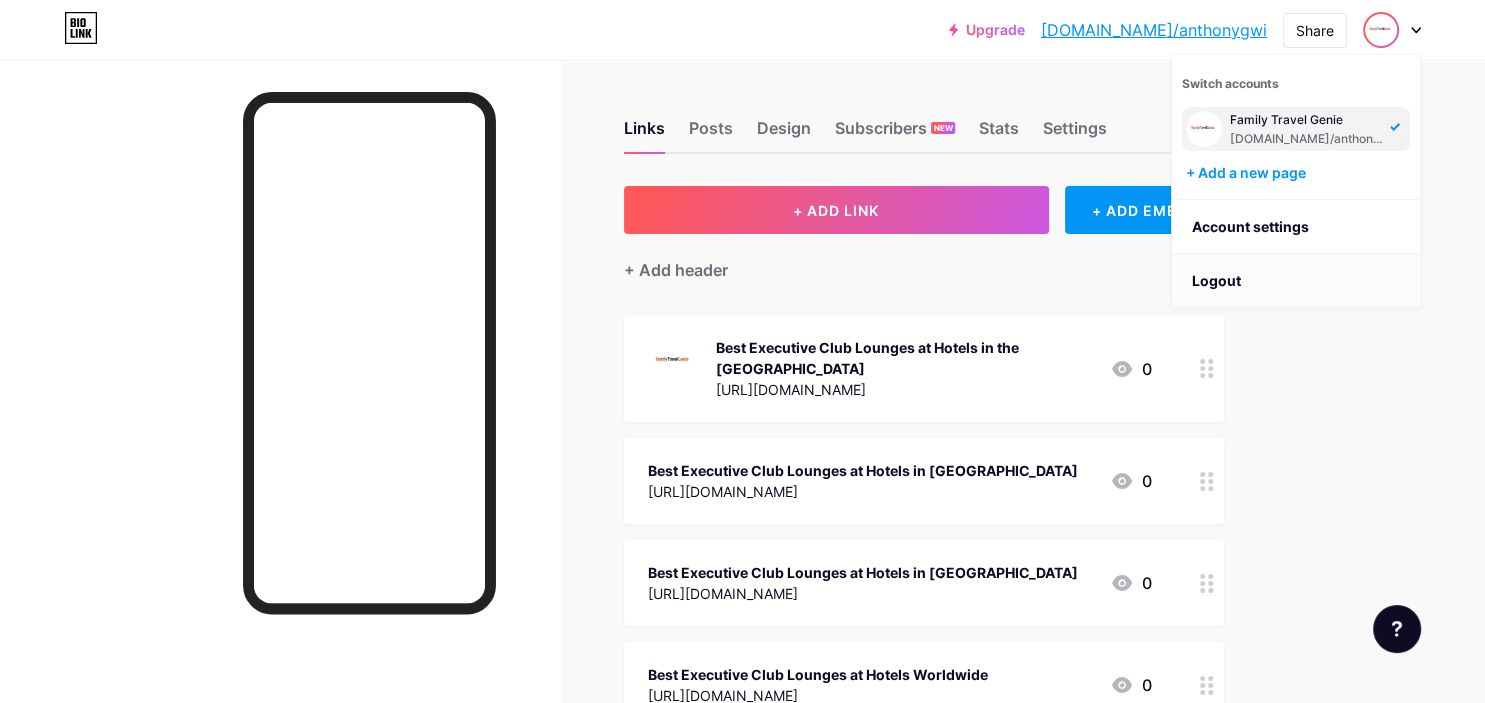 click on "Logout" at bounding box center (1296, 281) 